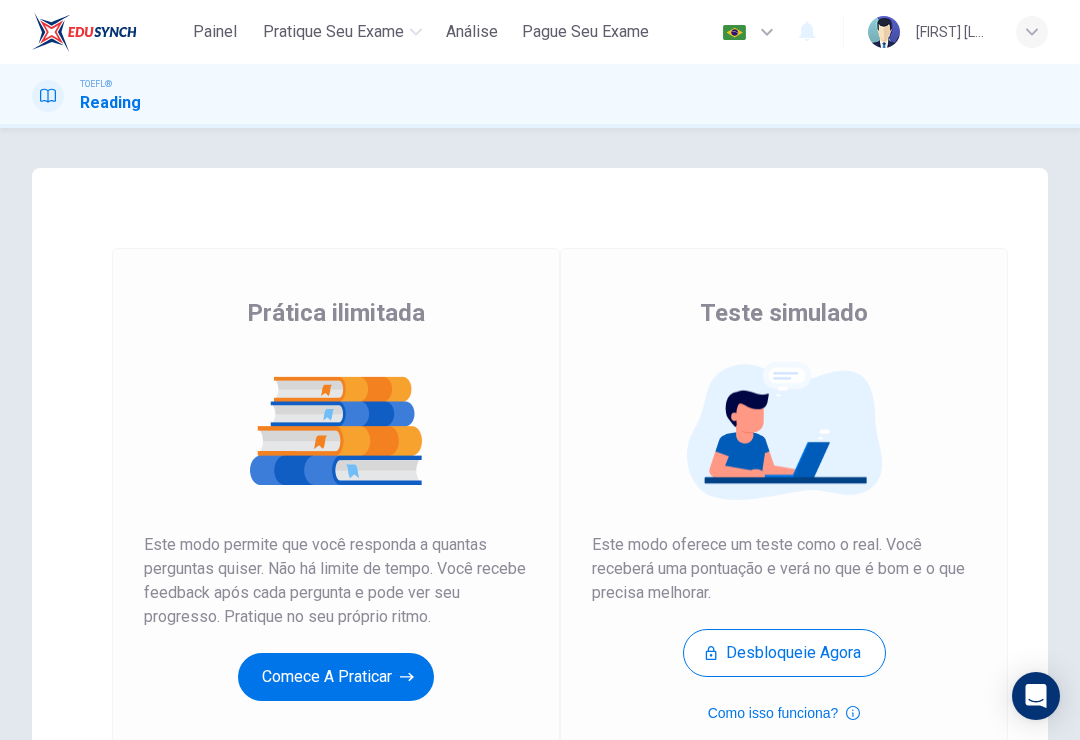scroll, scrollTop: 0, scrollLeft: 0, axis: both 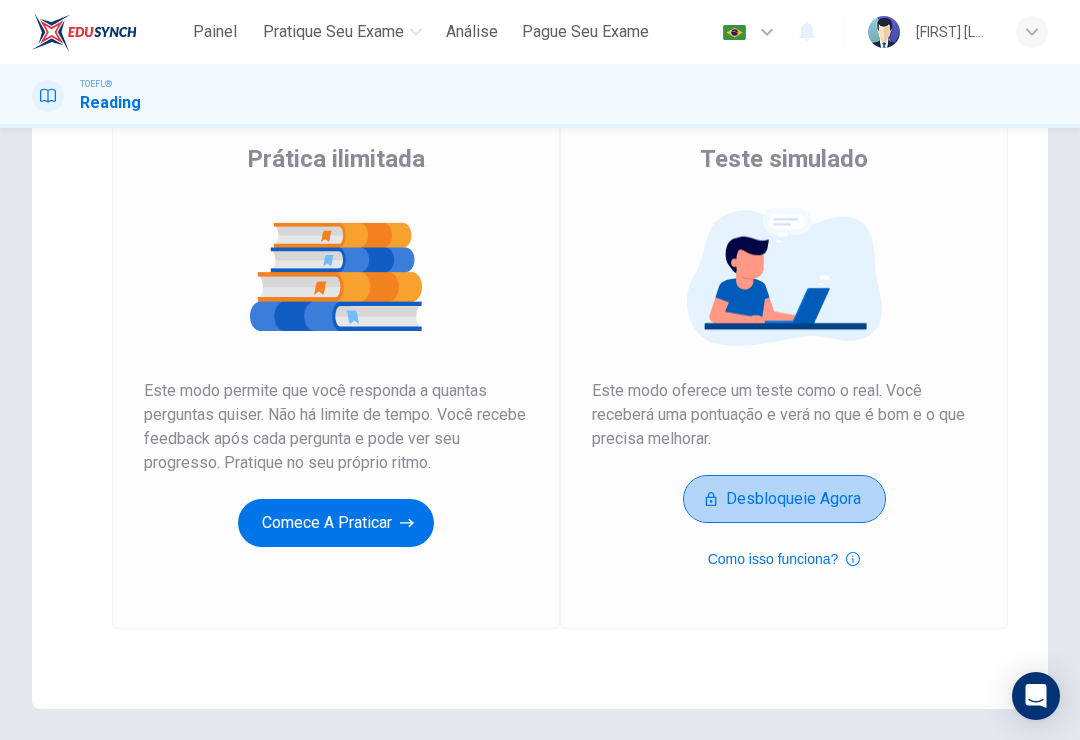 click on "Desbloqueie agora" at bounding box center [784, 499] 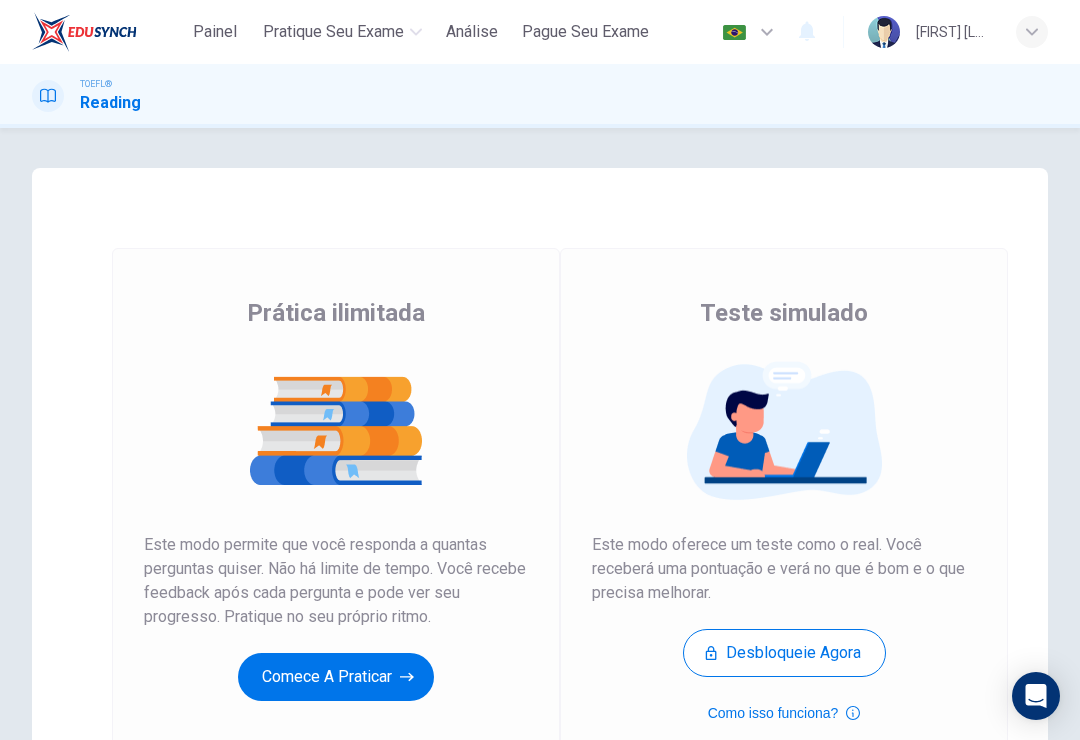 scroll, scrollTop: 0, scrollLeft: 0, axis: both 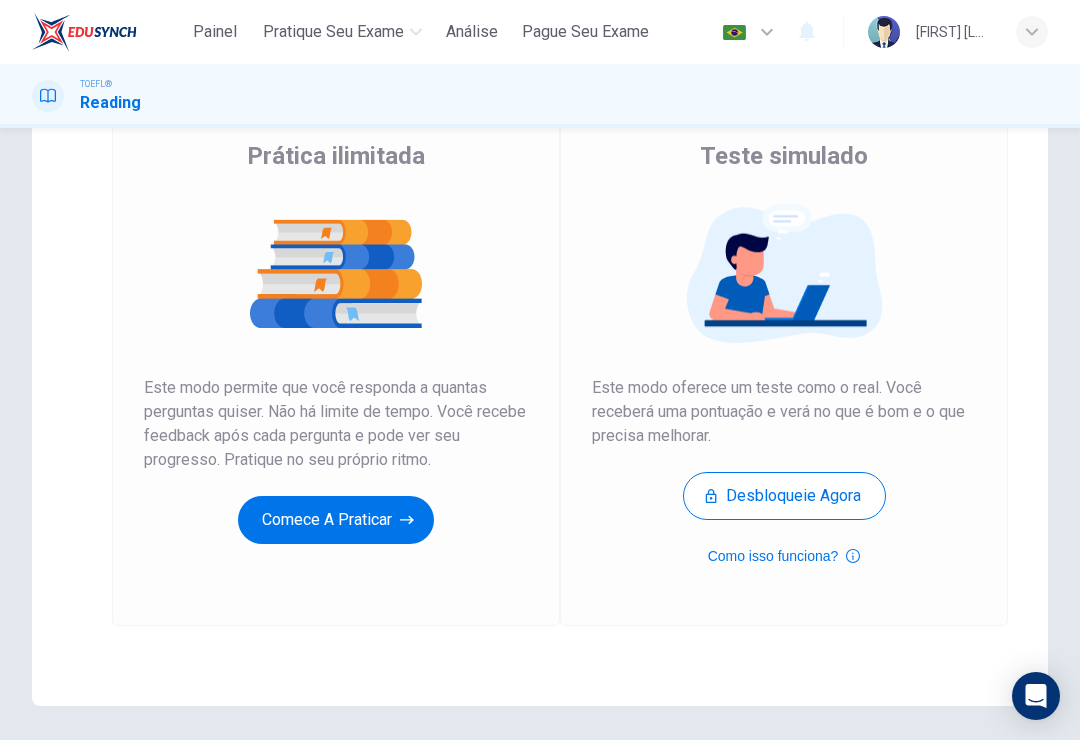 click on "Comece a praticar" at bounding box center (336, 520) 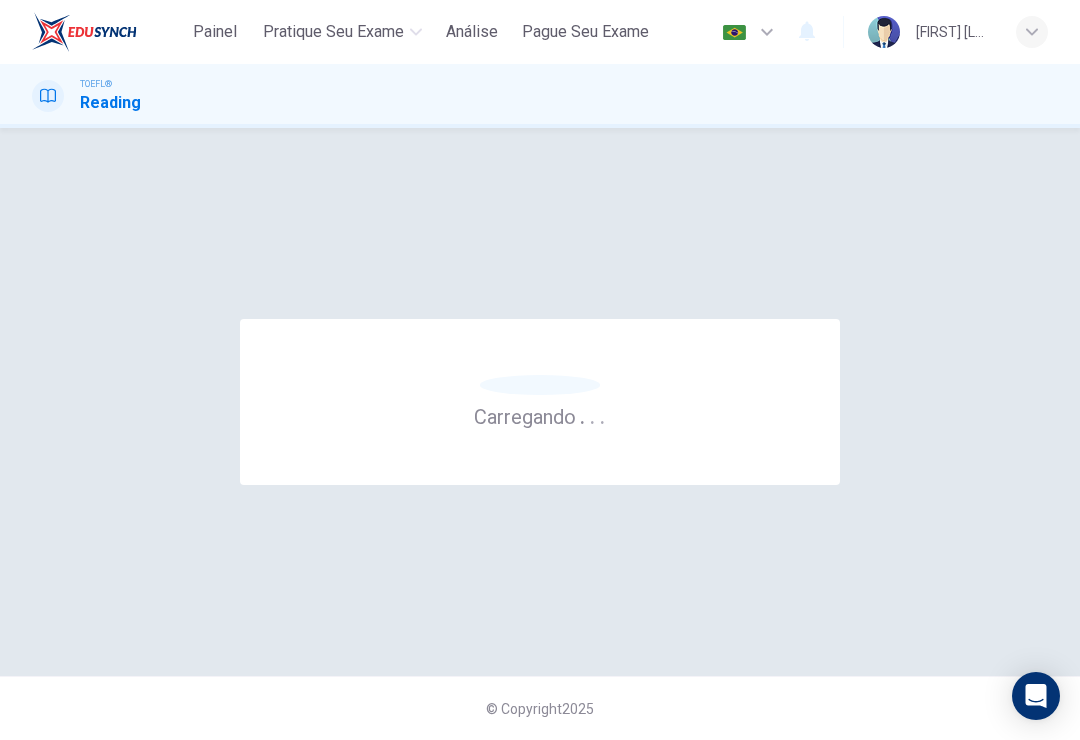 scroll, scrollTop: 0, scrollLeft: 0, axis: both 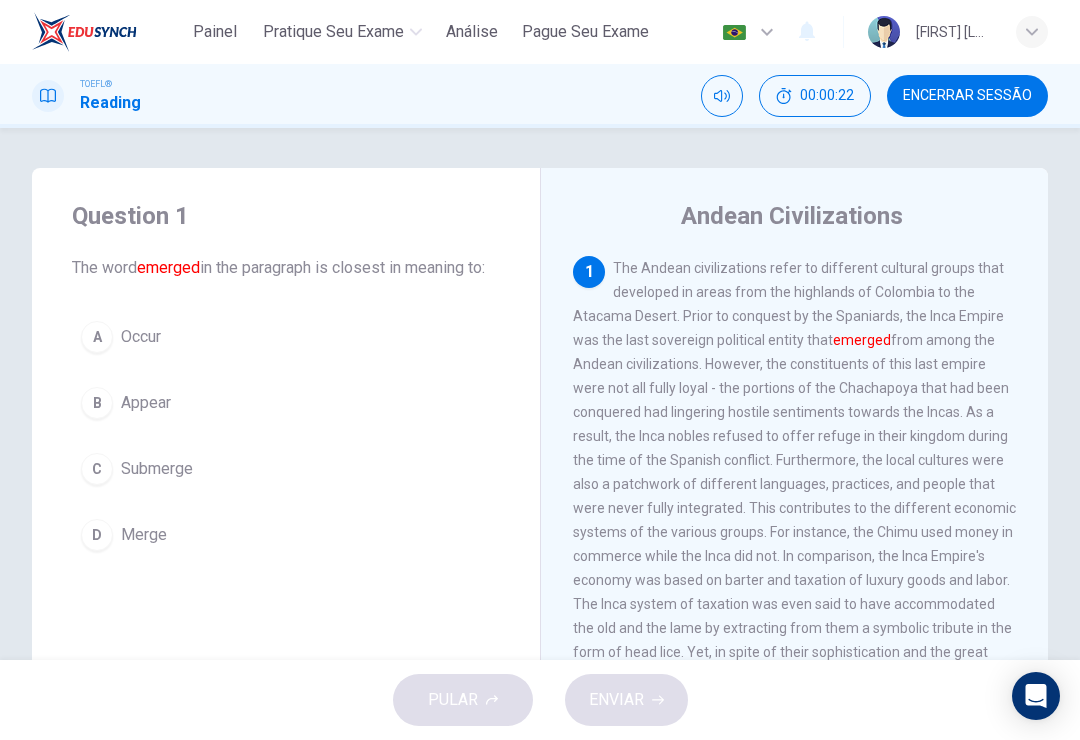 click on "B" at bounding box center (97, 403) 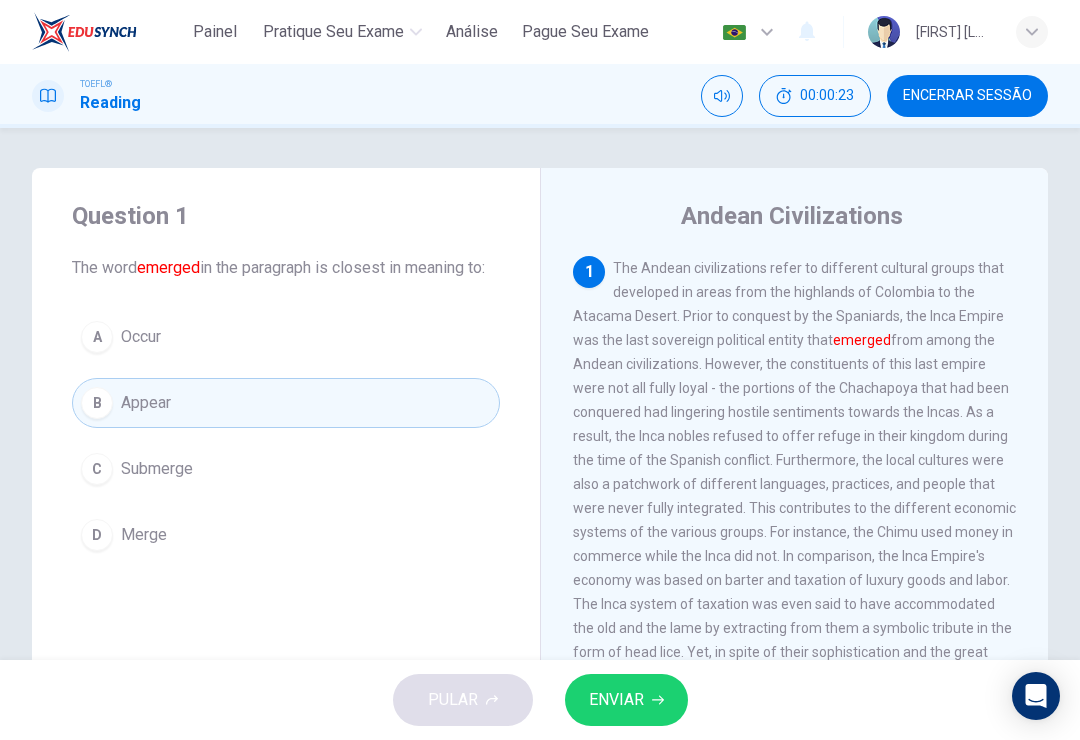 click on "ENVIAR" at bounding box center (616, 700) 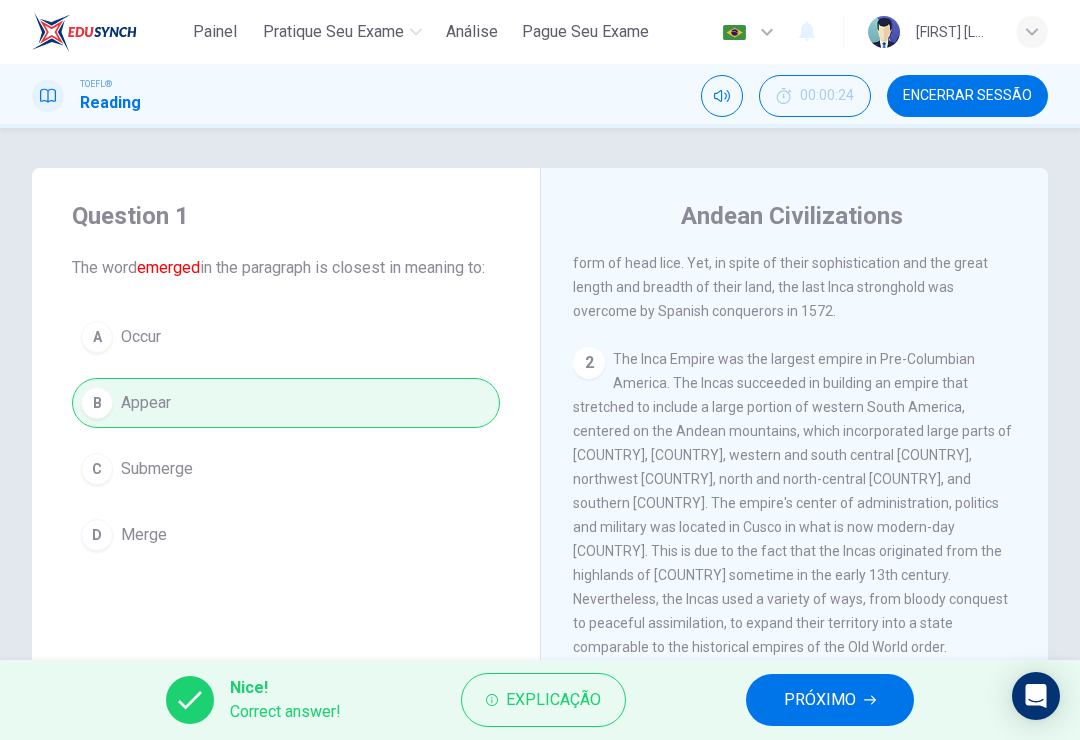click on "PRÓXIMO" at bounding box center (830, 700) 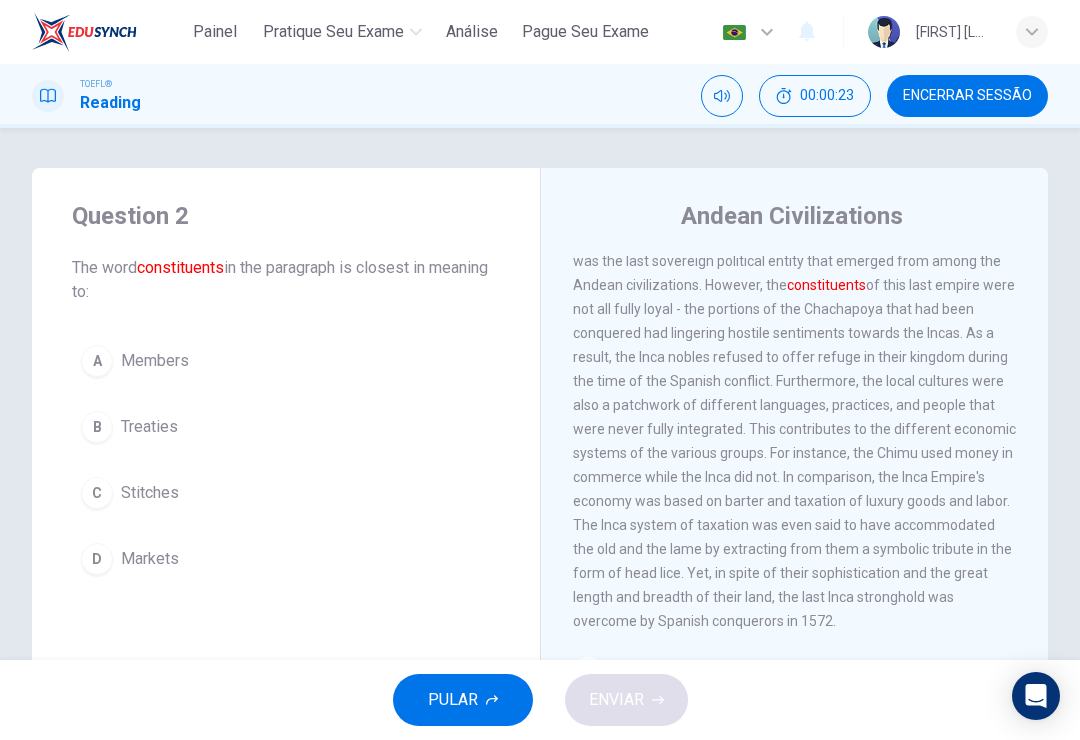 scroll, scrollTop: 0, scrollLeft: 0, axis: both 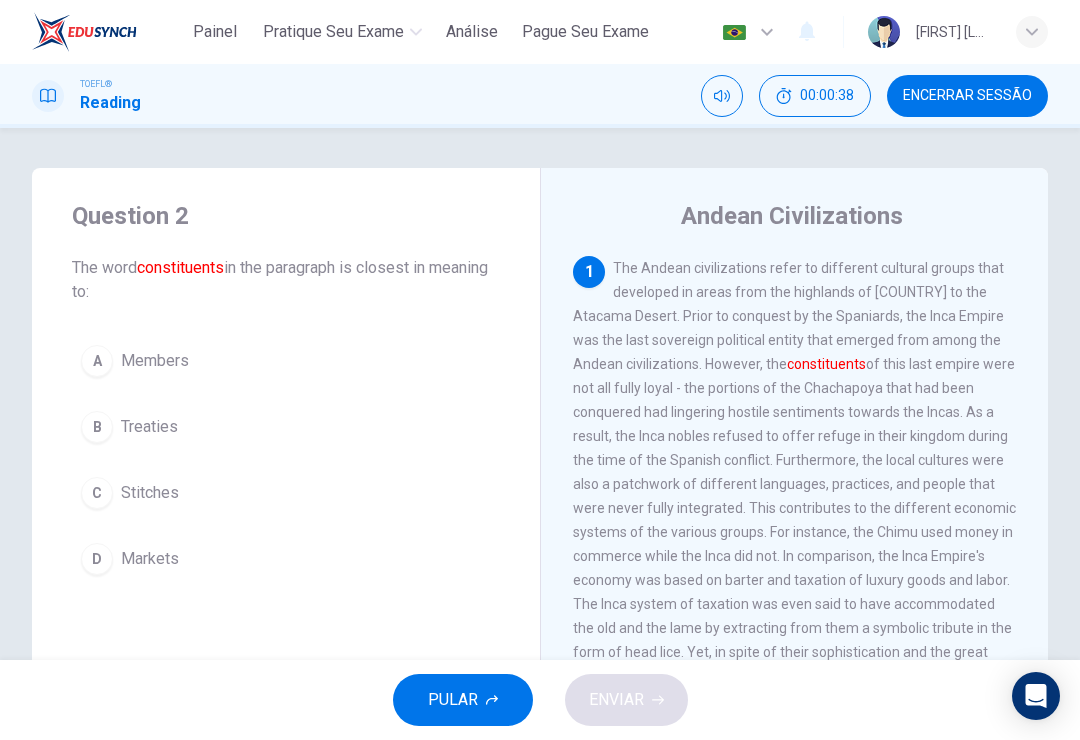 click on "A" at bounding box center [97, 361] 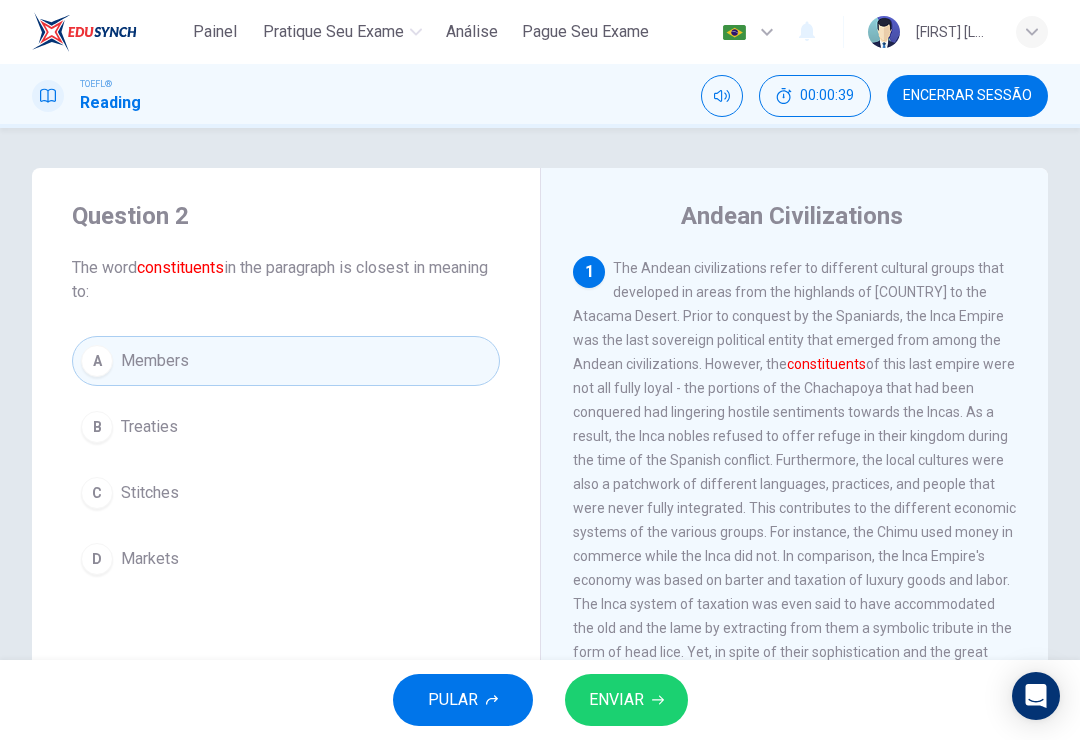 click on "ENVIAR" at bounding box center [626, 700] 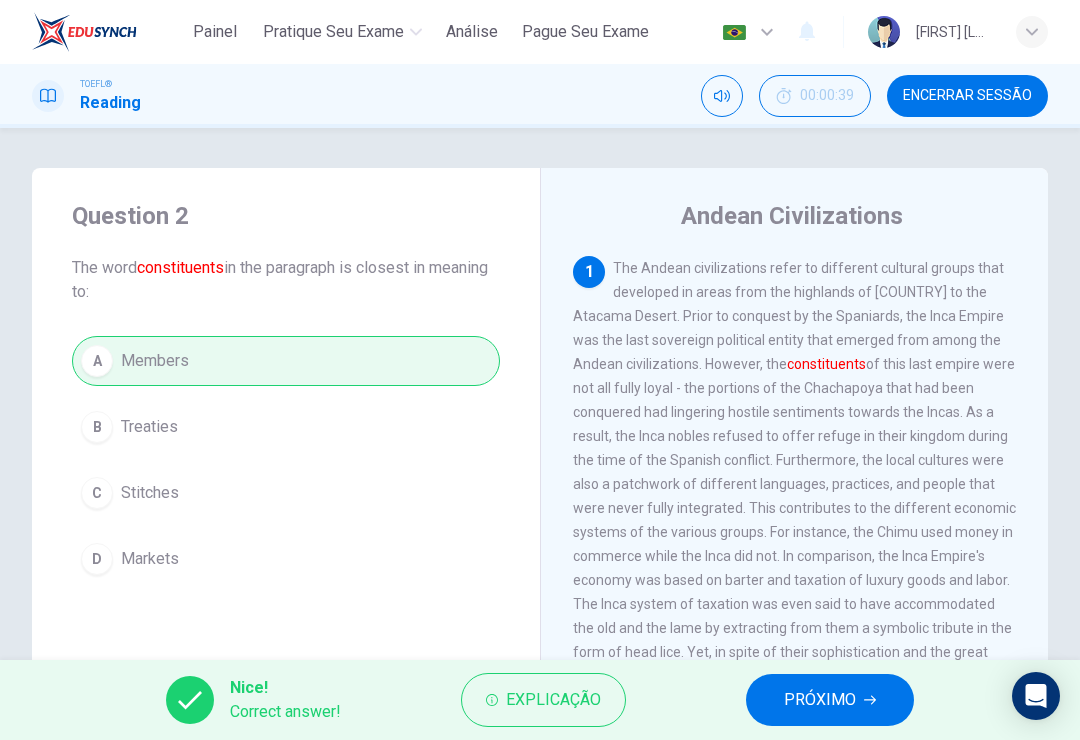 click on "PRÓXIMO" at bounding box center [820, 700] 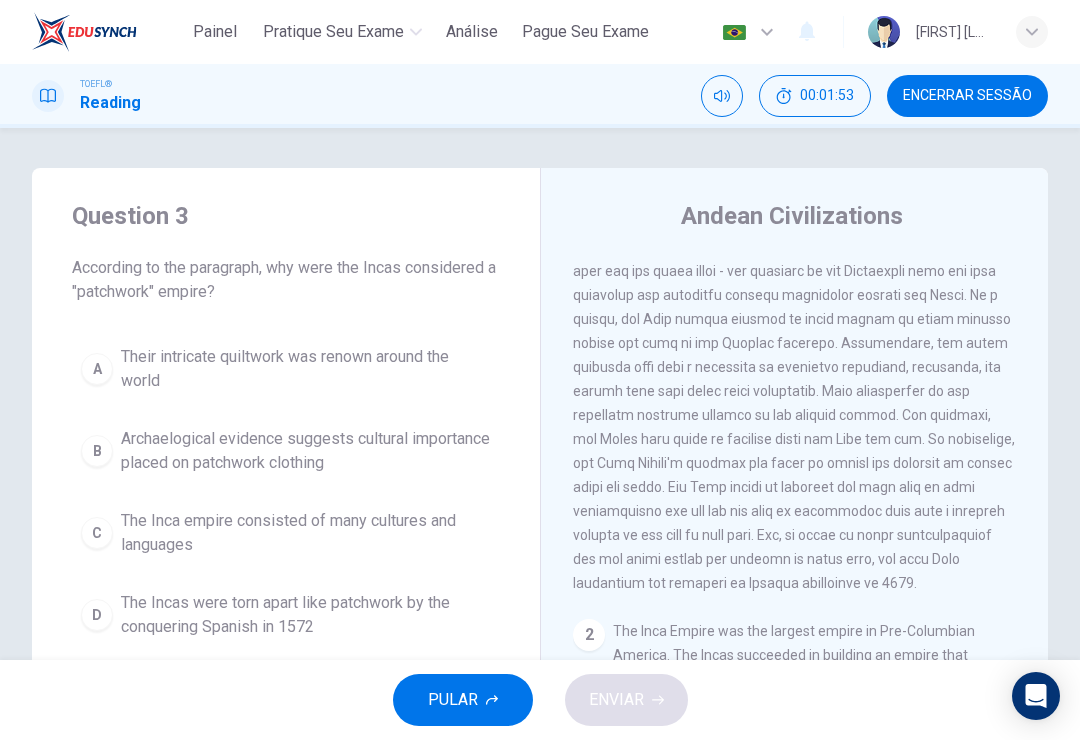 scroll, scrollTop: 117, scrollLeft: 0, axis: vertical 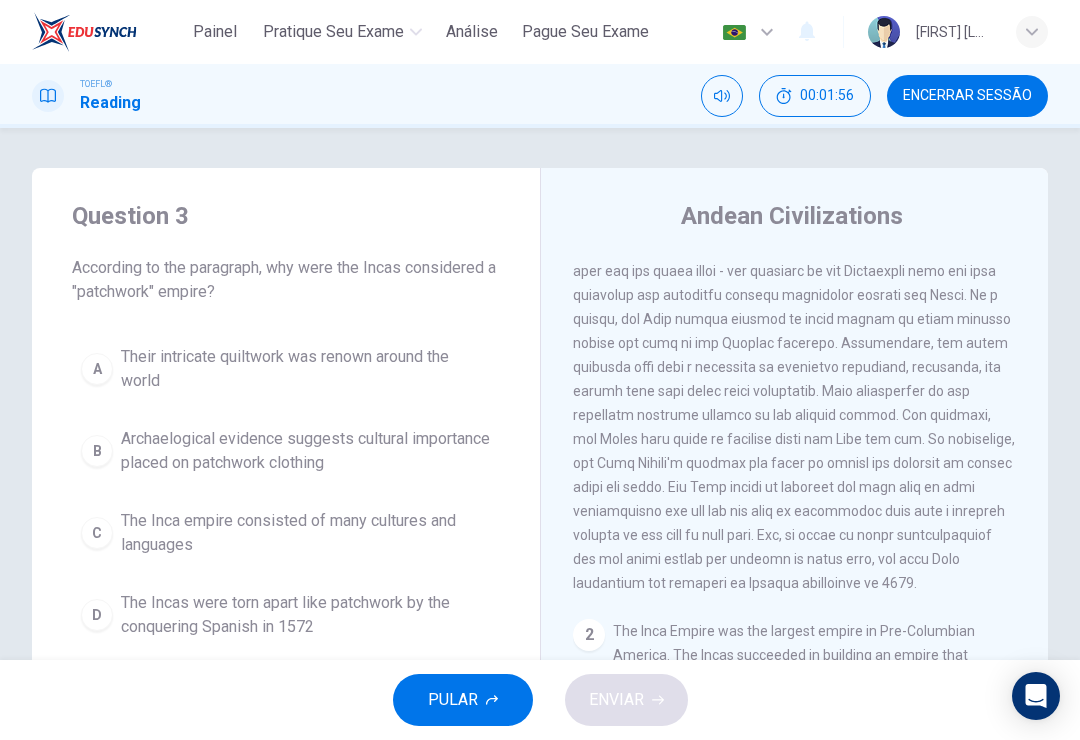 click on "The Inca empire consisted of many cultures and languages" at bounding box center [306, 533] 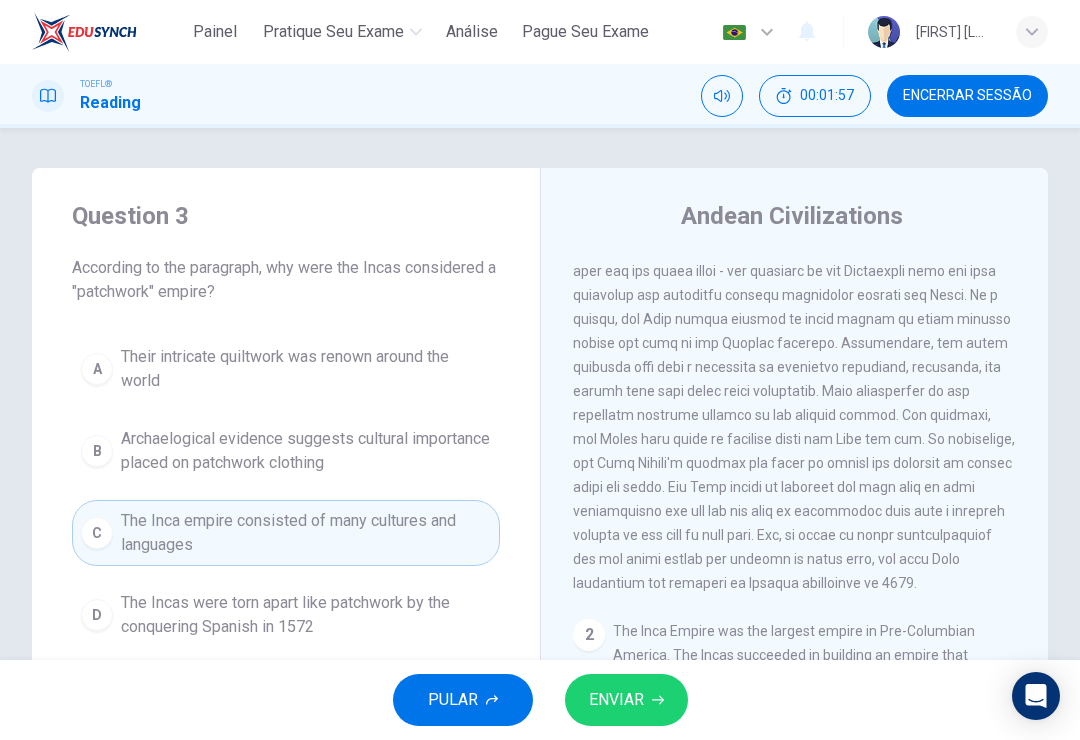 click on "ENVIAR" at bounding box center (616, 700) 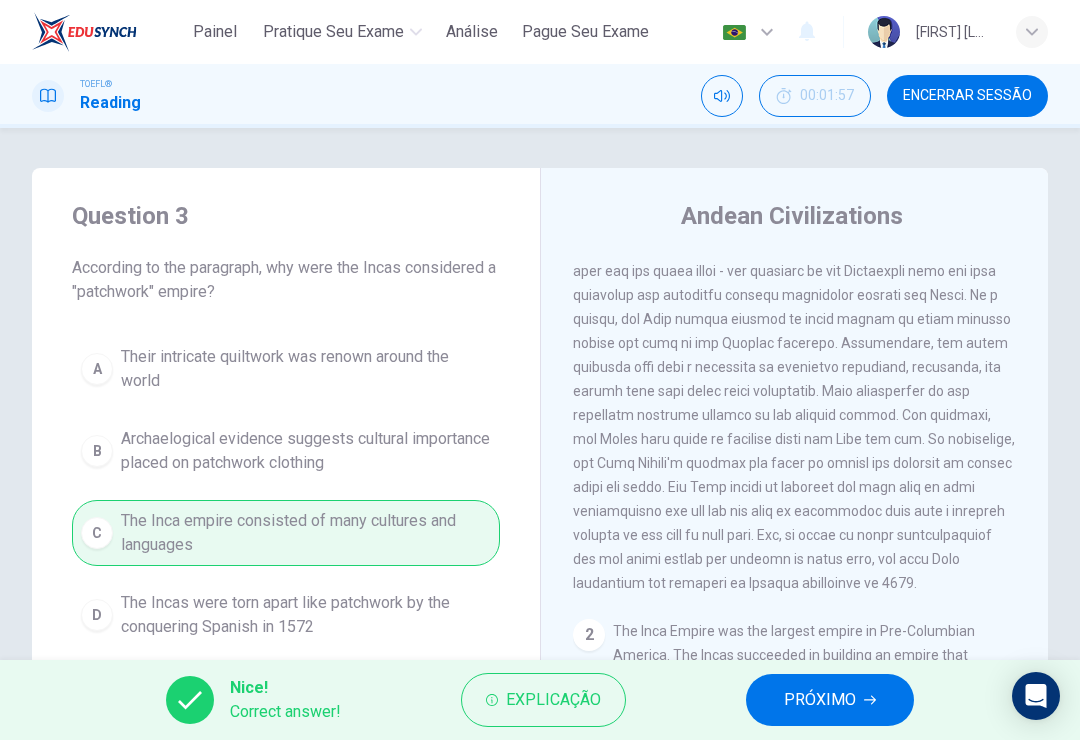 click on "PRÓXIMO" at bounding box center (830, 700) 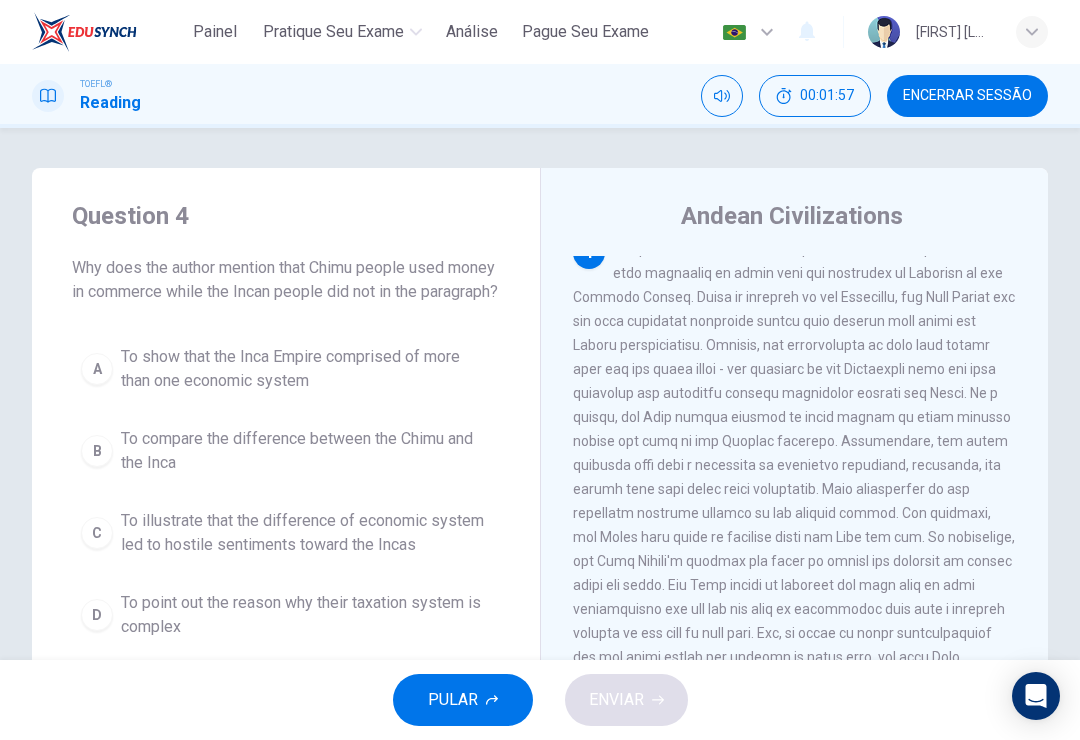 scroll, scrollTop: 0, scrollLeft: 0, axis: both 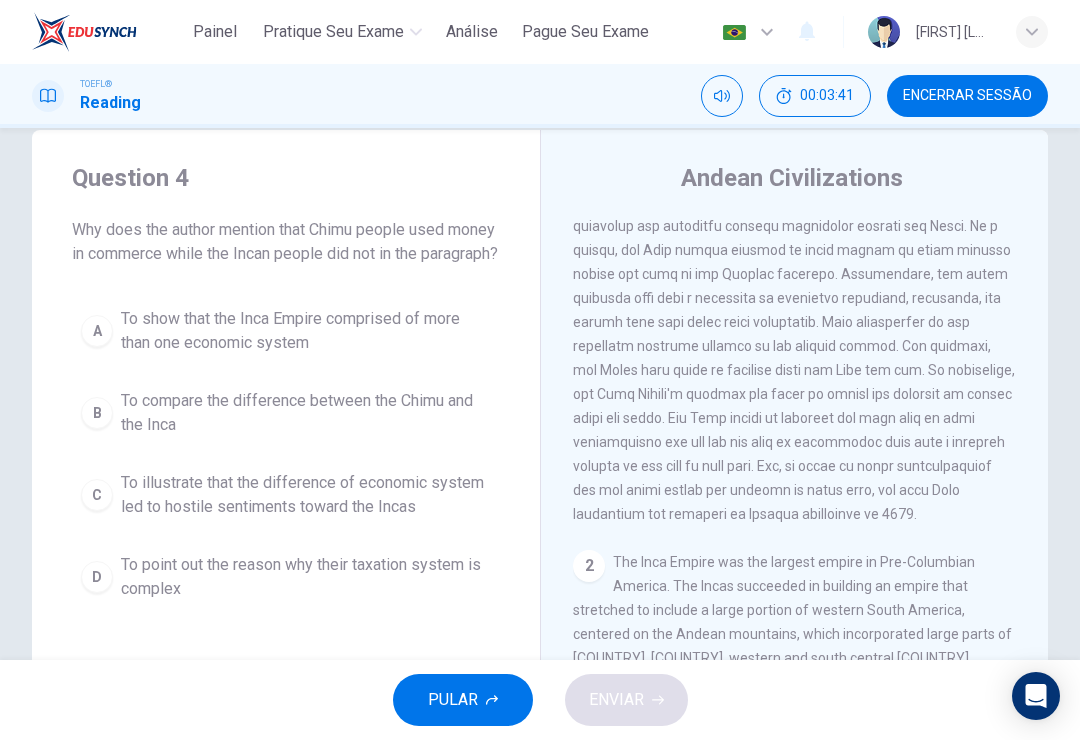 click on "To compare the difference between the Chimu and the Inca" at bounding box center [306, 413] 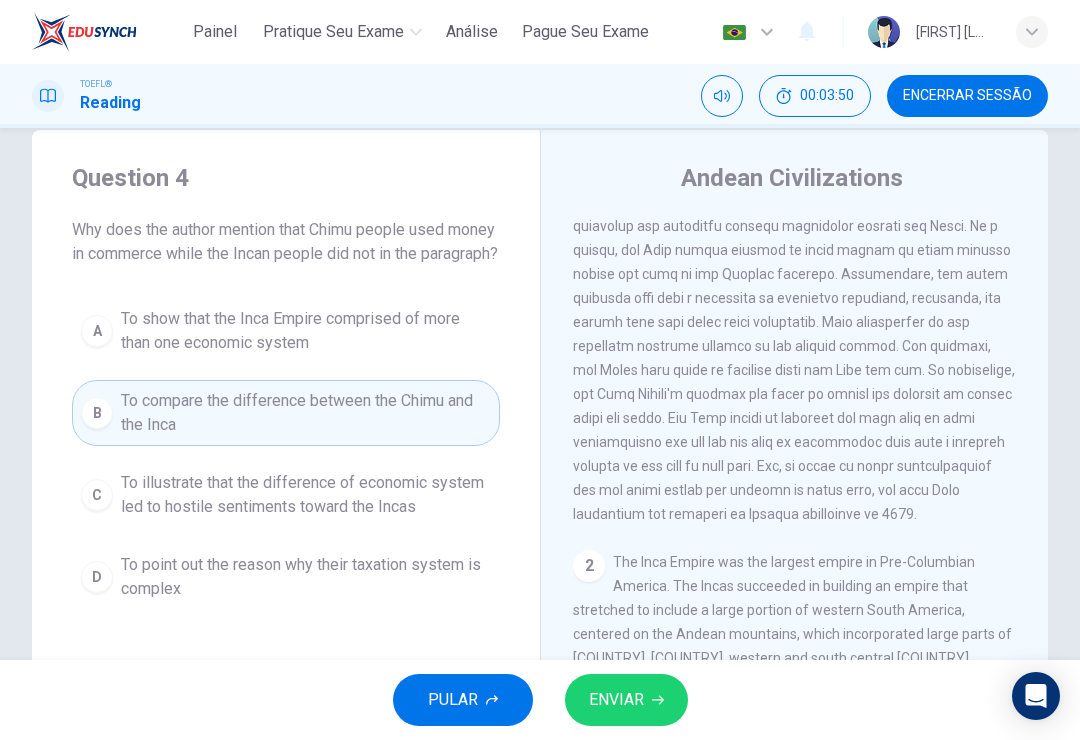 click on "To illustrate that the difference of economic system led to hostile sentiments toward the Incas" at bounding box center [306, 495] 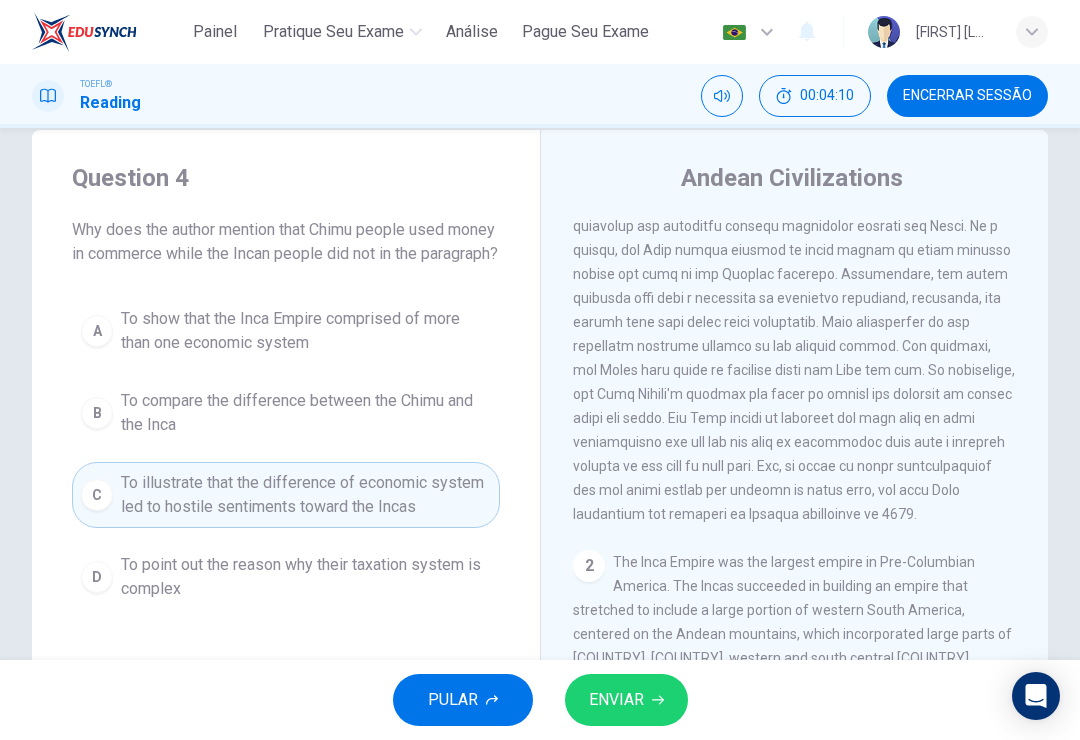 click on "ENVIAR" at bounding box center (626, 700) 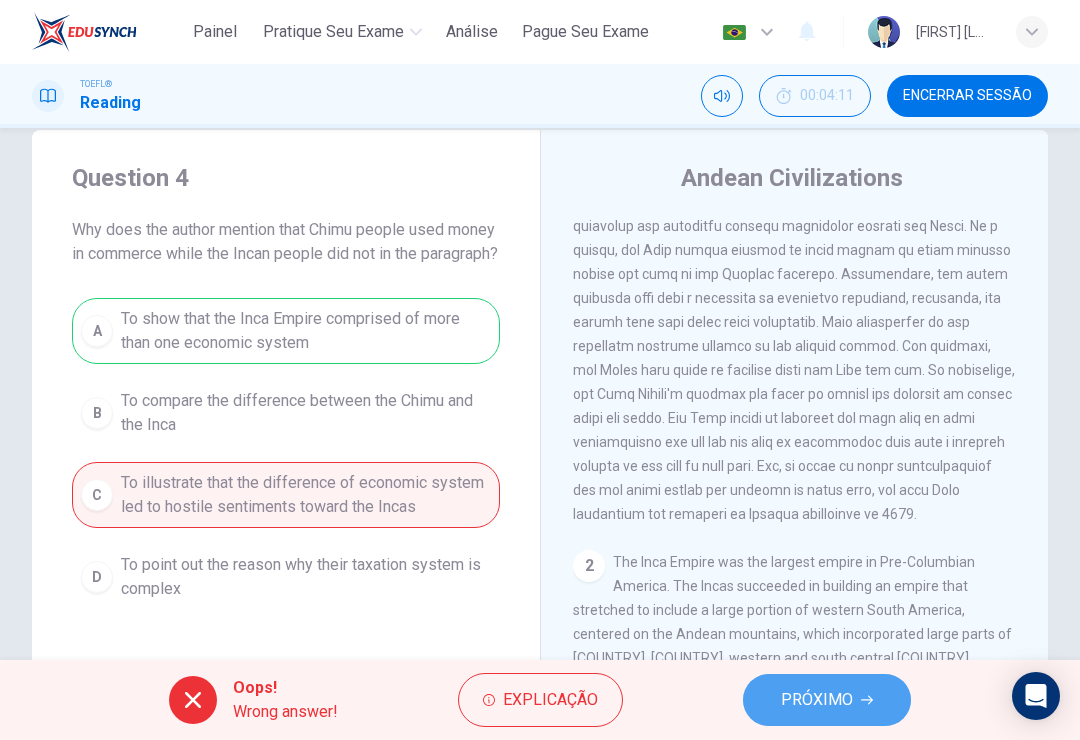 click on "Explicação" at bounding box center (550, 700) 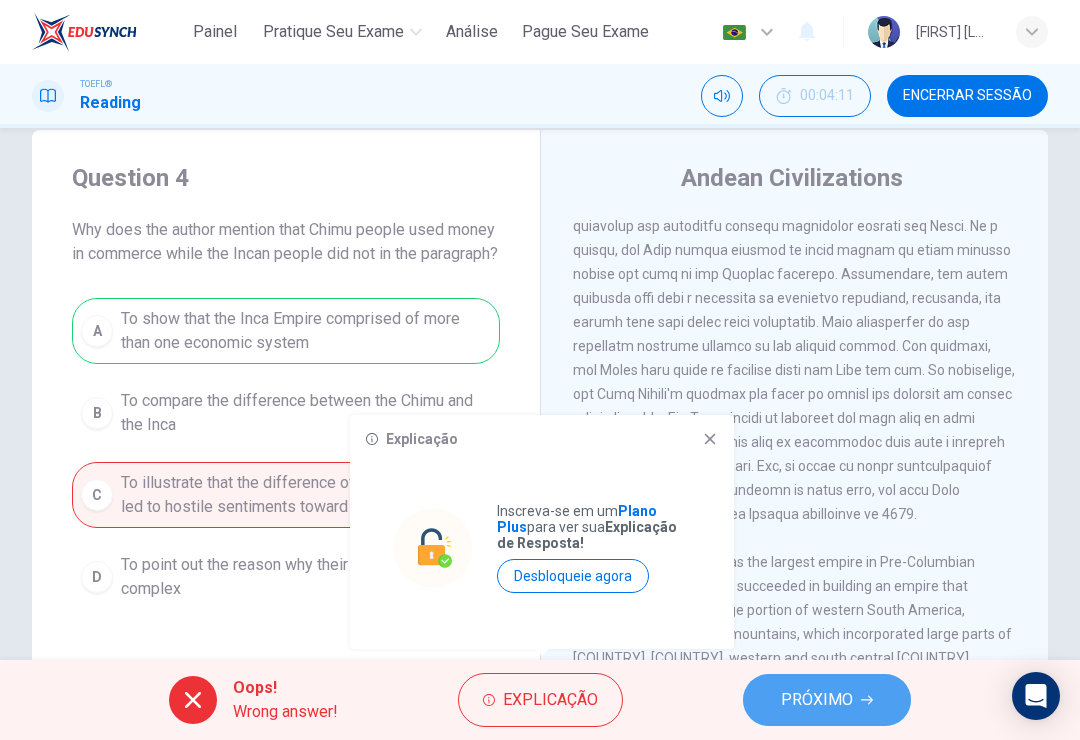 click on "Explicação" at bounding box center (550, 700) 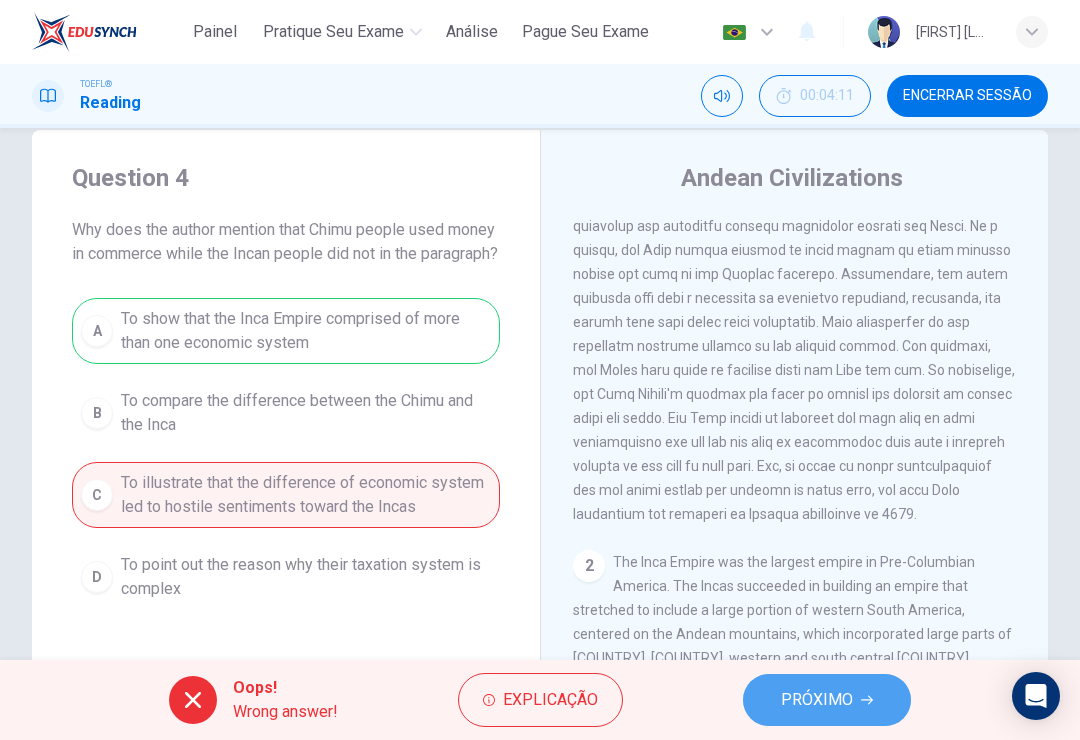click on "PRÓXIMO" at bounding box center [817, 700] 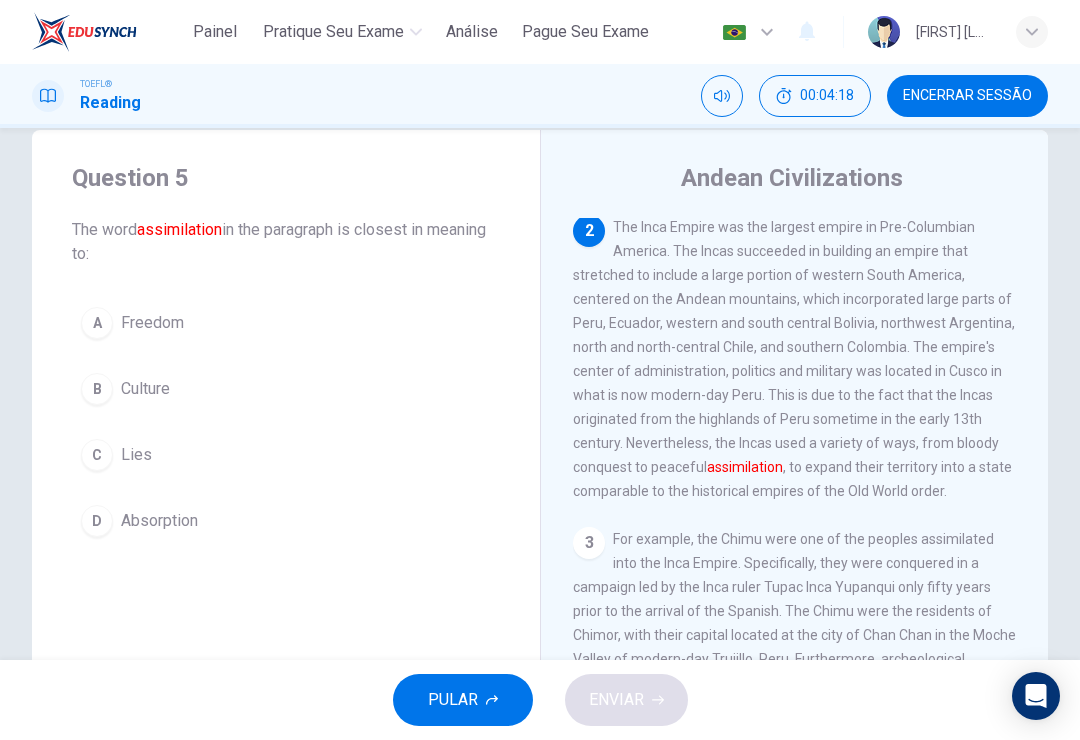 scroll, scrollTop: 484, scrollLeft: 0, axis: vertical 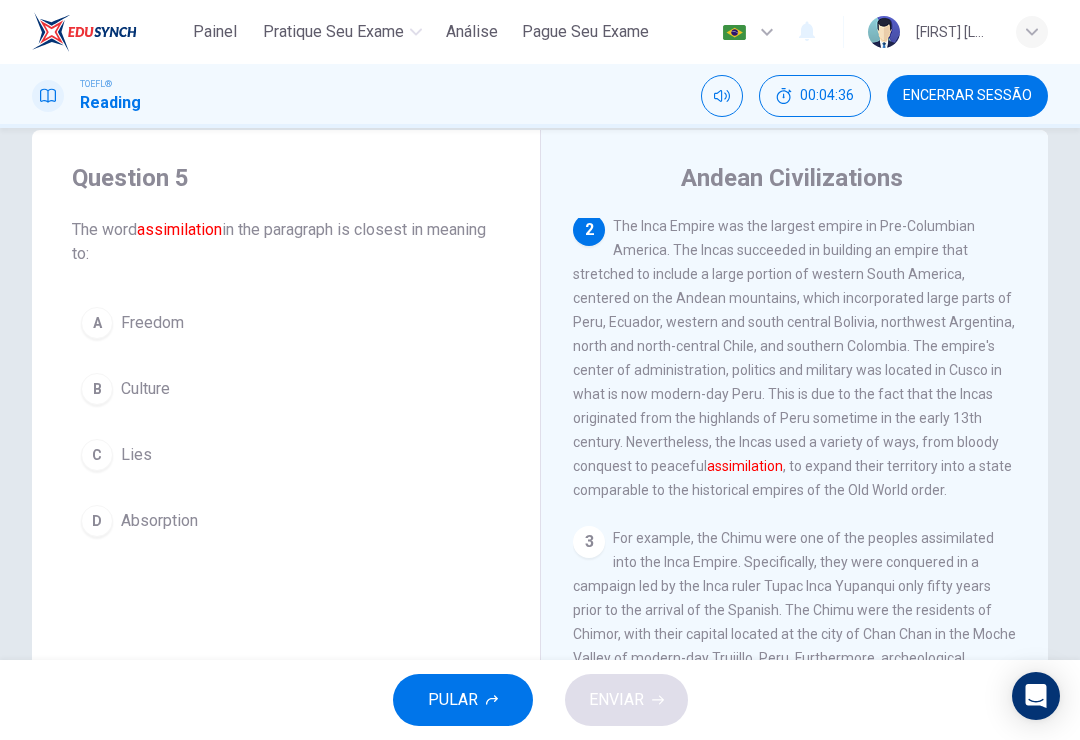 click on "D" at bounding box center [97, 521] 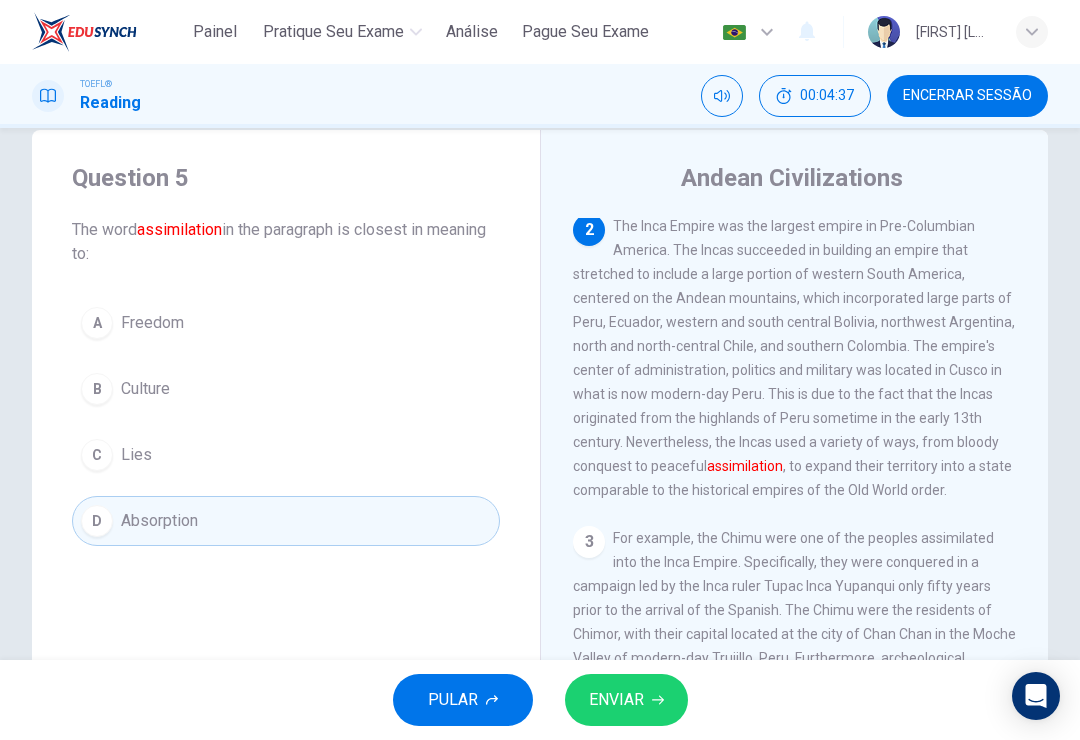 click on "ENVIAR" at bounding box center (626, 700) 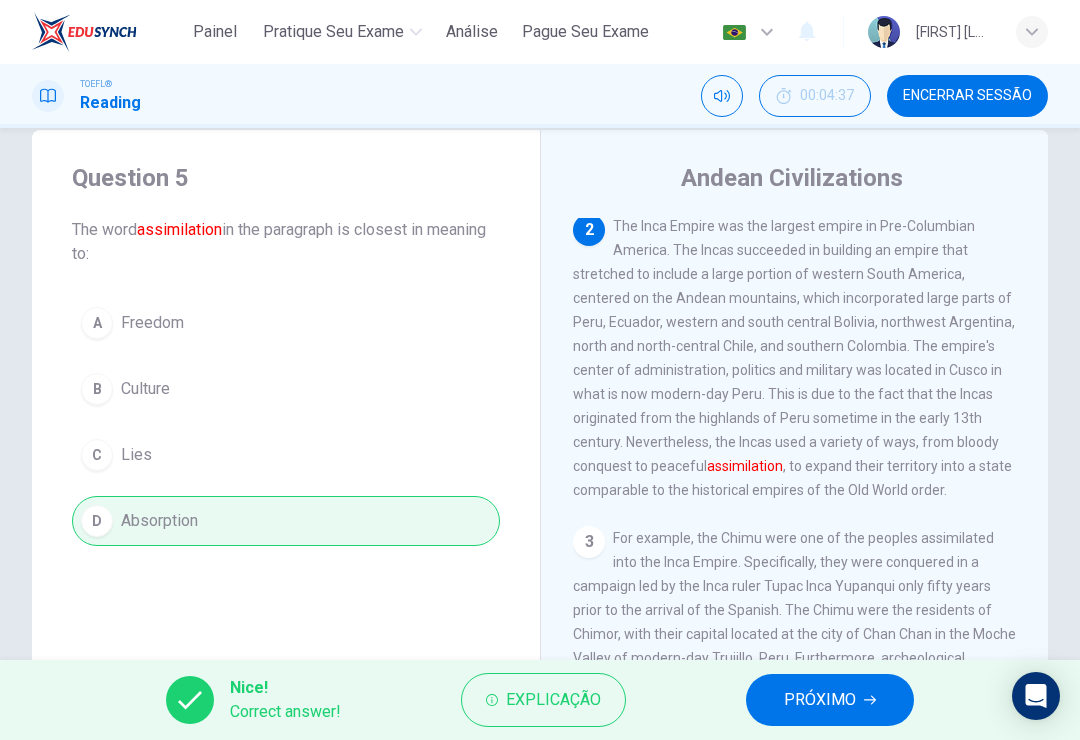 click on "PRÓXIMO" at bounding box center (830, 700) 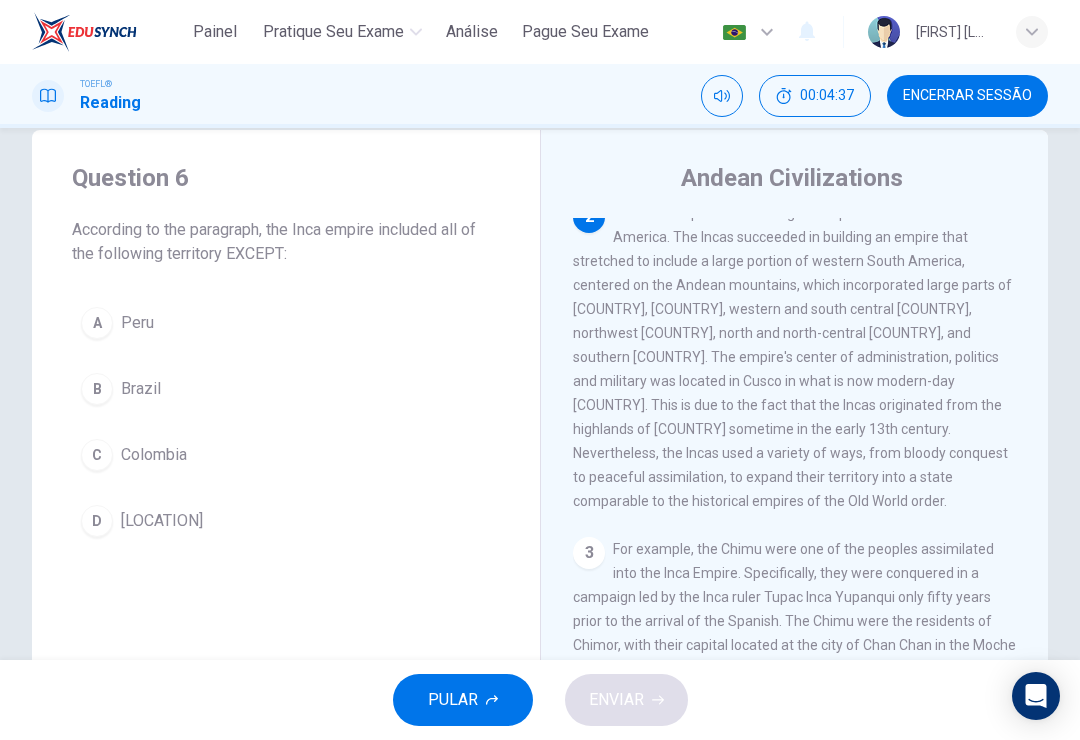scroll, scrollTop: 499, scrollLeft: 0, axis: vertical 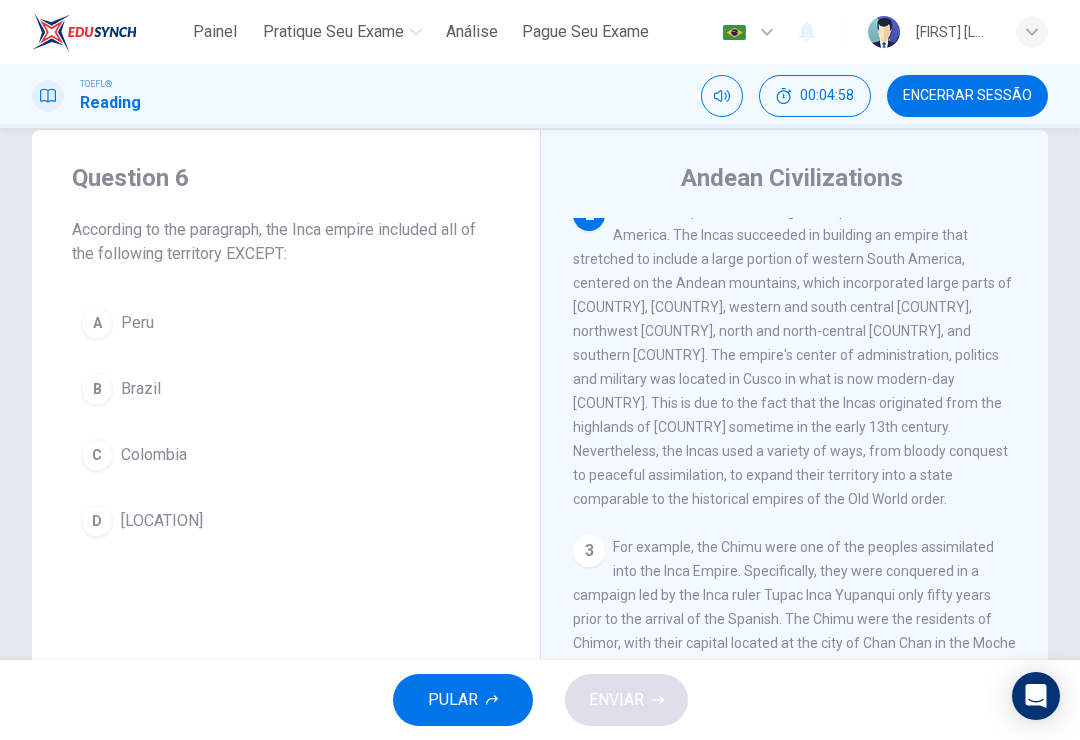 click on "B" at bounding box center [97, 389] 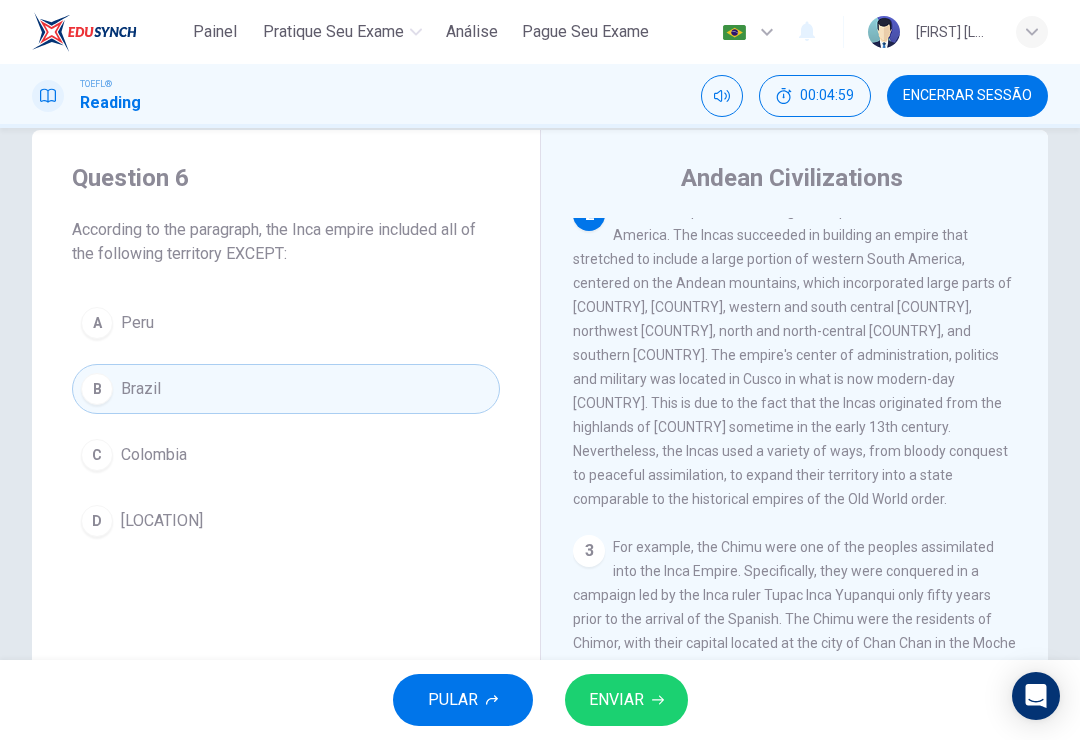 click on "ENVIAR" at bounding box center [626, 700] 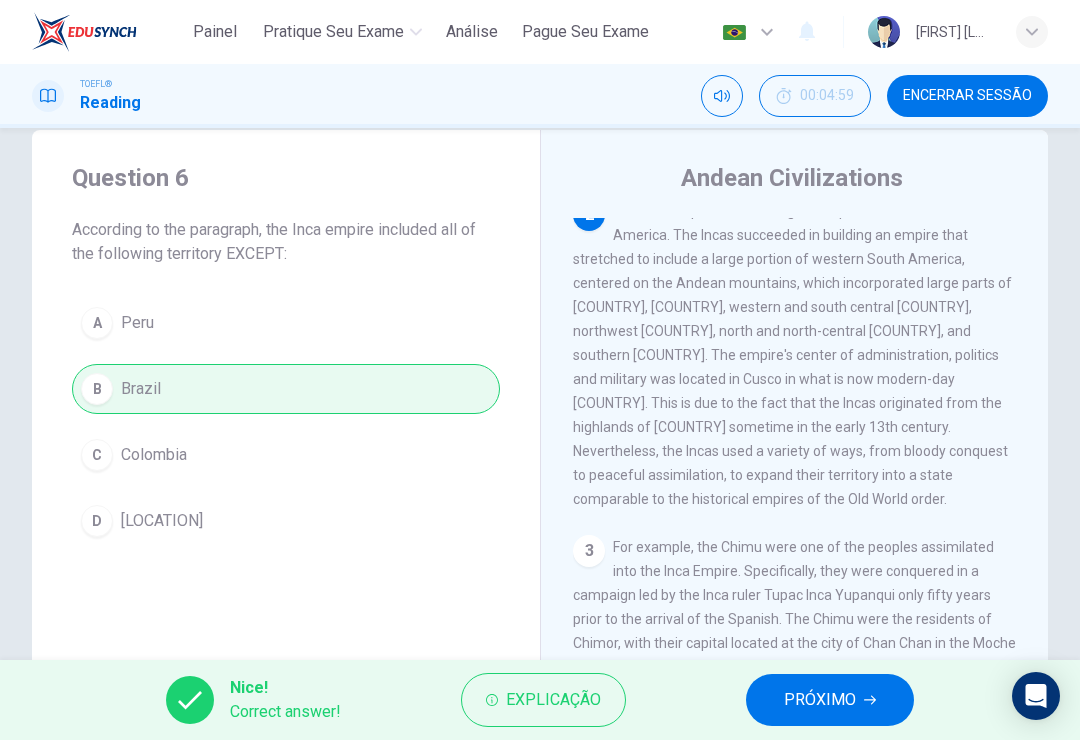 click on "PRÓXIMO" at bounding box center [820, 700] 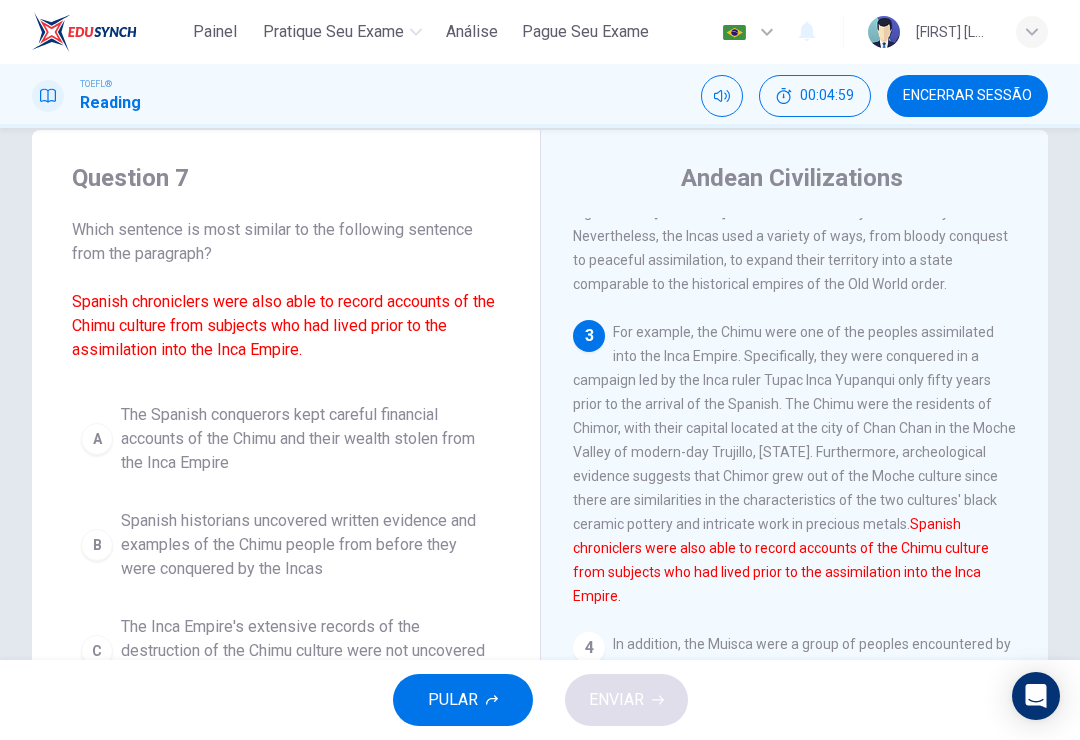 scroll, scrollTop: 723, scrollLeft: 0, axis: vertical 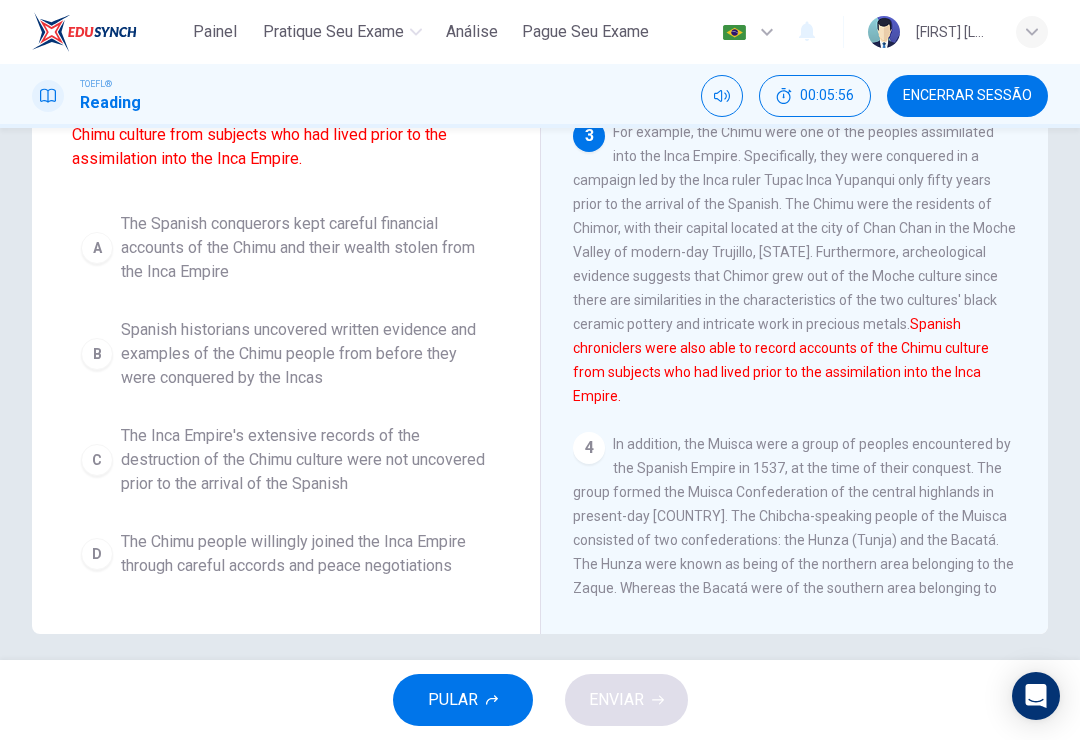 click on "Spanish historians uncovered written evidence and examples of the Chimu people from before they were conquered by the Incas" at bounding box center [306, 354] 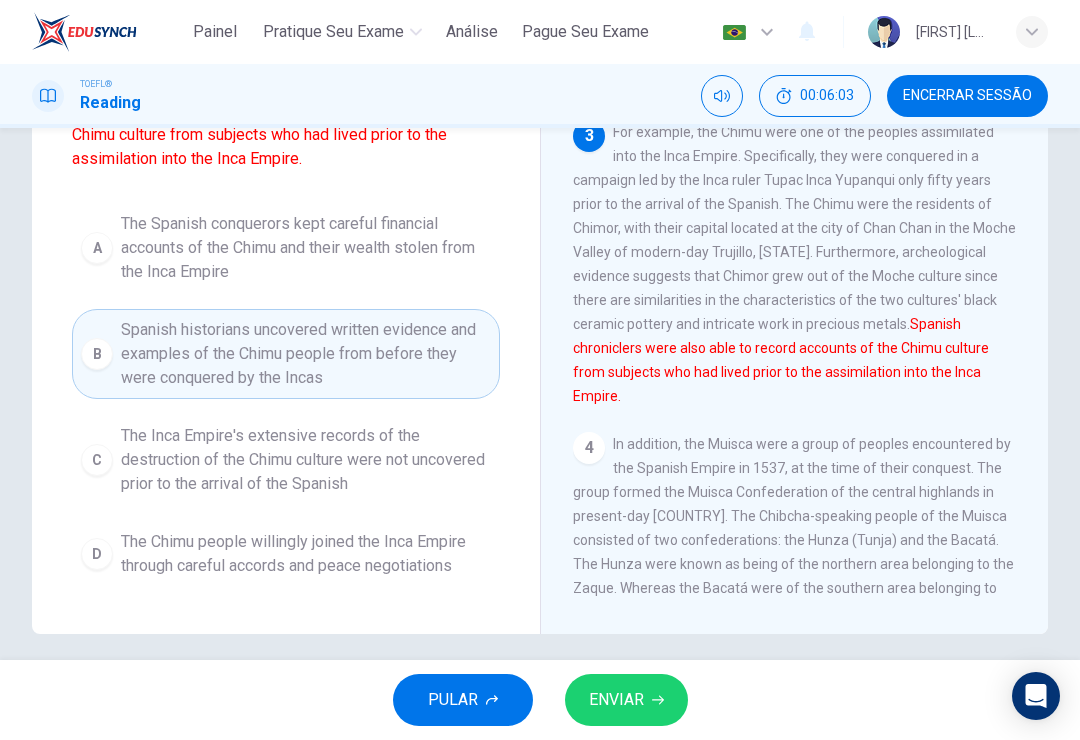 click on "ENVIAR" at bounding box center [616, 700] 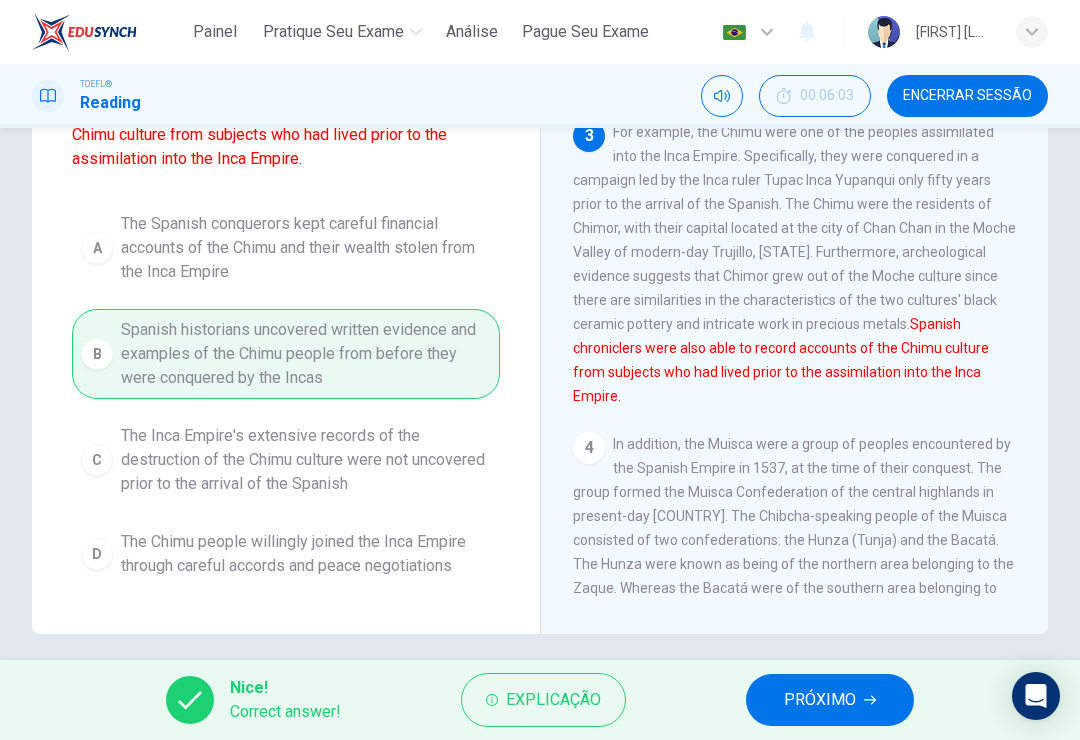 click on "PRÓXIMO" at bounding box center (820, 700) 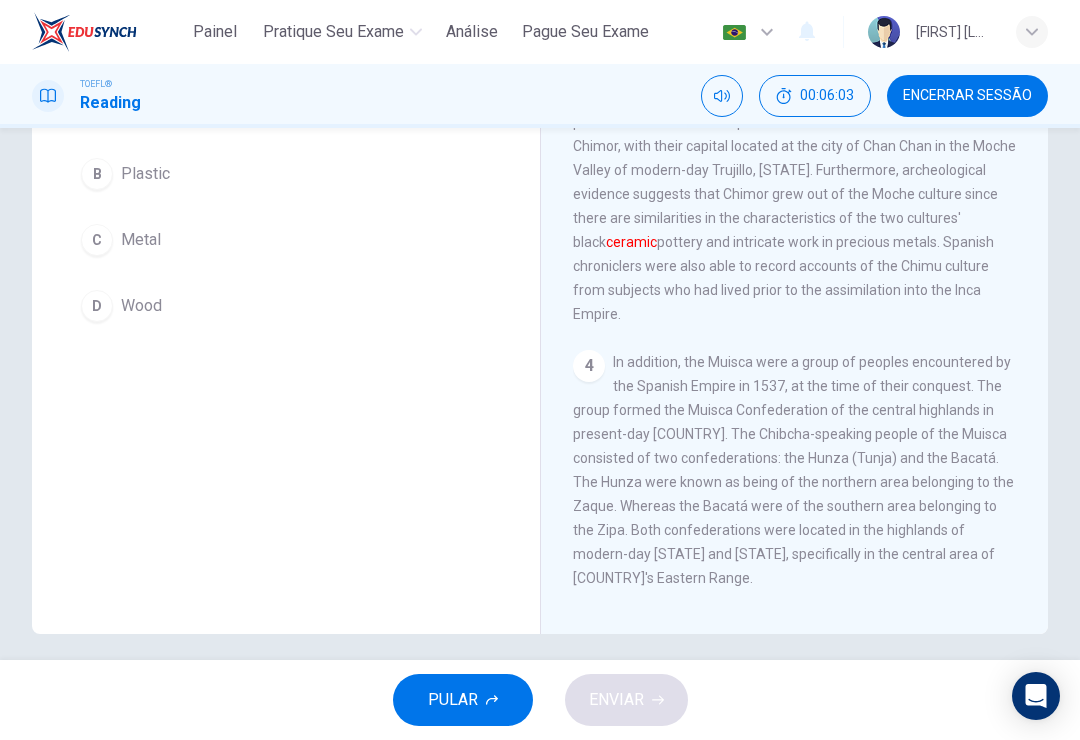 scroll, scrollTop: 823, scrollLeft: 0, axis: vertical 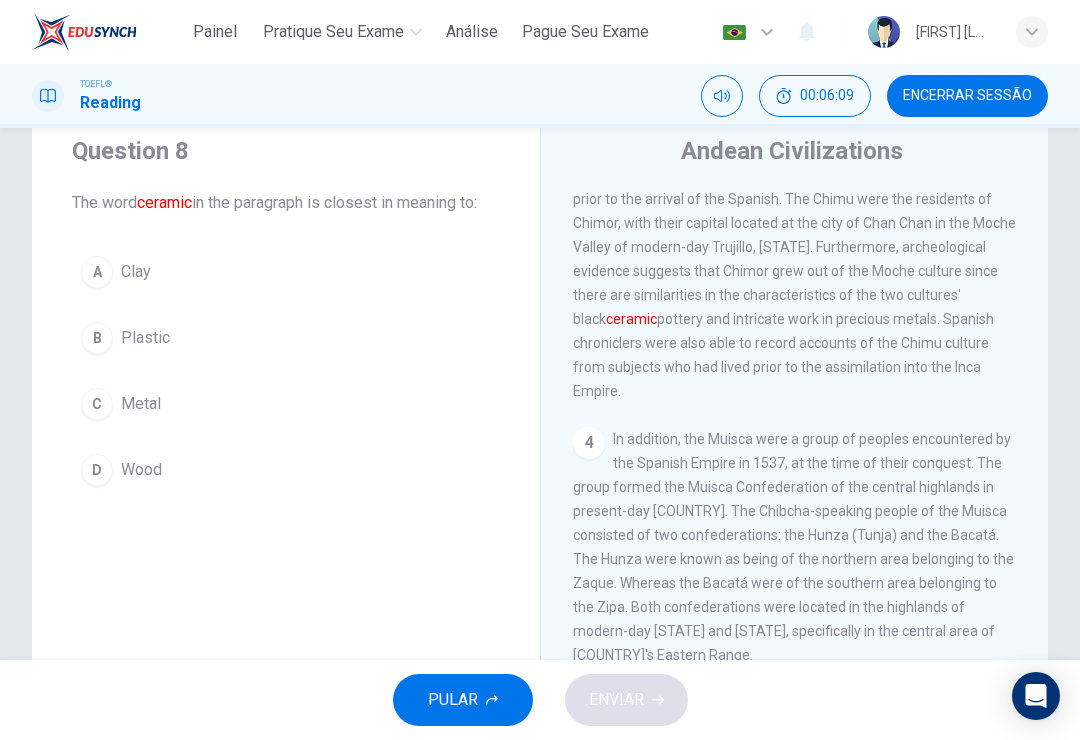 click on "Clay" at bounding box center [136, 272] 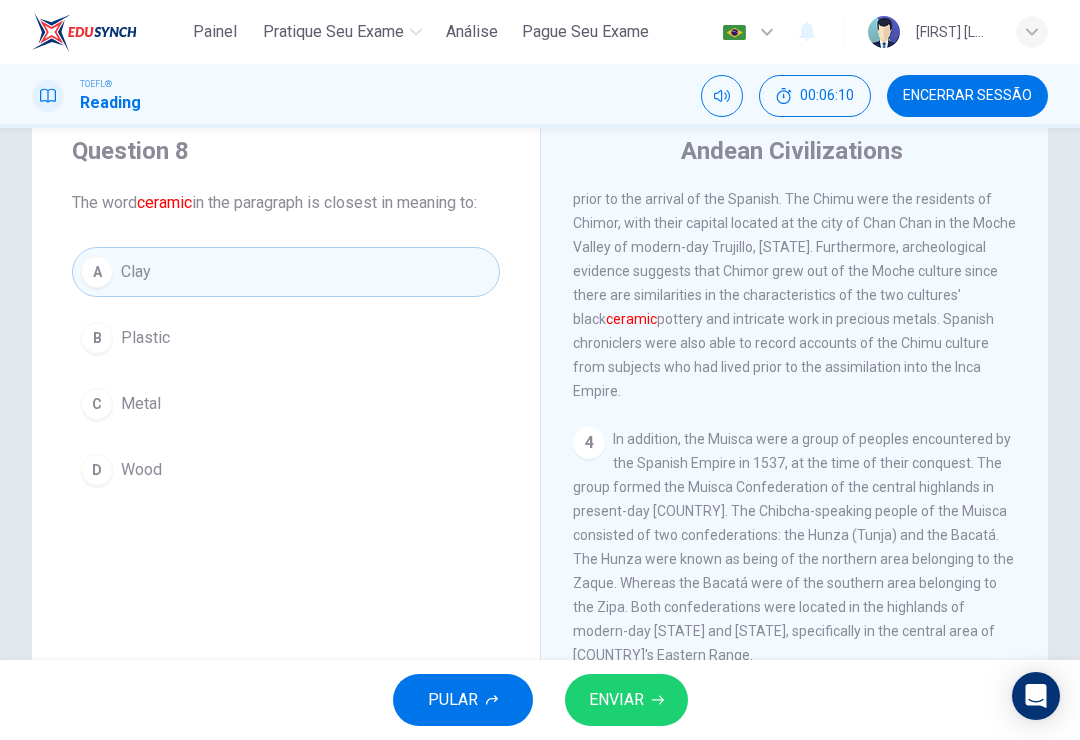 click on "ENVIAR" at bounding box center [616, 700] 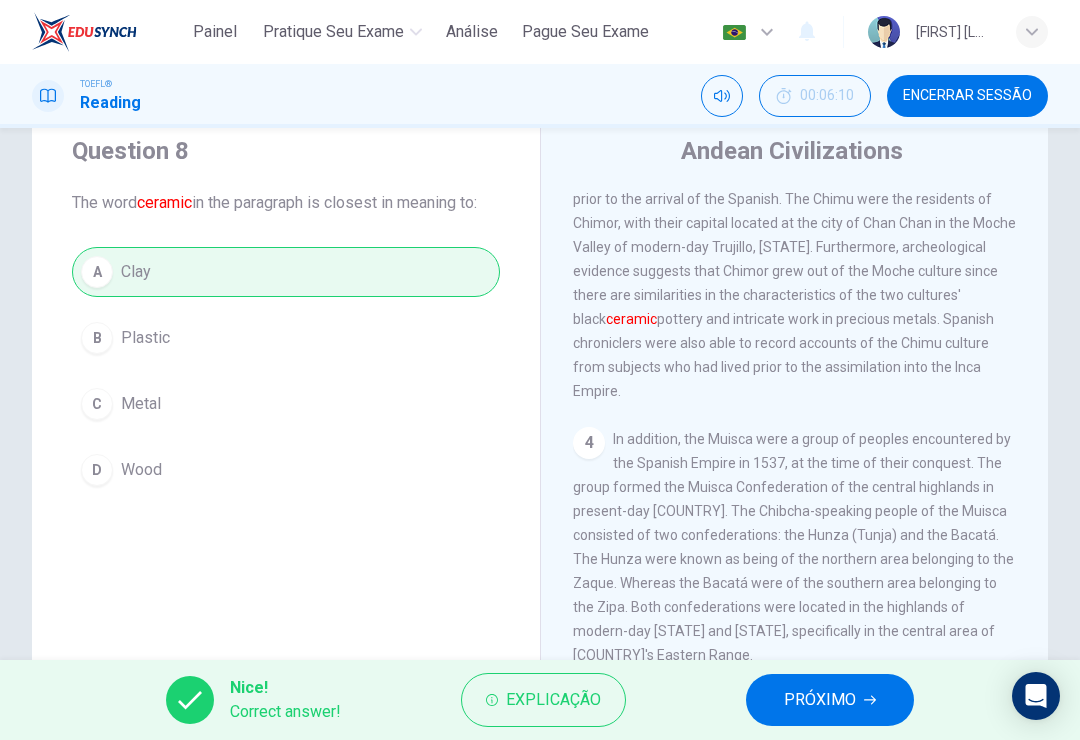 click on "PRÓXIMO" at bounding box center [820, 700] 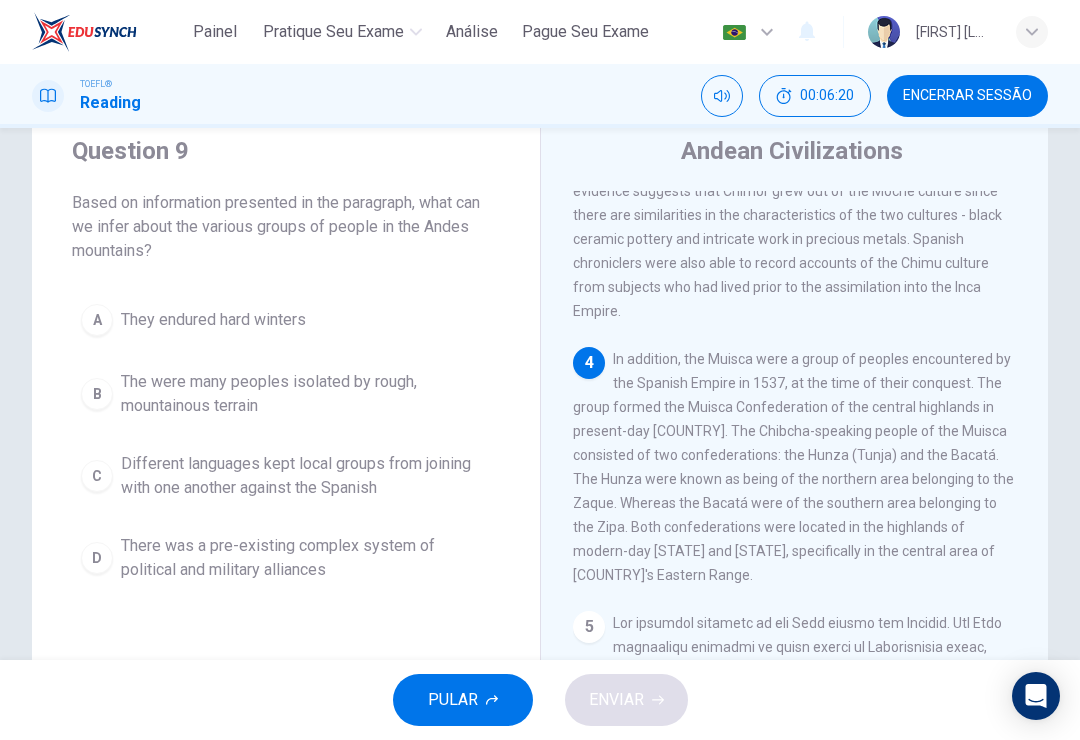 scroll, scrollTop: 972, scrollLeft: 0, axis: vertical 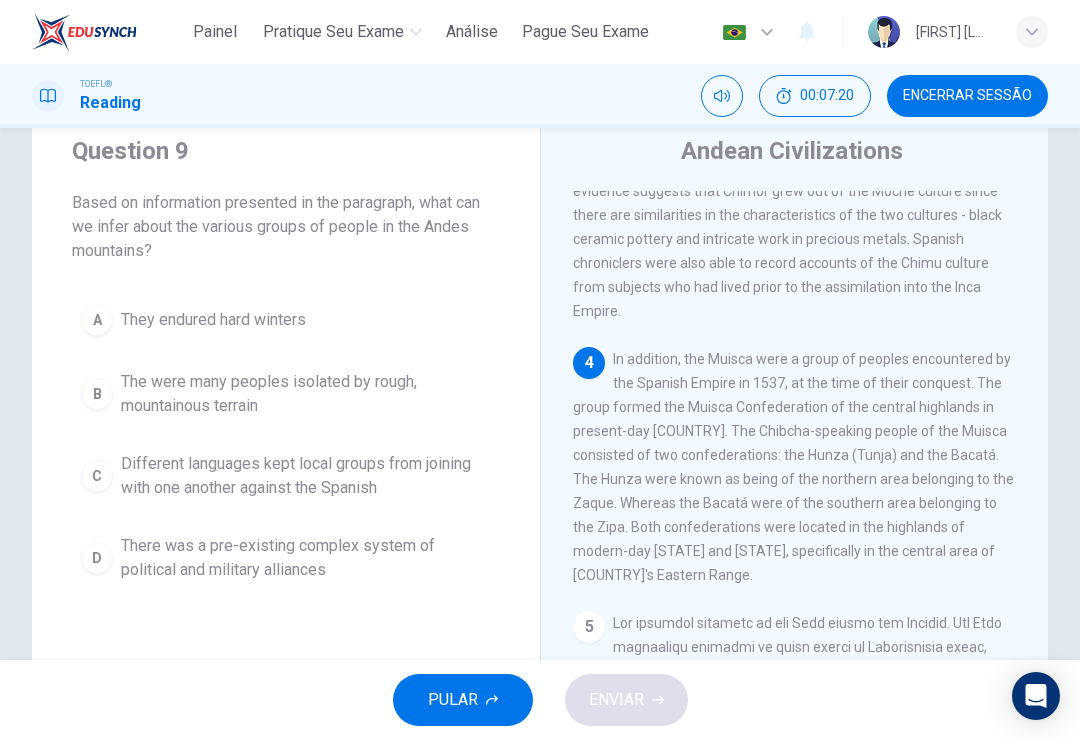 click on "The were many peoples isolated by rough, mountainous terrain" at bounding box center (306, 394) 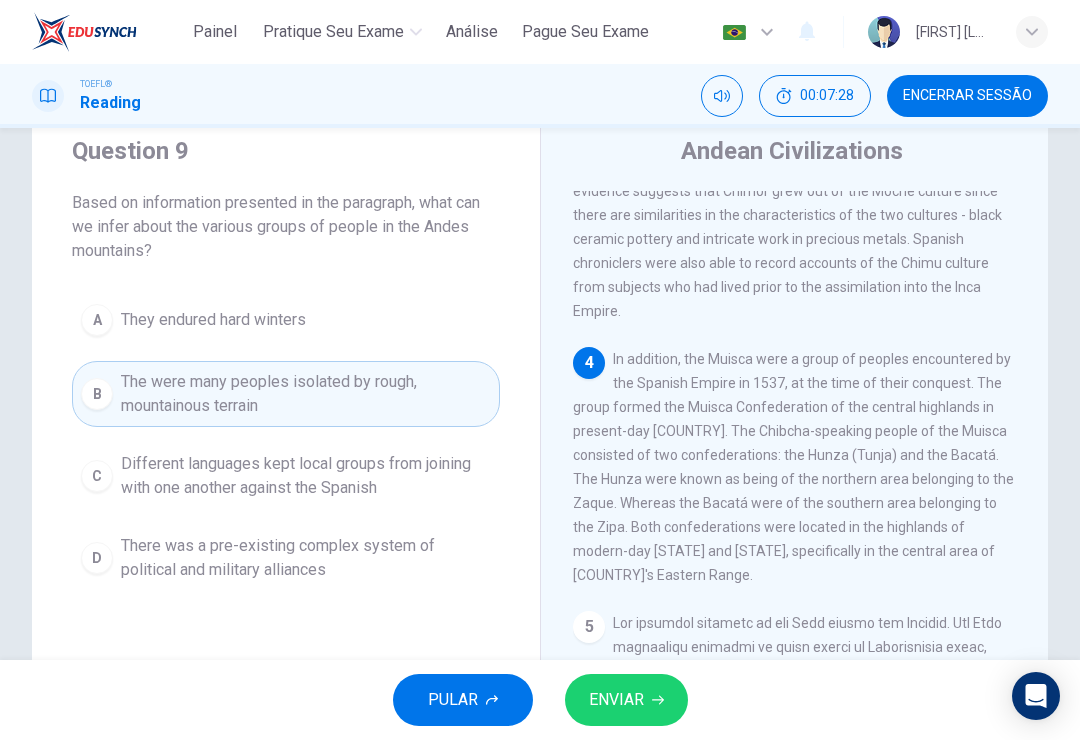 click on "ENVIAR" at bounding box center [626, 700] 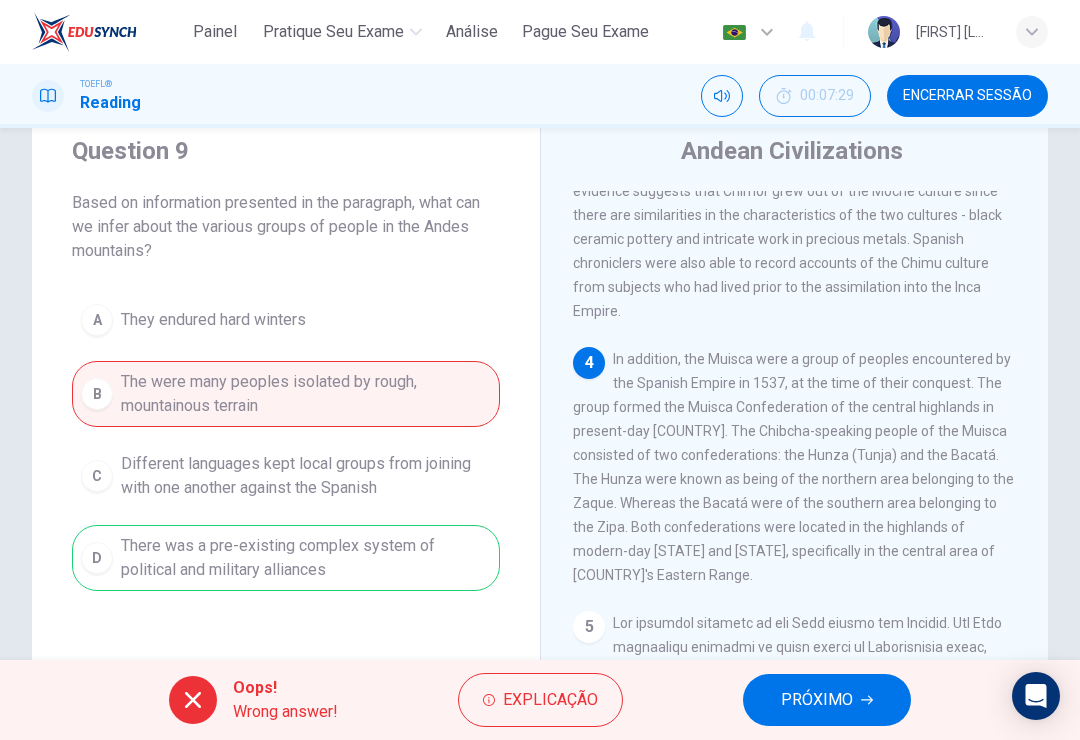 click on "PRÓXIMO" at bounding box center [817, 700] 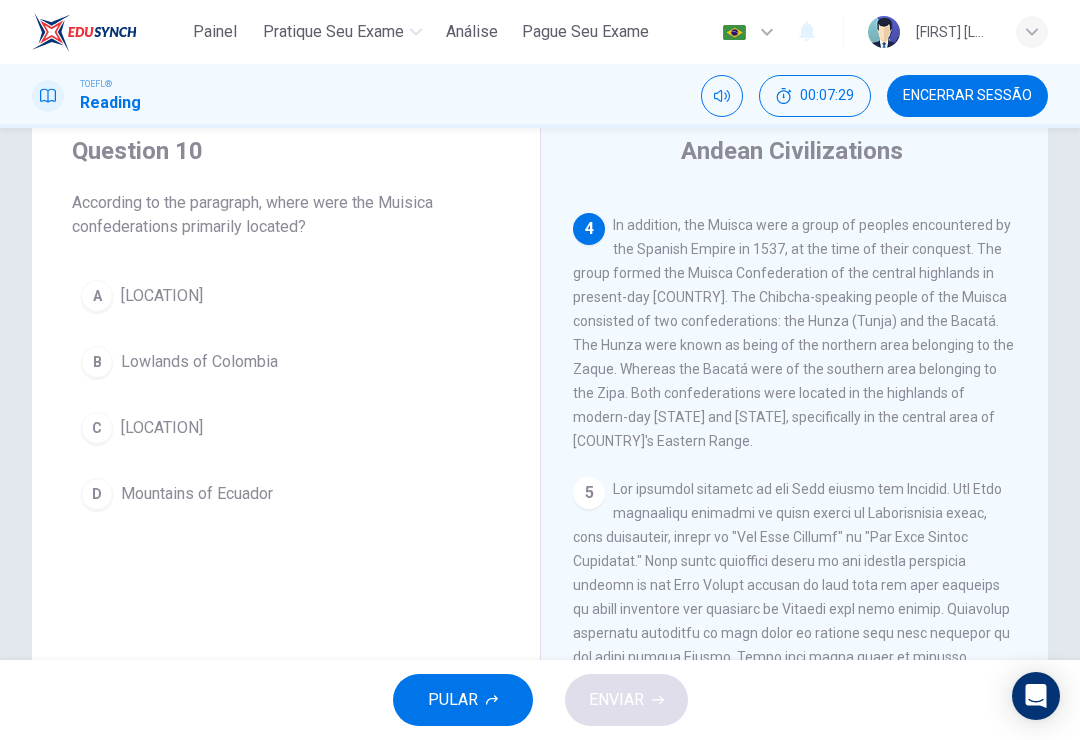 scroll, scrollTop: 1122, scrollLeft: 0, axis: vertical 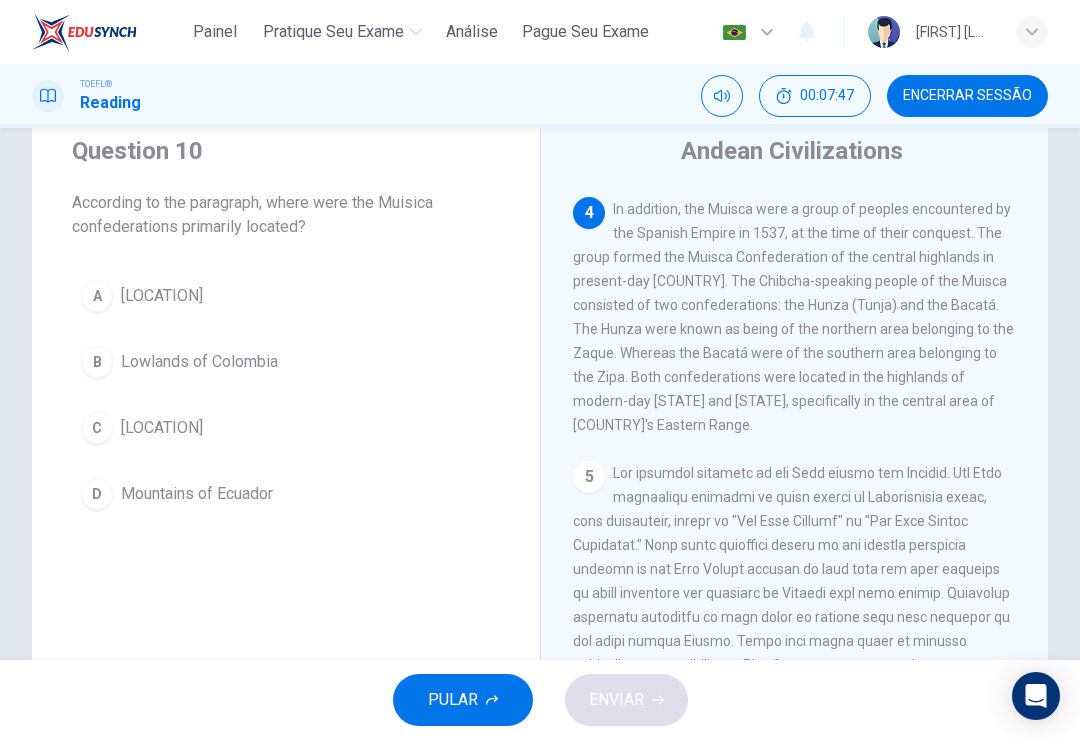 click on "C" at bounding box center [97, 428] 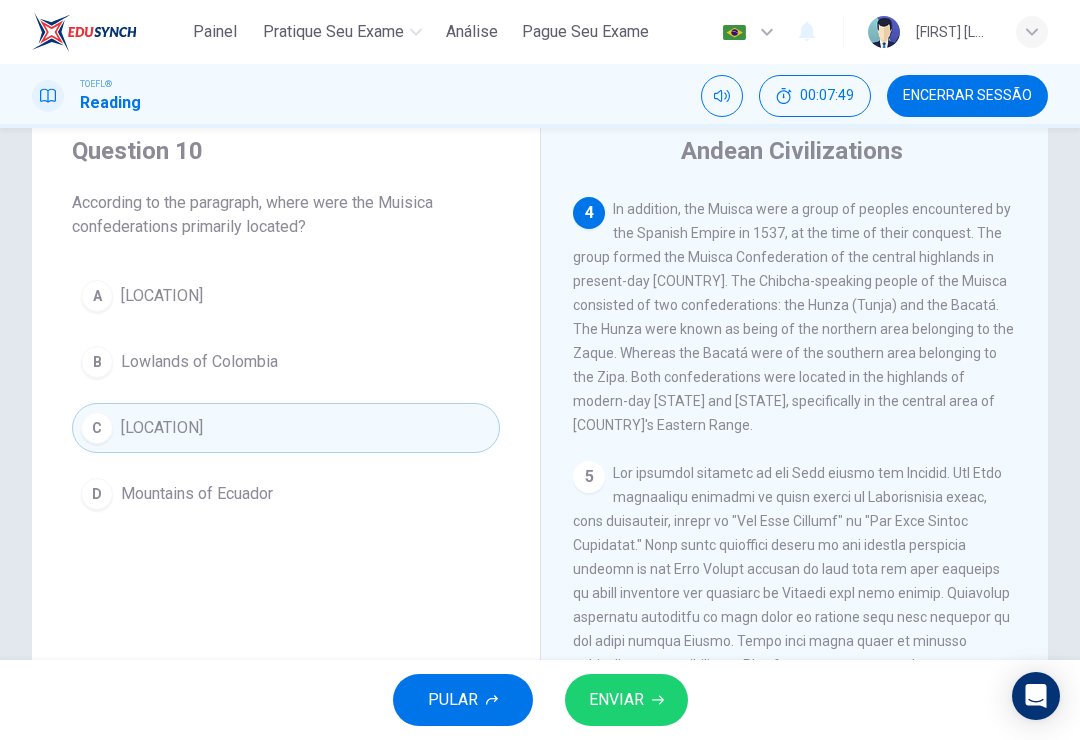 click on "ENVIAR" at bounding box center [626, 700] 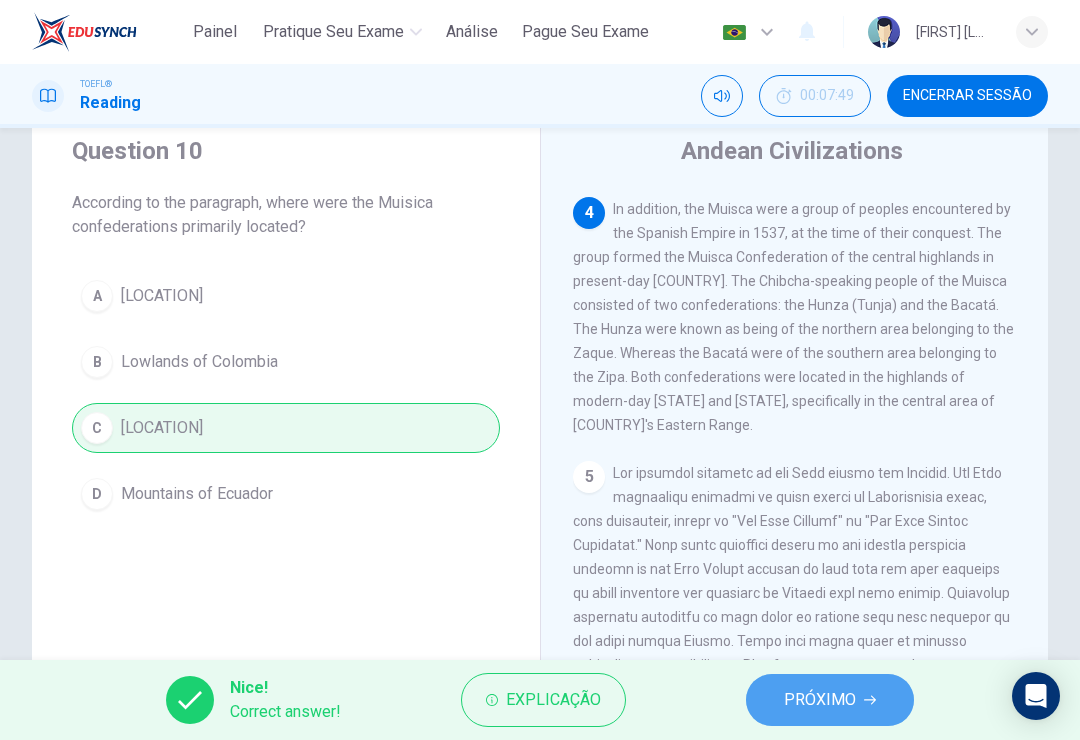 click on "PRÓXIMO" at bounding box center (820, 700) 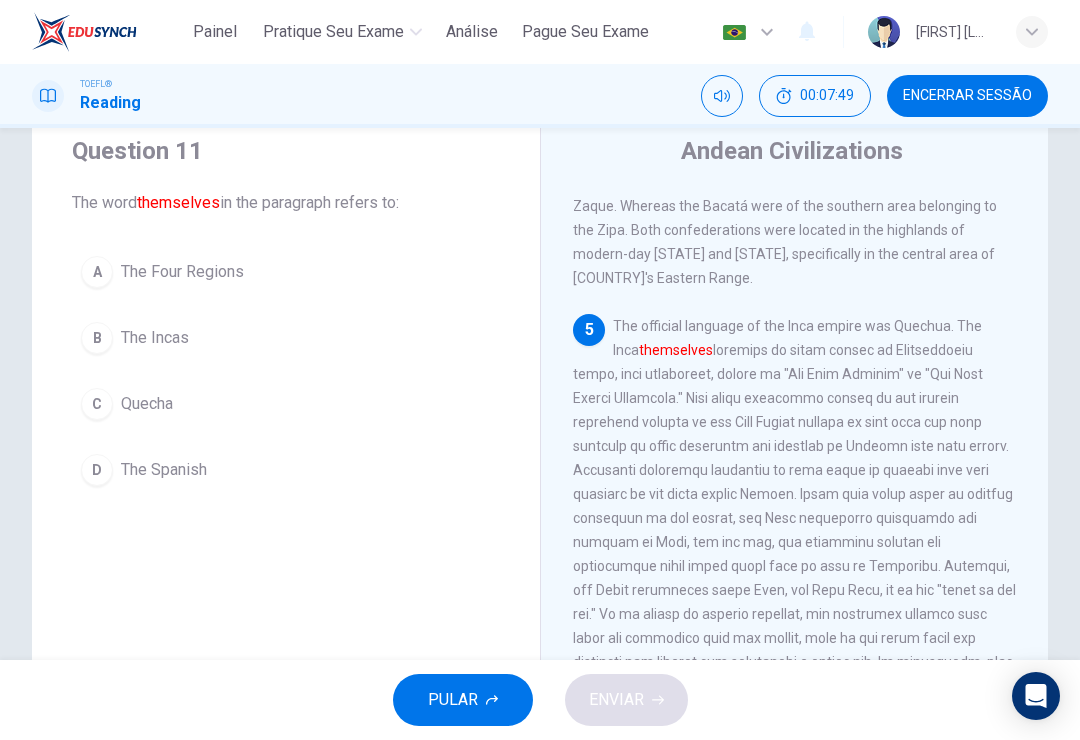 scroll, scrollTop: 1295, scrollLeft: 0, axis: vertical 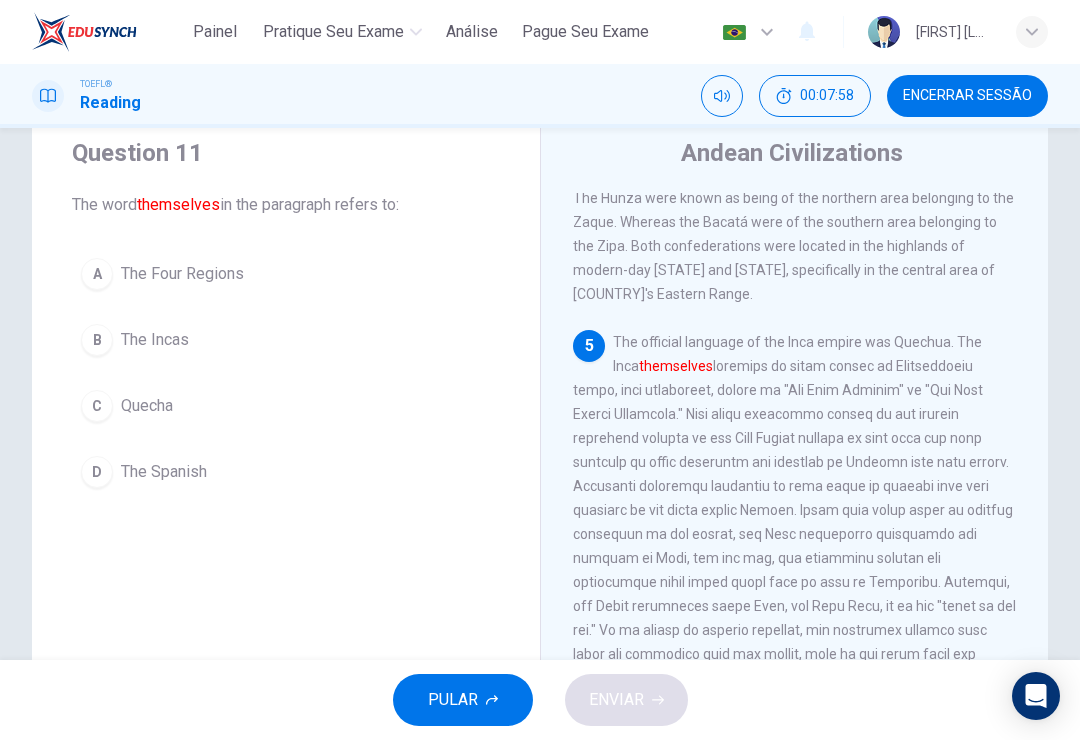click on "B The Incas" at bounding box center (286, 340) 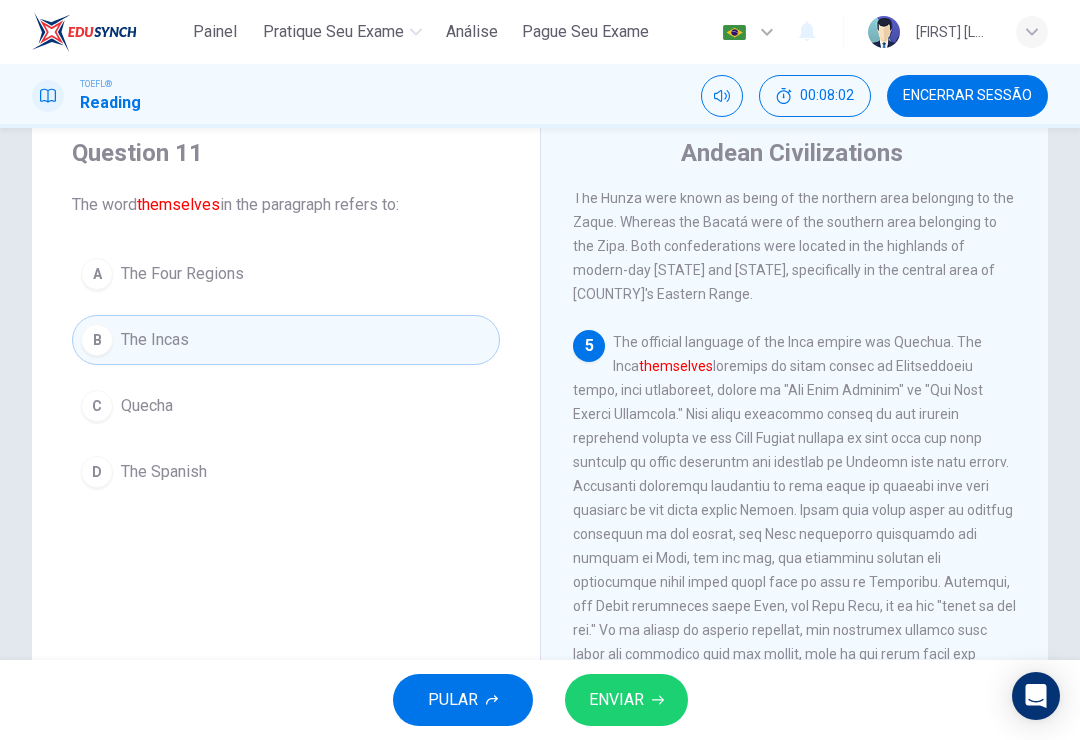 click on "ENVIAR" at bounding box center (626, 700) 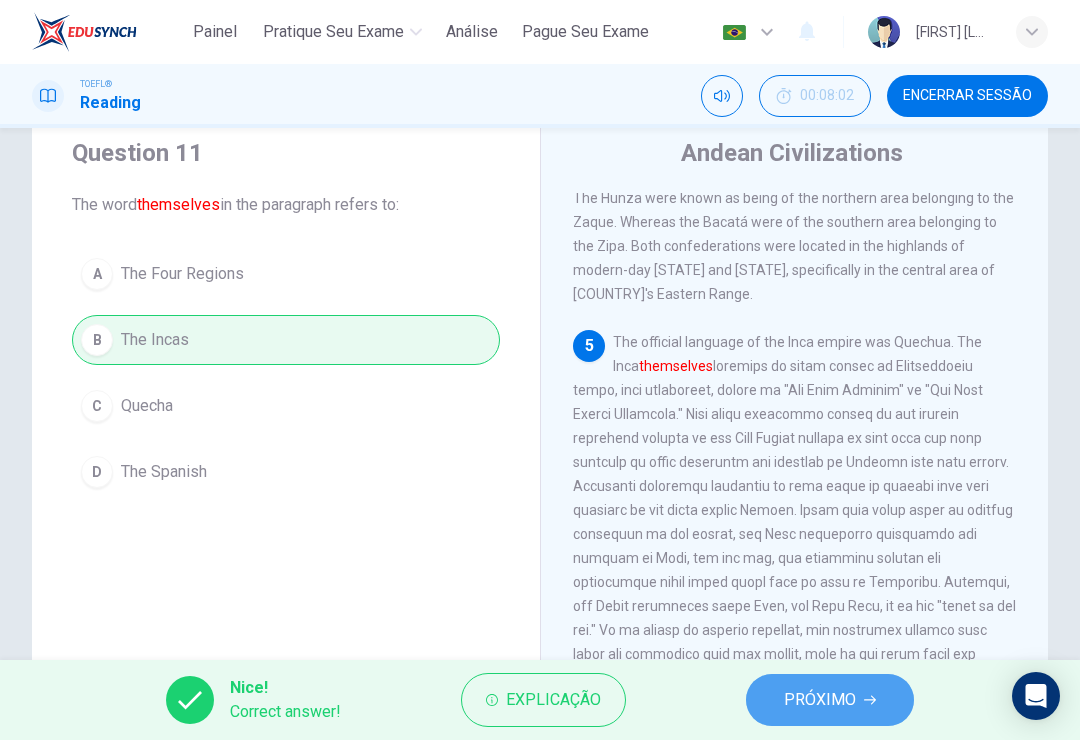 click on "PRÓXIMO" at bounding box center [820, 700] 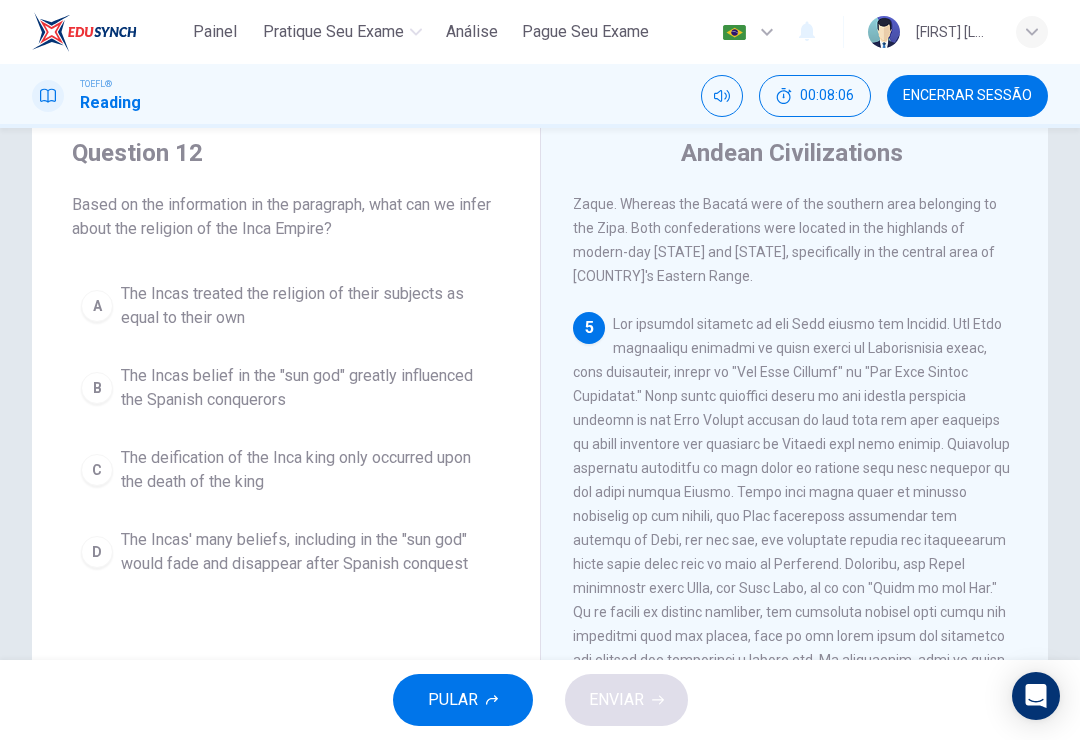 scroll, scrollTop: 1295, scrollLeft: 0, axis: vertical 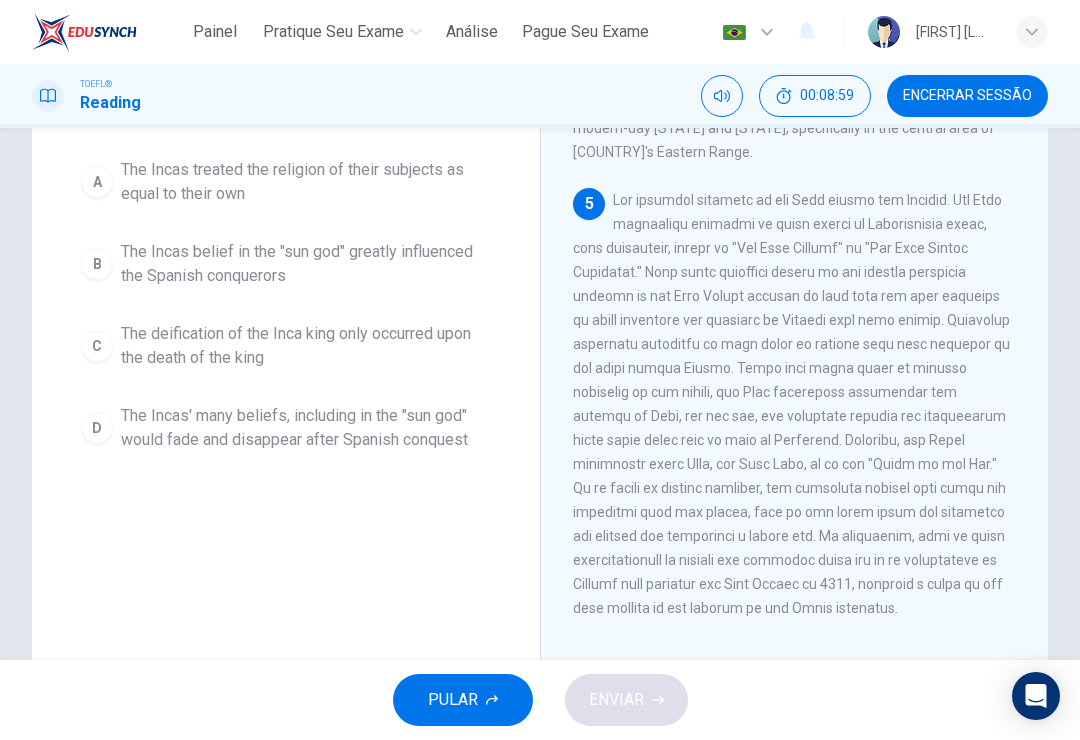 click on "The Incas' many beliefs, including in the "sun god" would fade and disappear after Spanish conquest" at bounding box center (306, 428) 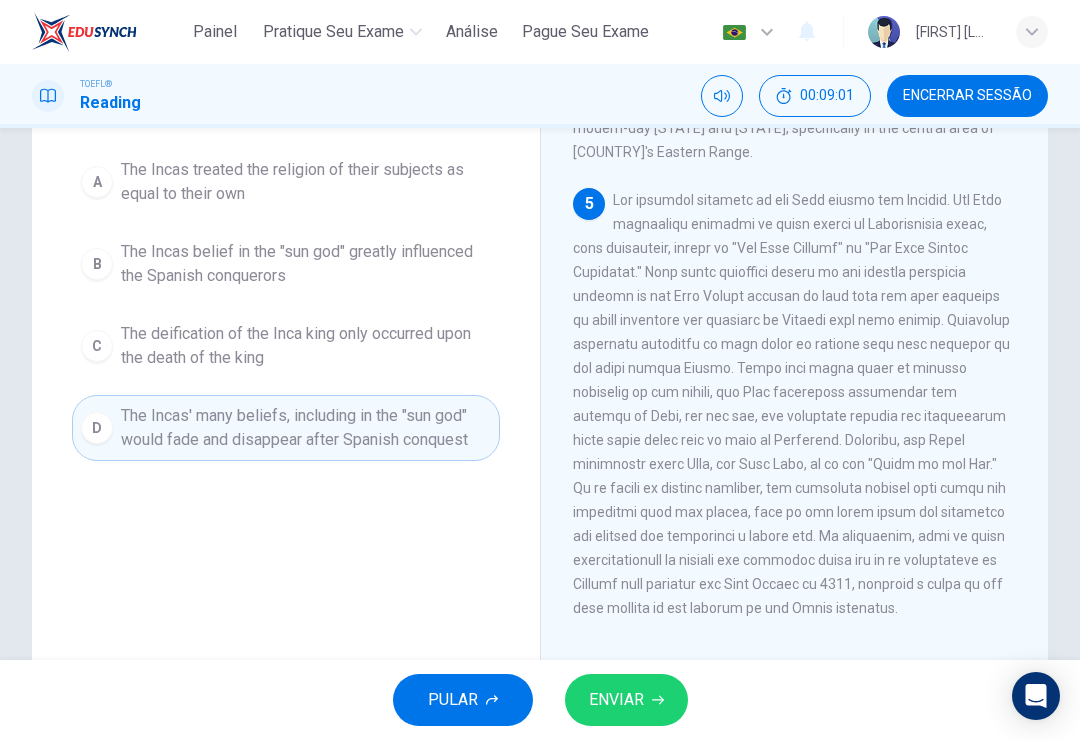 click 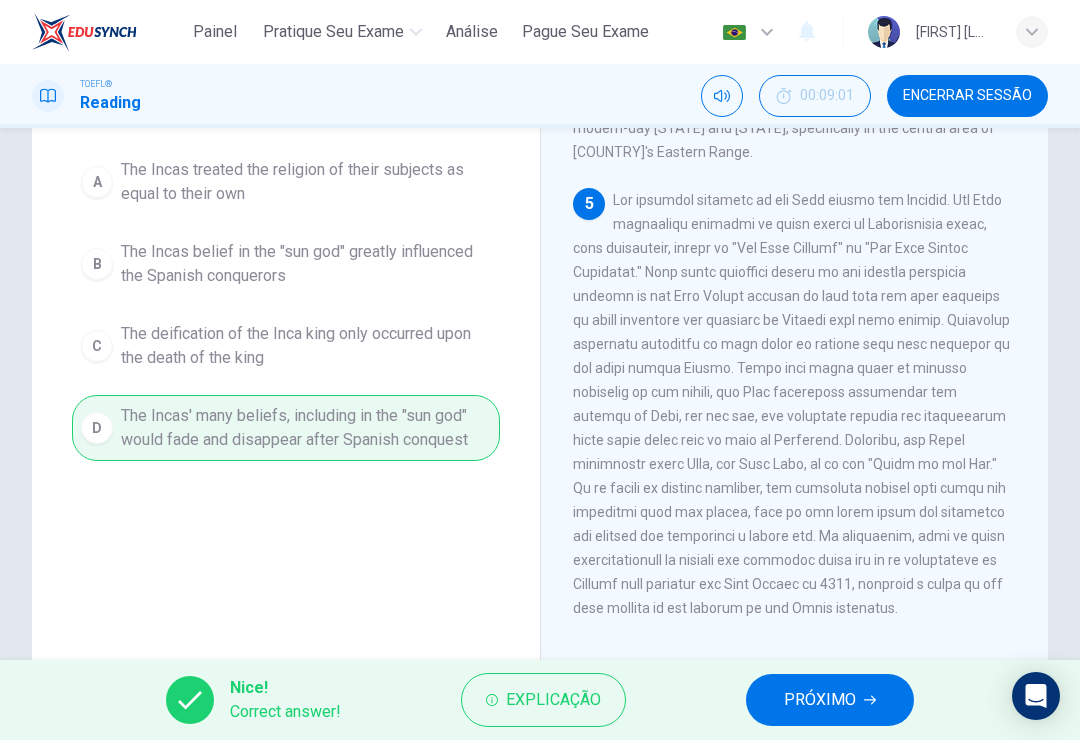 click on "PRÓXIMO" at bounding box center [820, 700] 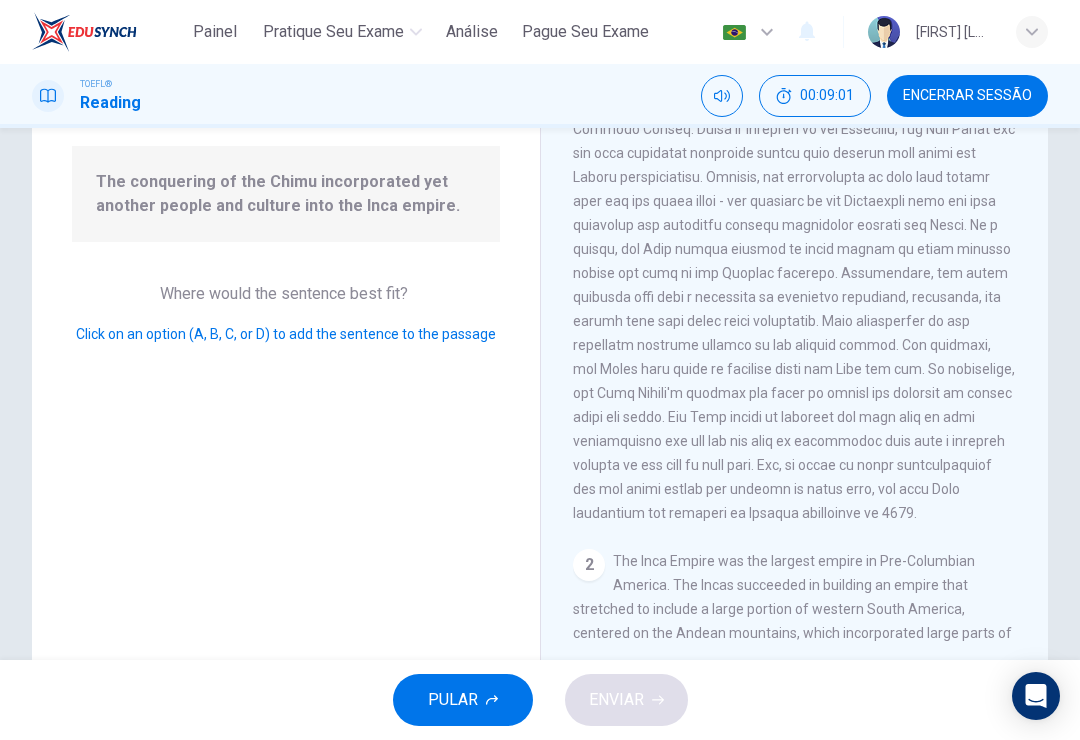 scroll, scrollTop: 720, scrollLeft: 0, axis: vertical 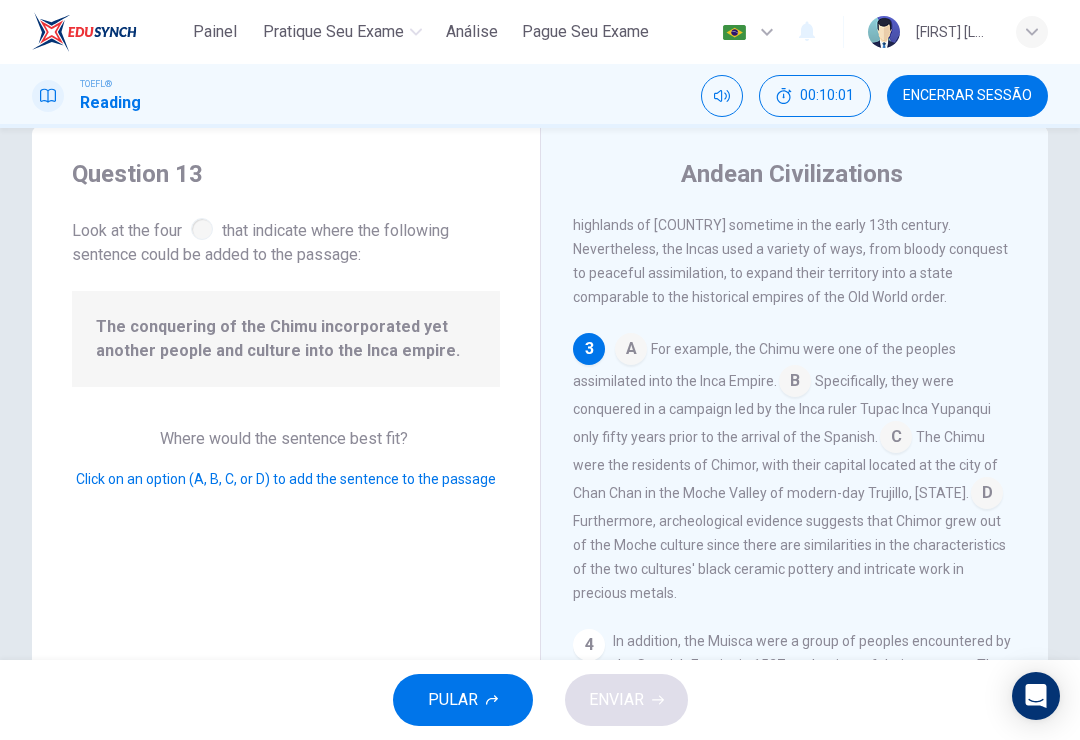 click at bounding box center (795, 383) 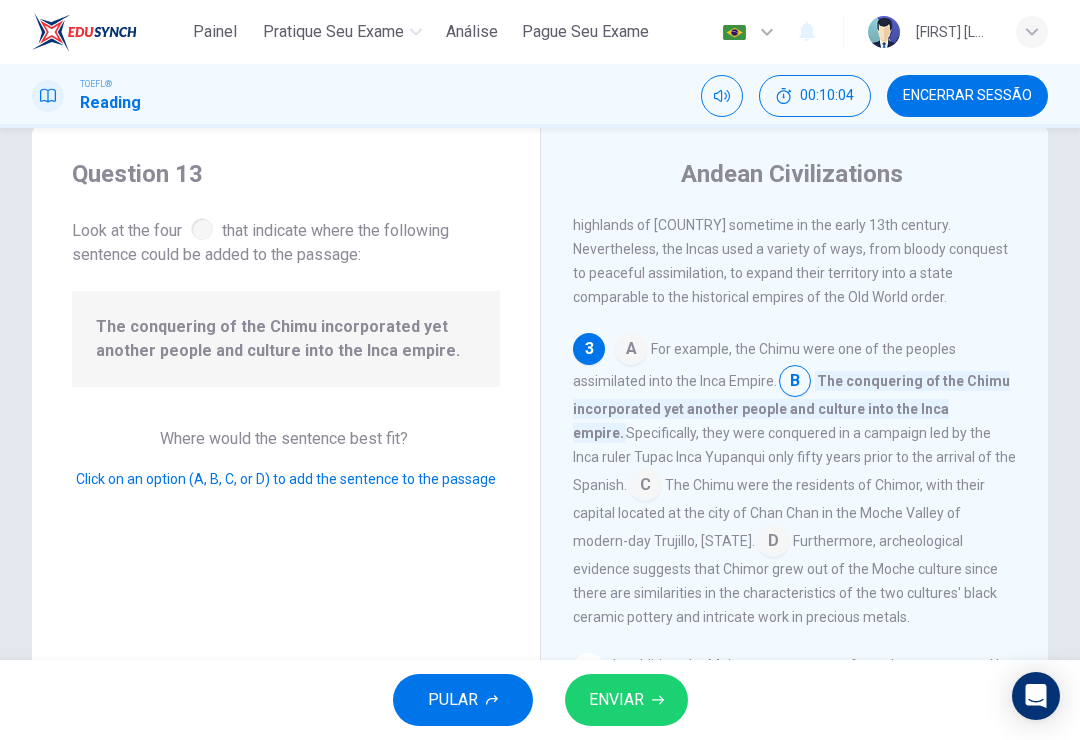 click on "ENVIAR" at bounding box center [626, 700] 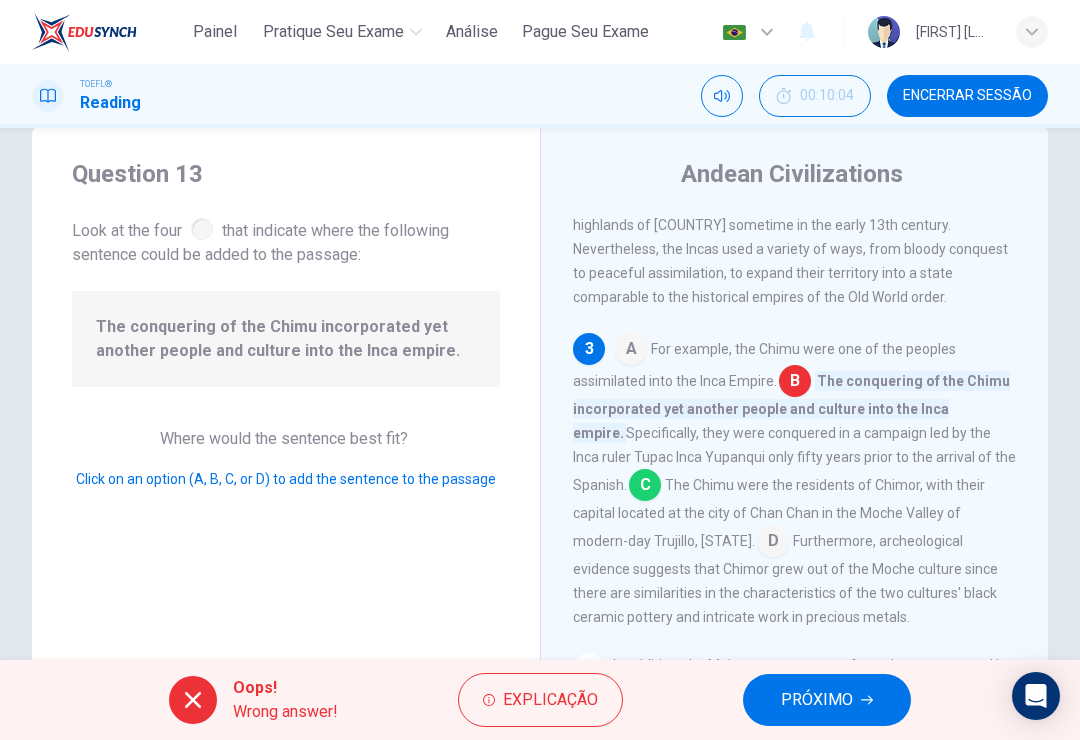 click on "PRÓXIMO" at bounding box center [817, 700] 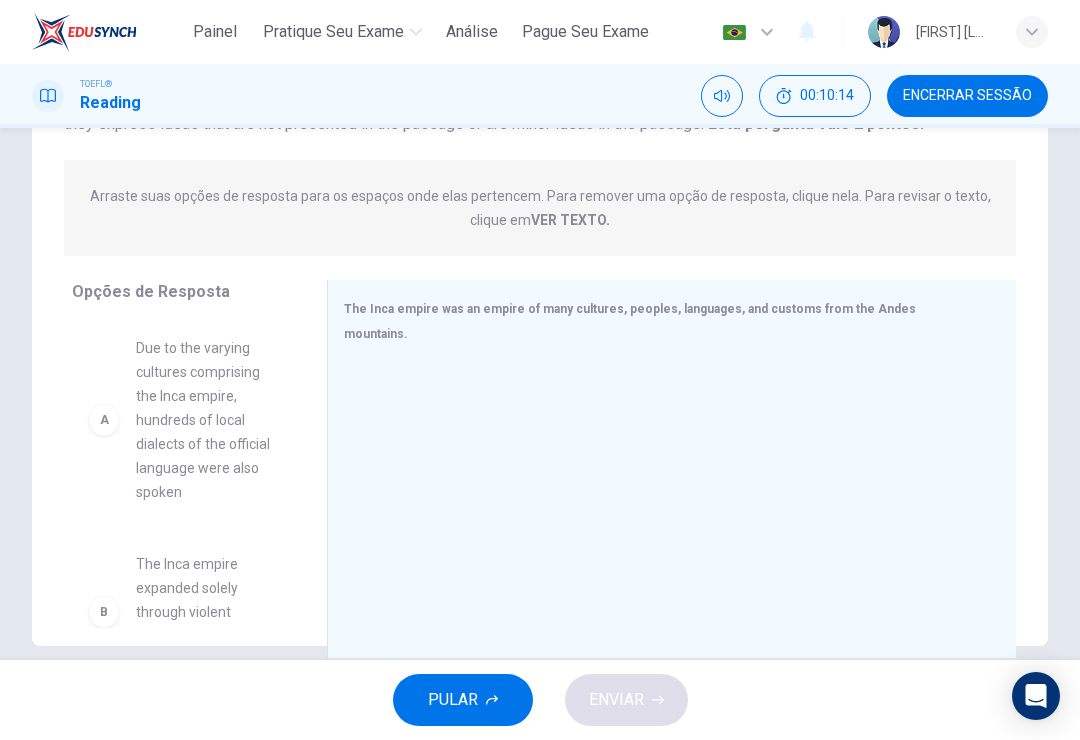 scroll, scrollTop: 219, scrollLeft: 0, axis: vertical 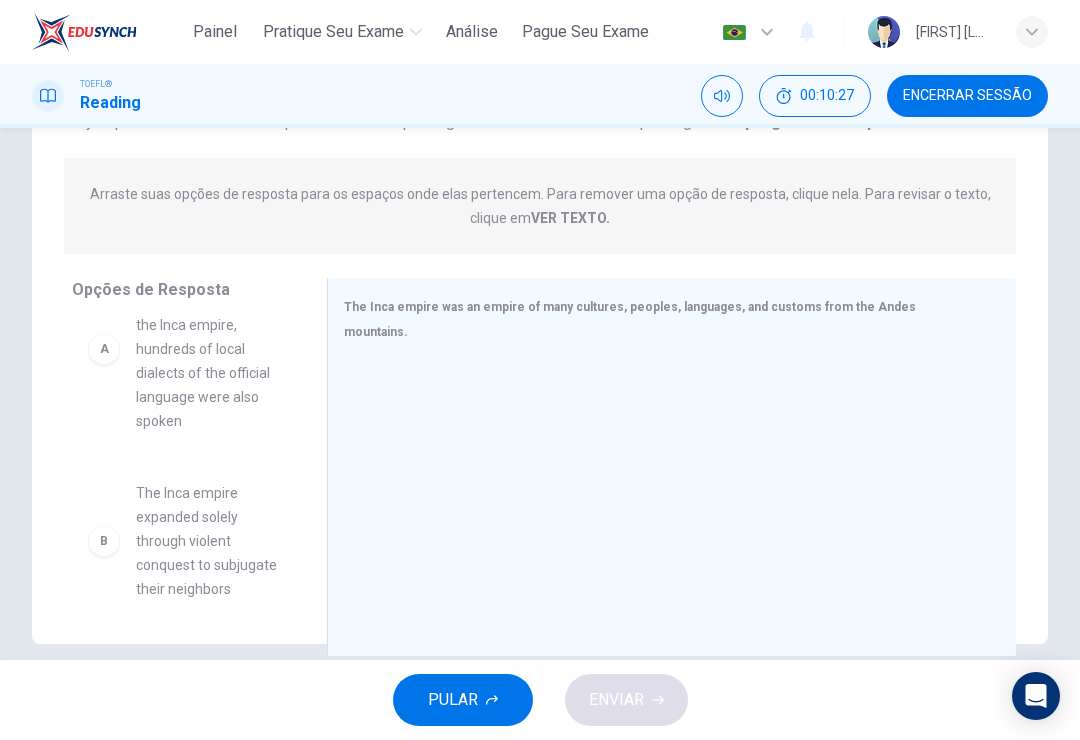 click on "A Due to the varying cultures comprising the Inca empire, hundreds of local dialects of the official language were also spoken" at bounding box center [183, 349] 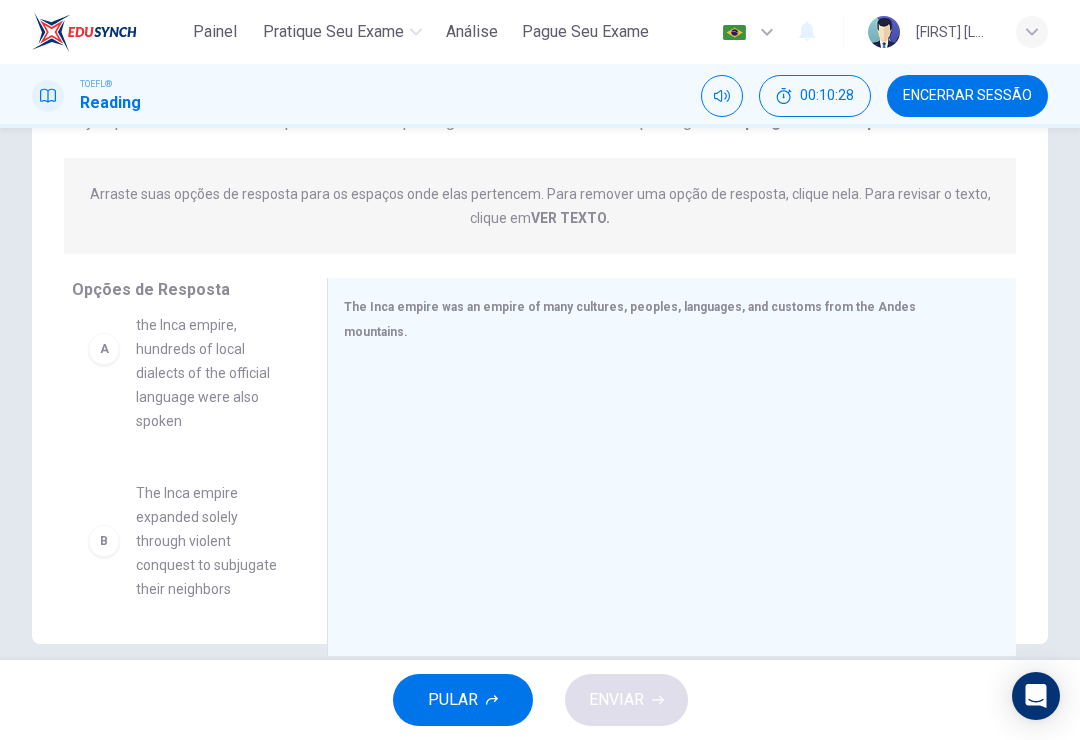 click on "A" at bounding box center [104, 349] 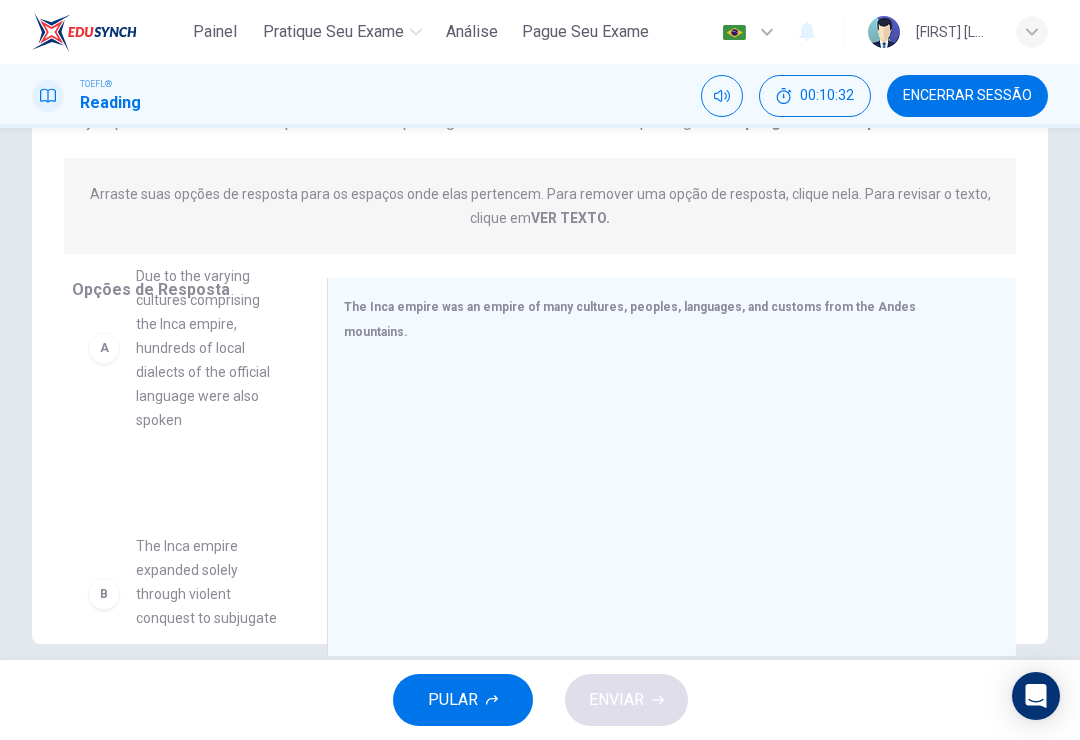 scroll, scrollTop: 0, scrollLeft: 0, axis: both 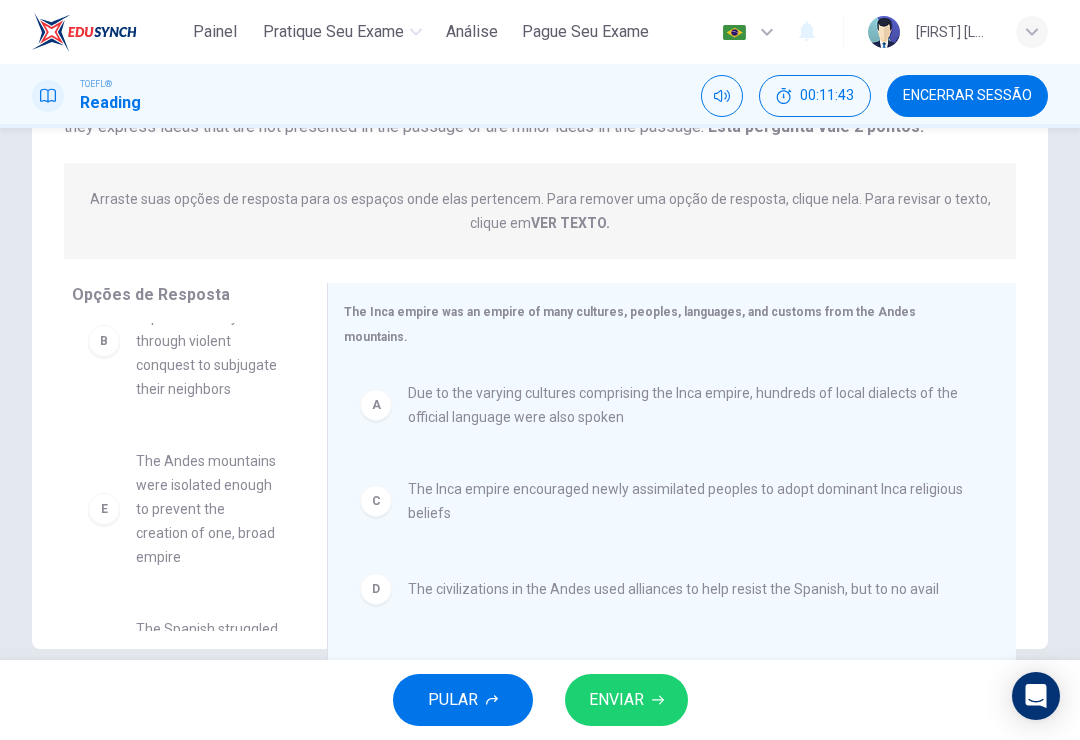 click on "ENVIAR" at bounding box center (616, 700) 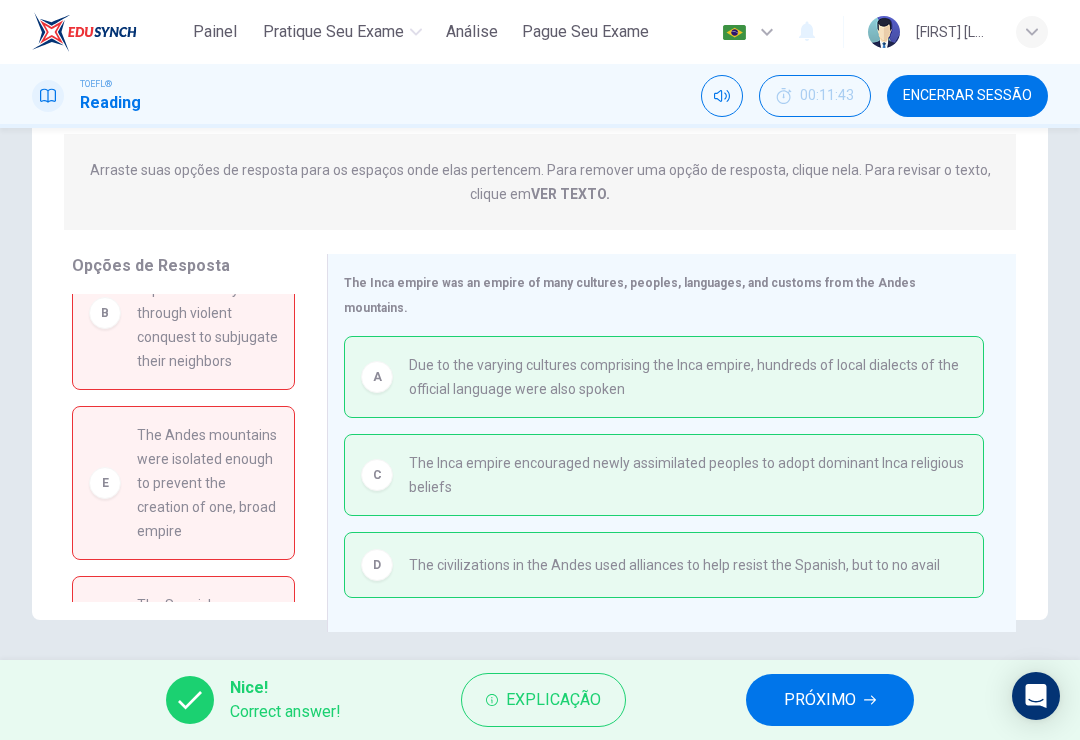 scroll, scrollTop: 243, scrollLeft: 0, axis: vertical 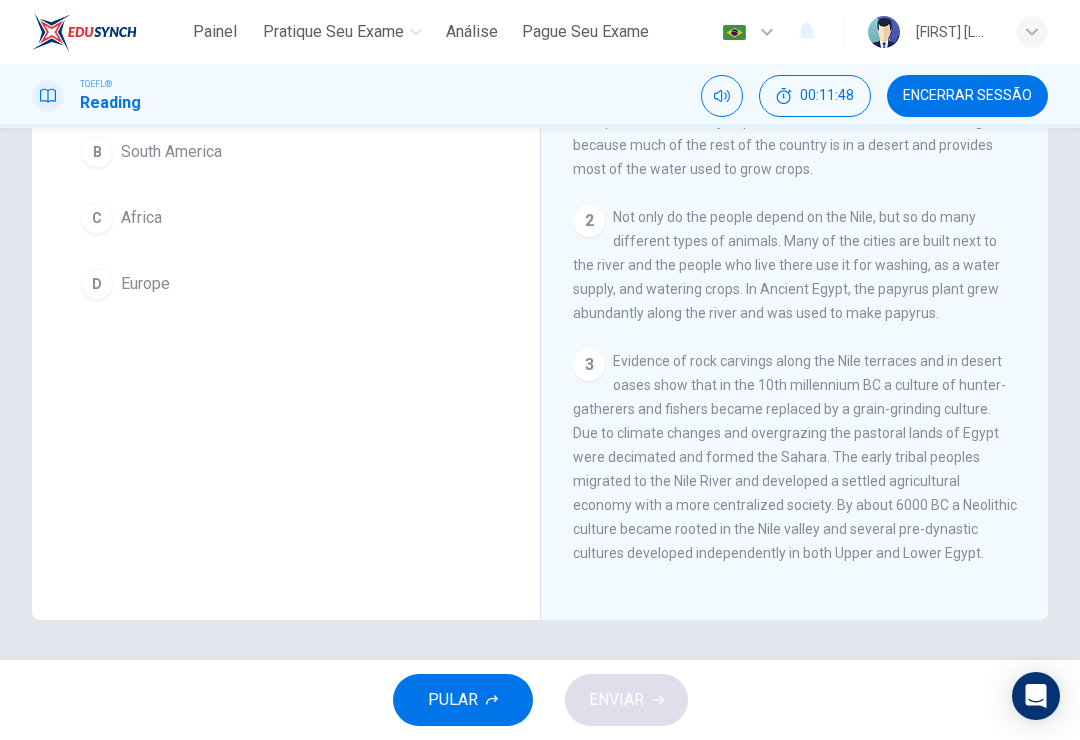 click on "Question 15 According to the paragraph, what continent is the Nile located on? A Asia B South America C Africa D Europe Agriculture And Settlement Around The Nile  1 The Nile, located in Africa, is the longest river on Earth stretching about 6,650 km, or 4,132 miles, and flows into the Mediterranean Sea near Alexandria. It is formed by the White Nile flowing from Lake Victoria in Uganda, and the Blue Nile flowing through Ethiopia. The Nile is very important in the countries it flows through because much of the rest of the country is in a desert and provides most of the water used to grow crops. 2 Not only do the people depend on the Nile, but so do many different types of animals. Many of the cities are built next to the river and the people who live there use it for washing, as a water supply, and watering crops. In Ancient Egypt, the papyrus plant grew abundantly along the river and was used to make papyrus. 3 4 5" at bounding box center (540, 256) 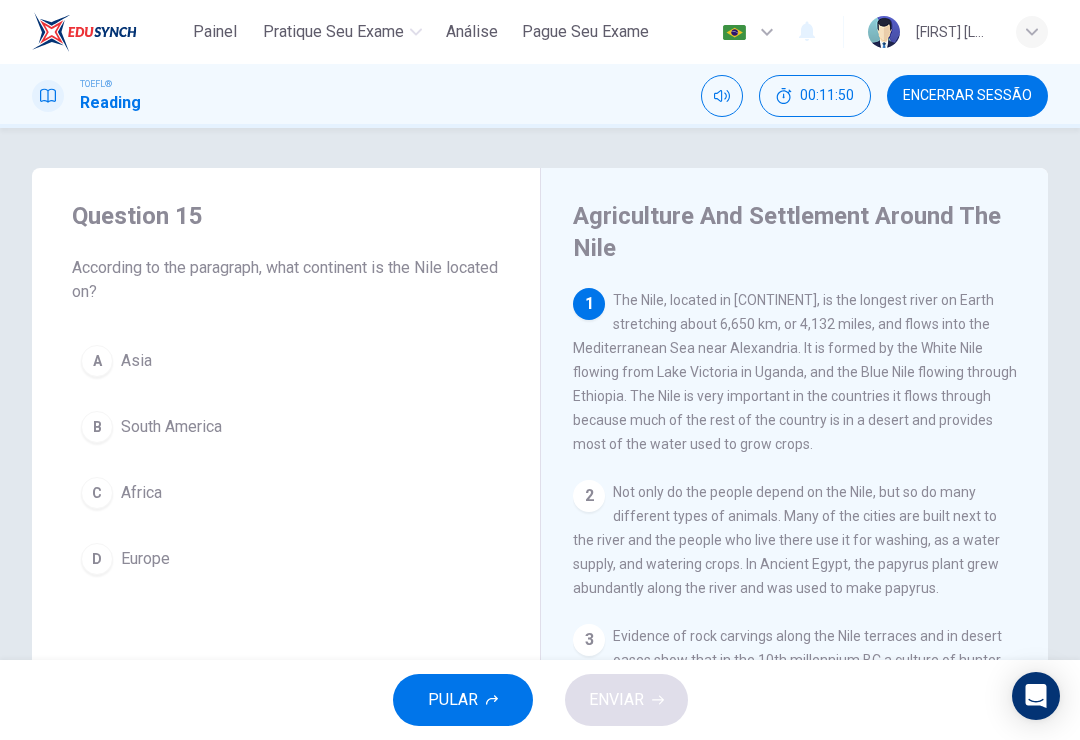 scroll, scrollTop: 0, scrollLeft: 0, axis: both 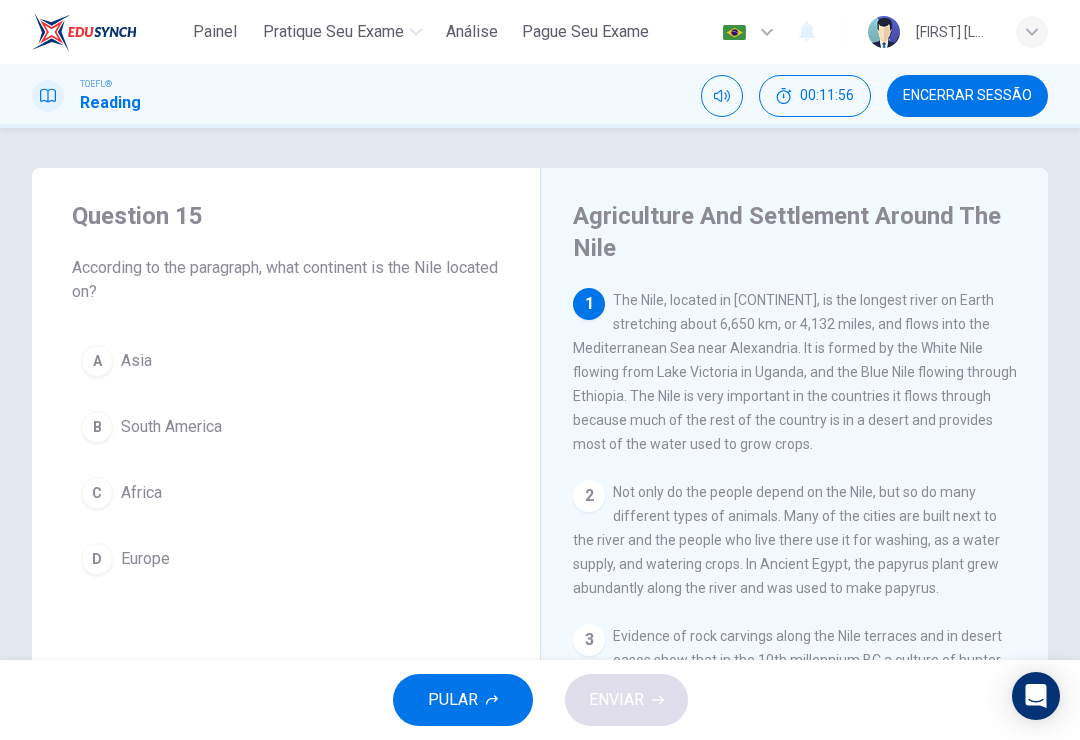click on "C Africa" at bounding box center (286, 493) 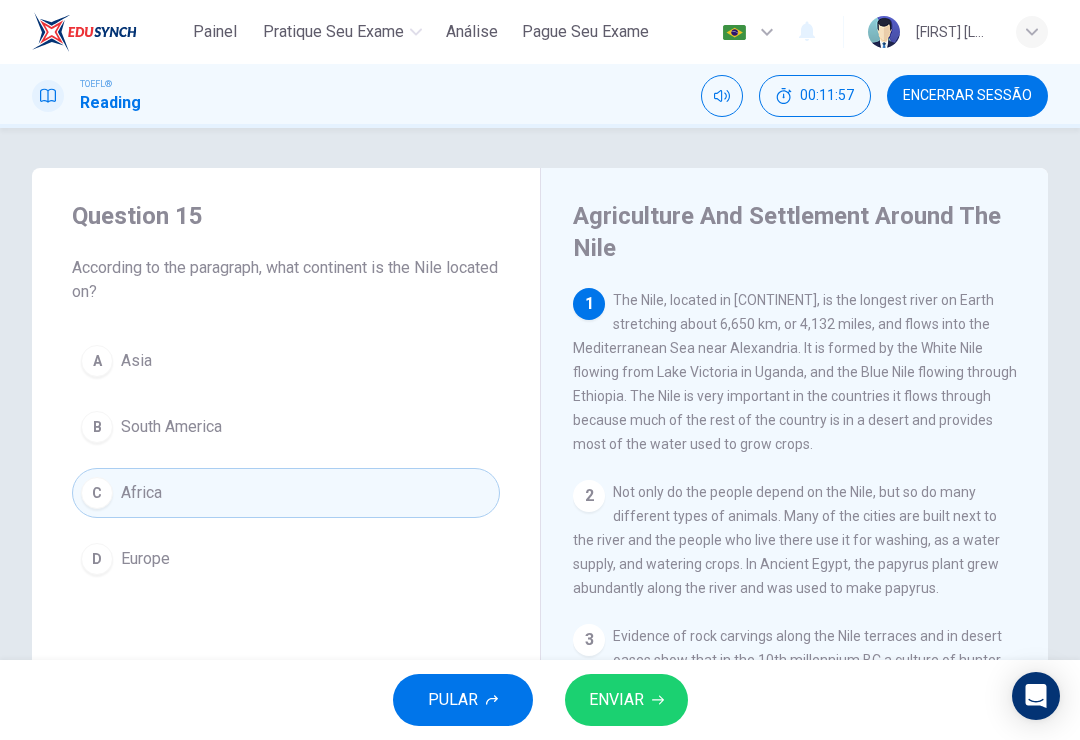 click on "ENVIAR" at bounding box center [616, 700] 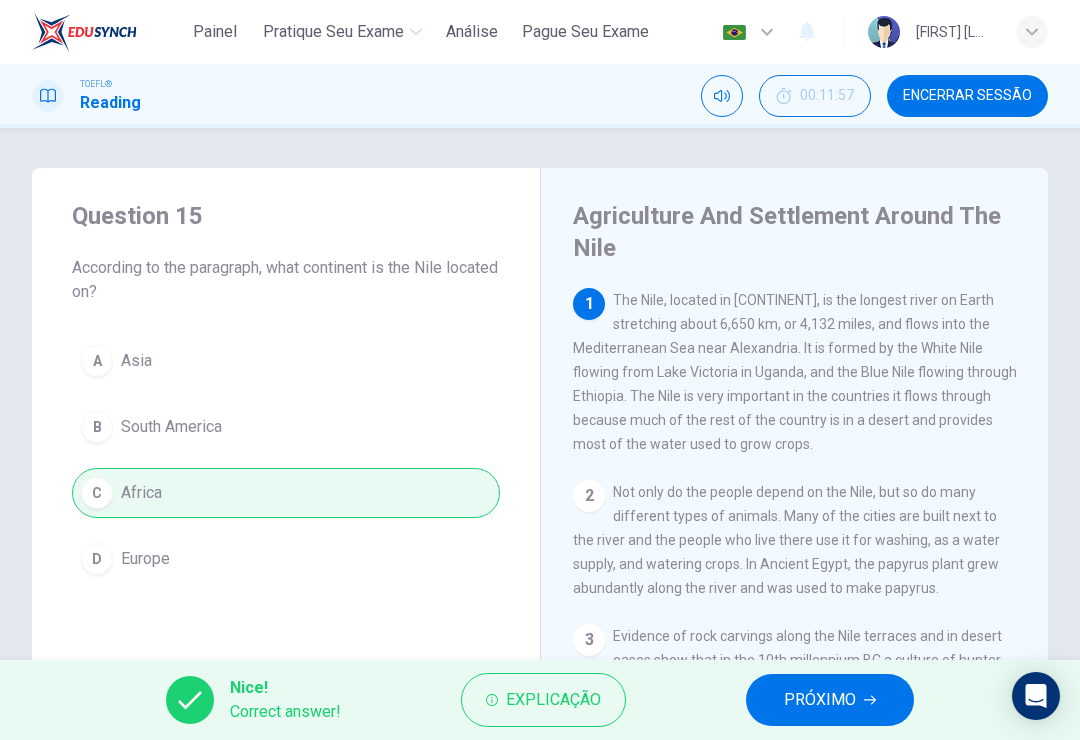 click on "PRÓXIMO" at bounding box center (830, 700) 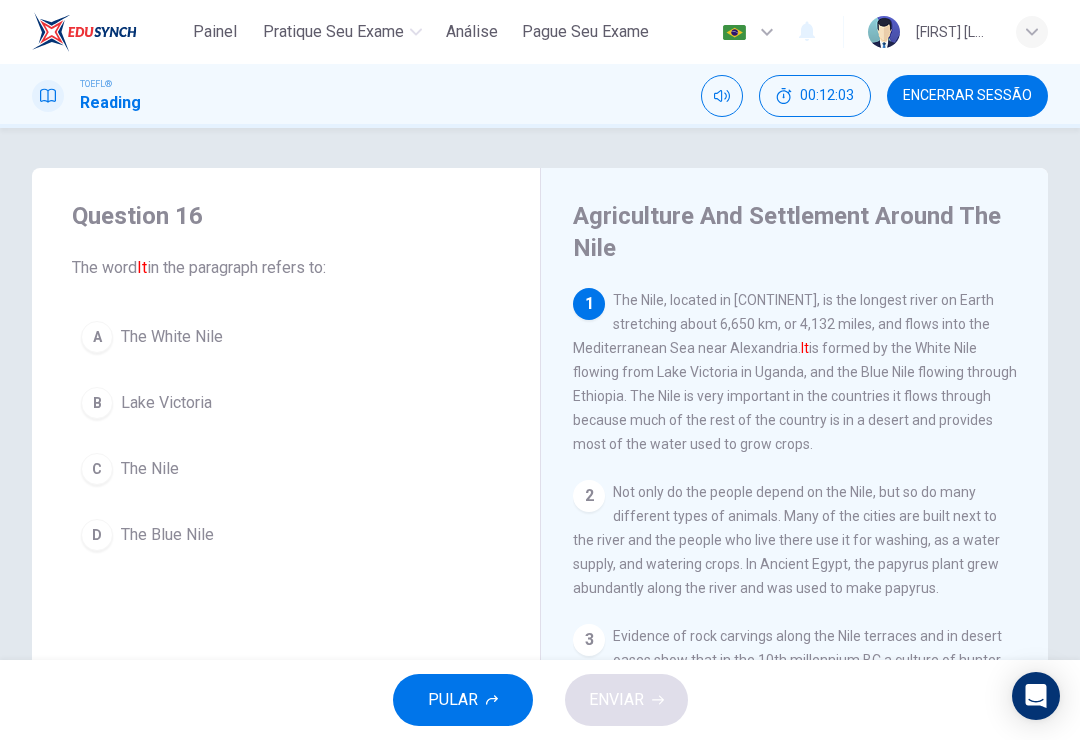 click on "The Nile" at bounding box center [150, 469] 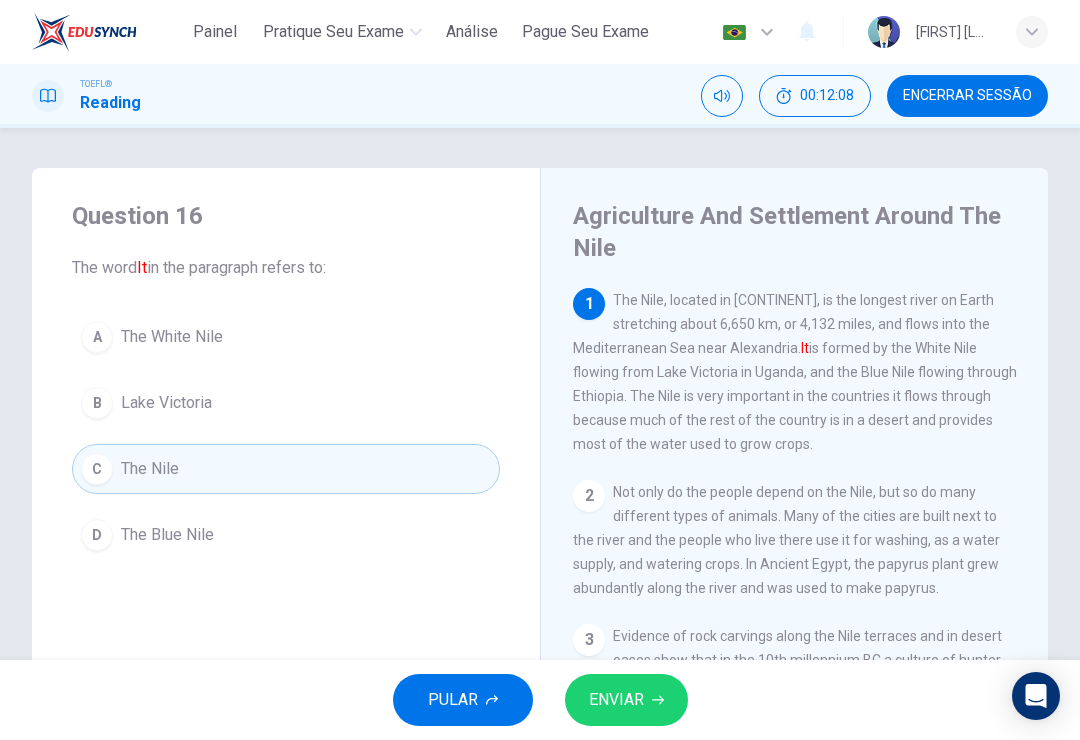 click on "ENVIAR" at bounding box center [616, 700] 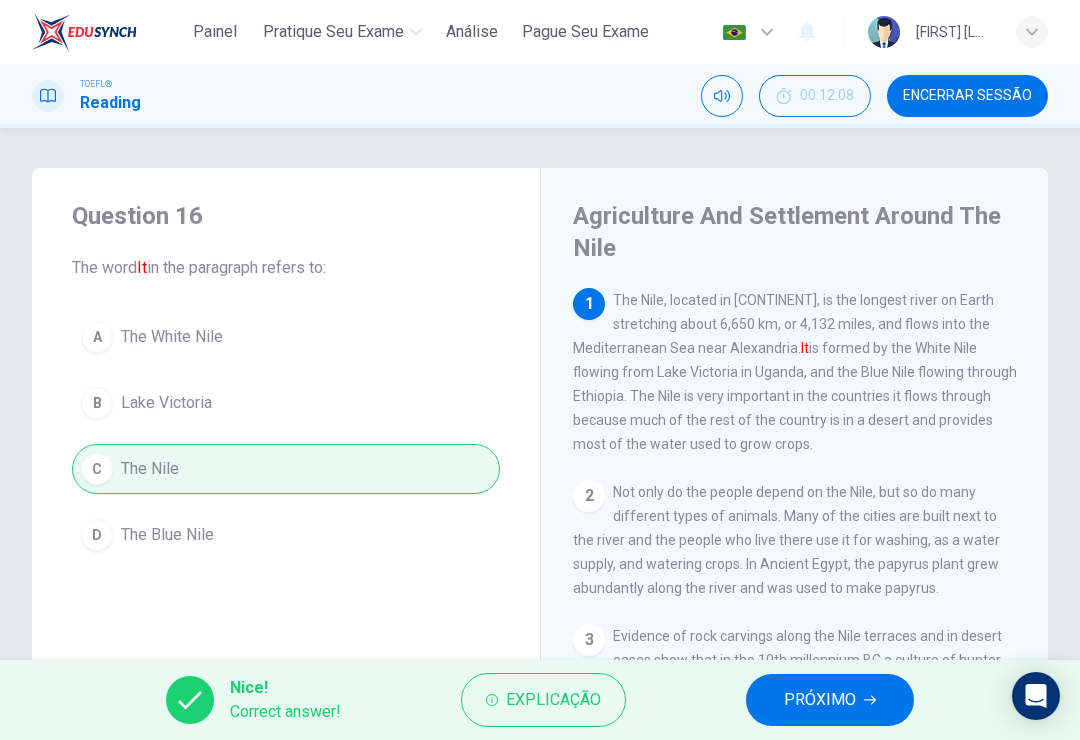 click on "PRÓXIMO" at bounding box center [820, 700] 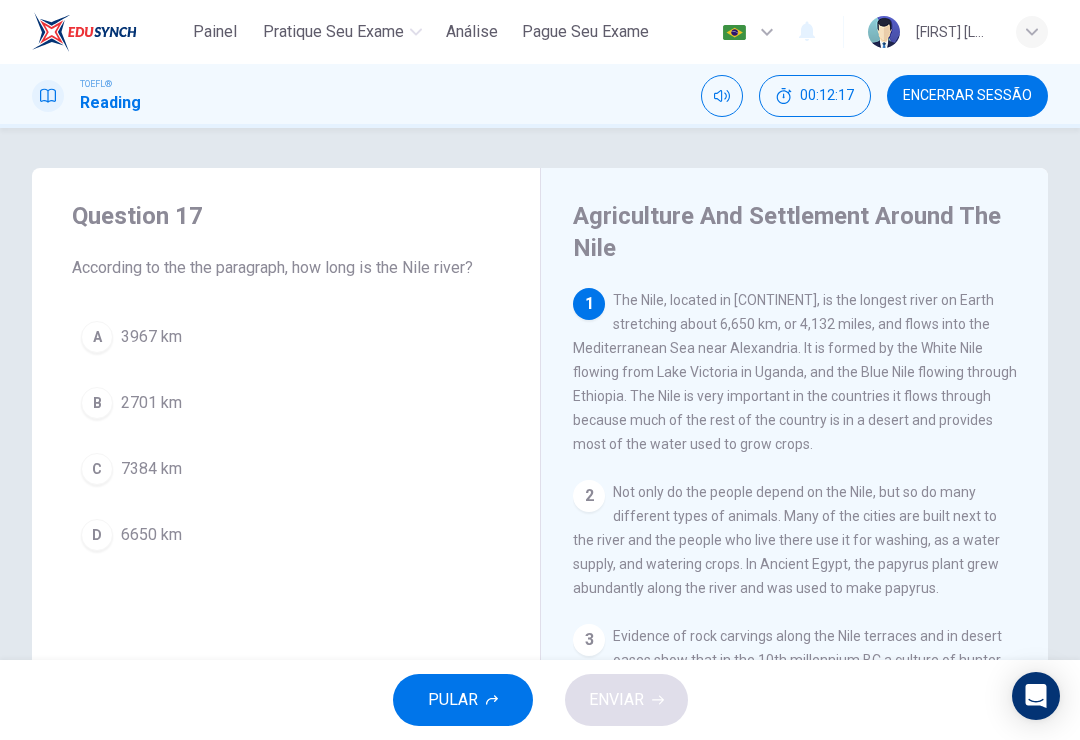 click on "D" at bounding box center (97, 535) 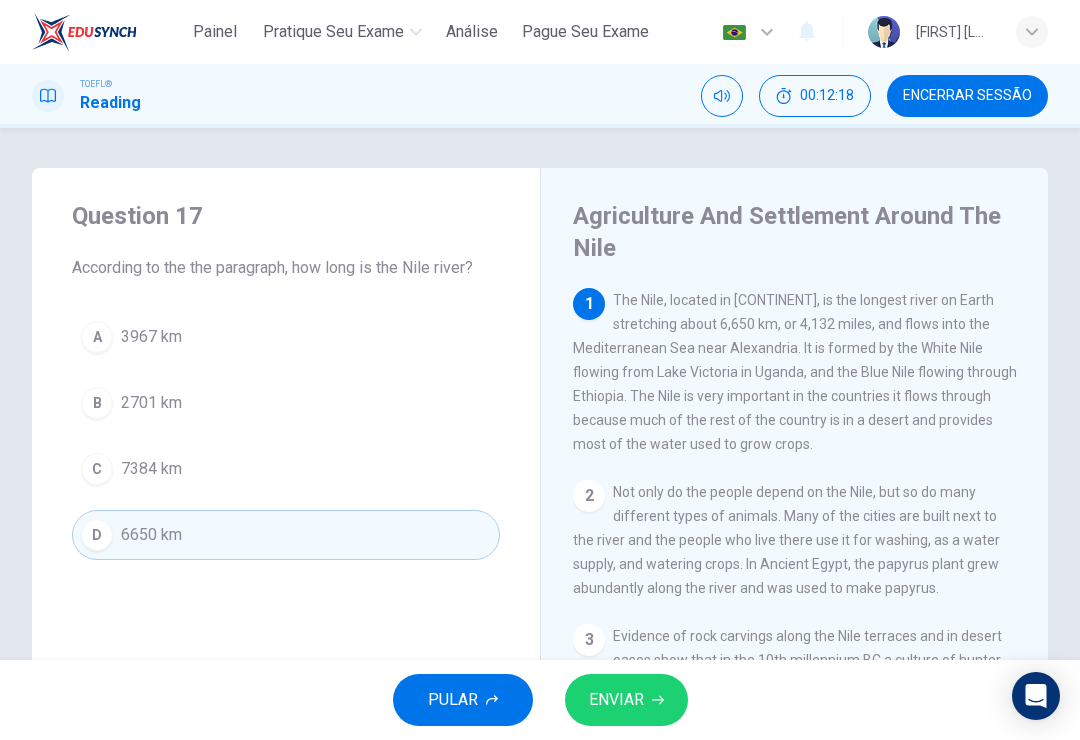 click on "ENVIAR" at bounding box center [626, 700] 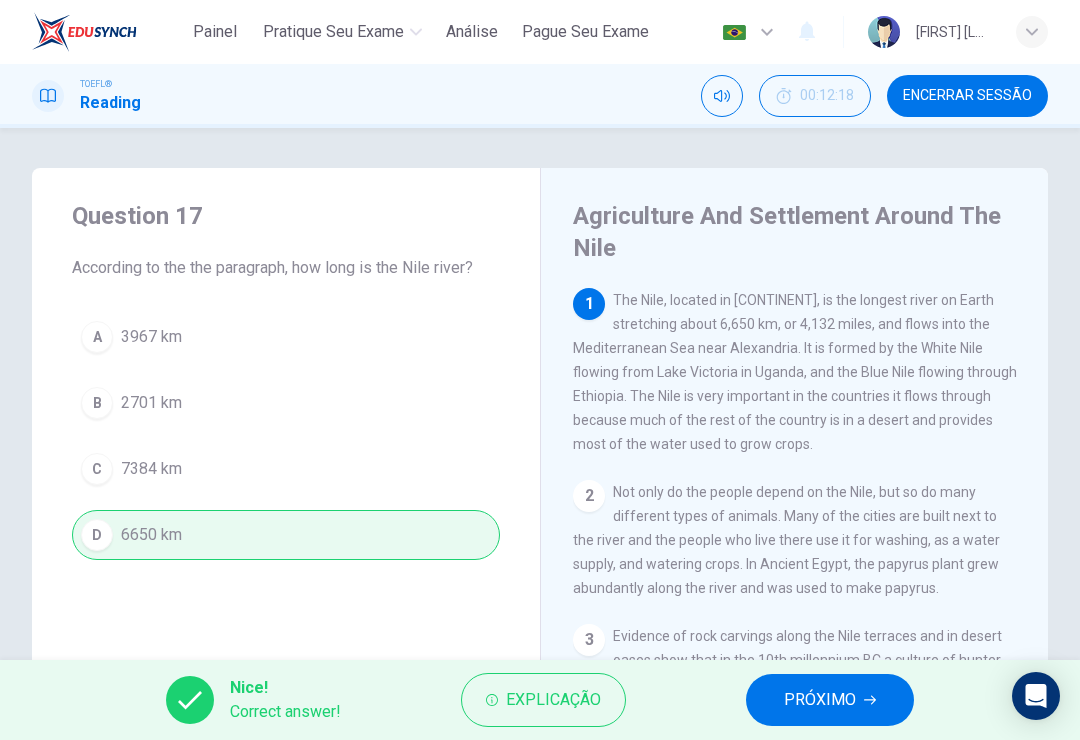 click on "PRÓXIMO" at bounding box center (830, 700) 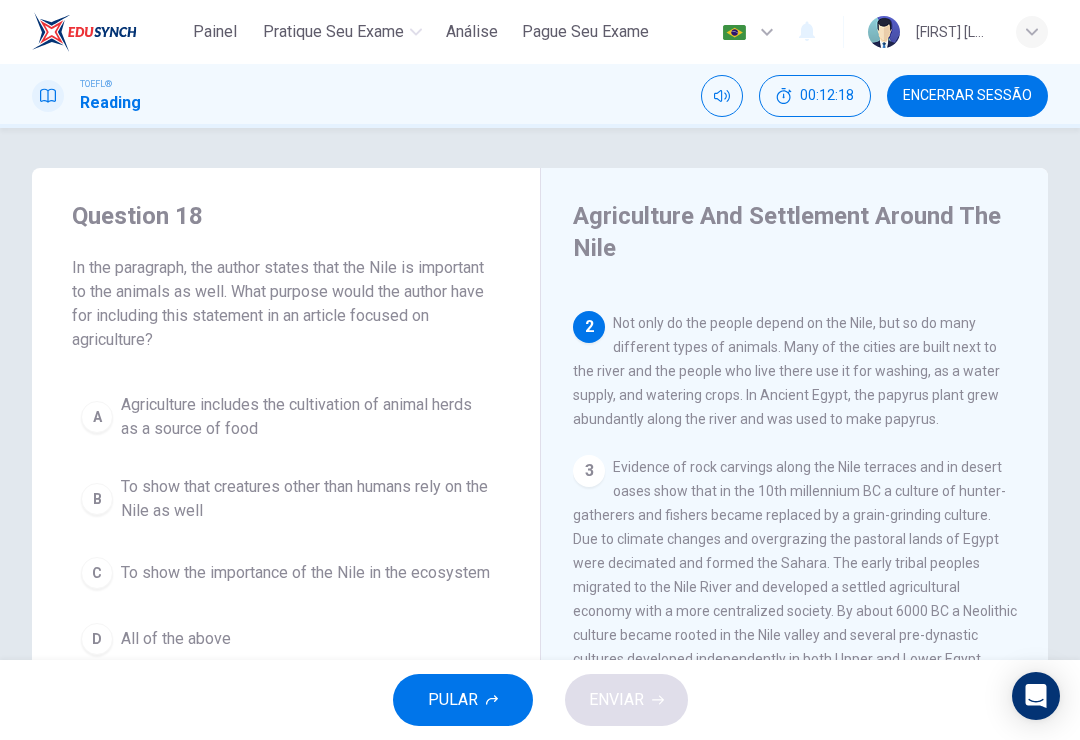 scroll, scrollTop: 199, scrollLeft: 0, axis: vertical 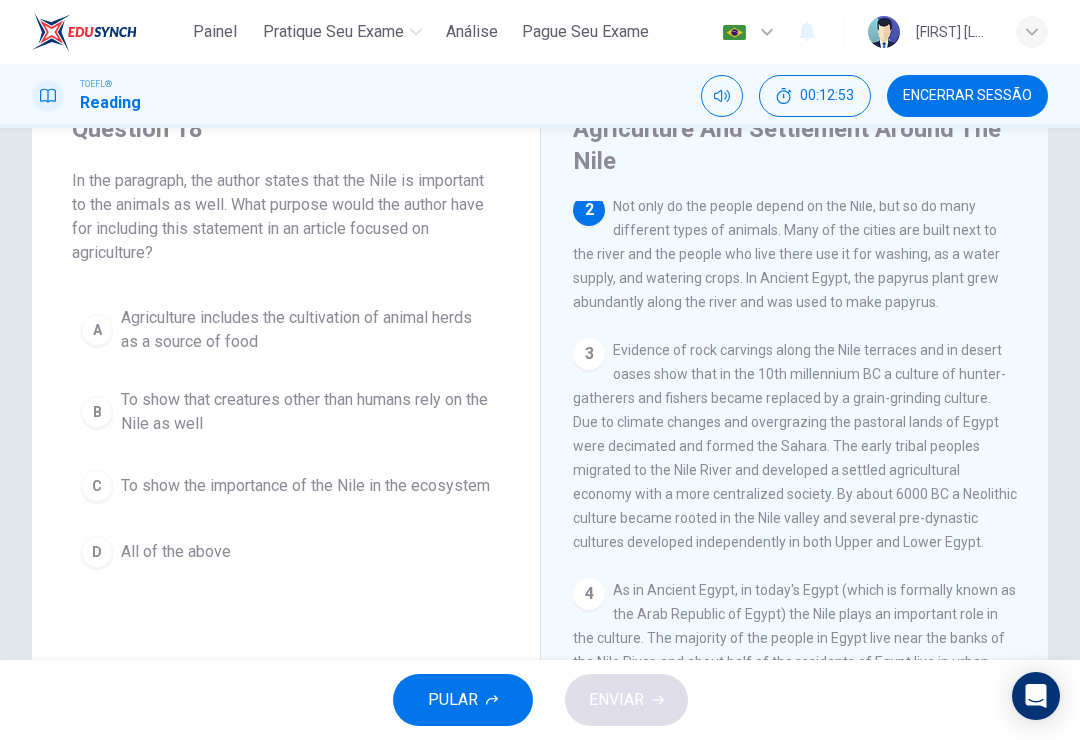 click on "To show that creatures other than humans rely on the Nile as well" at bounding box center [306, 412] 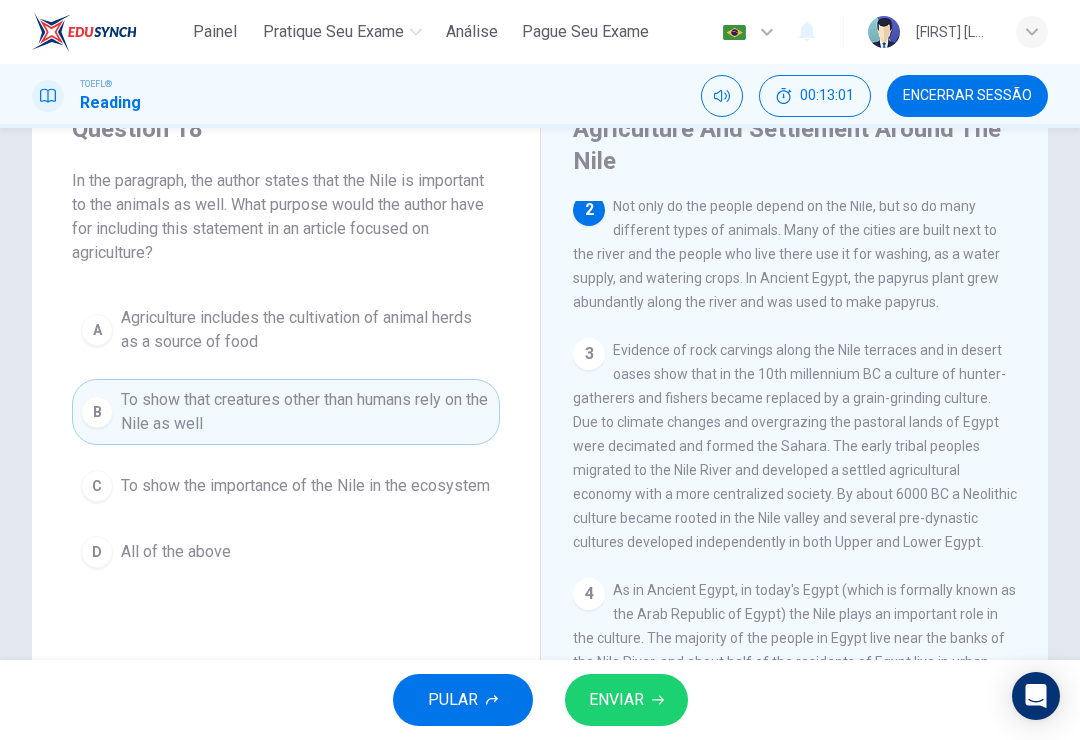click on "To show the importance of the Nile in the ecosystem" at bounding box center (305, 486) 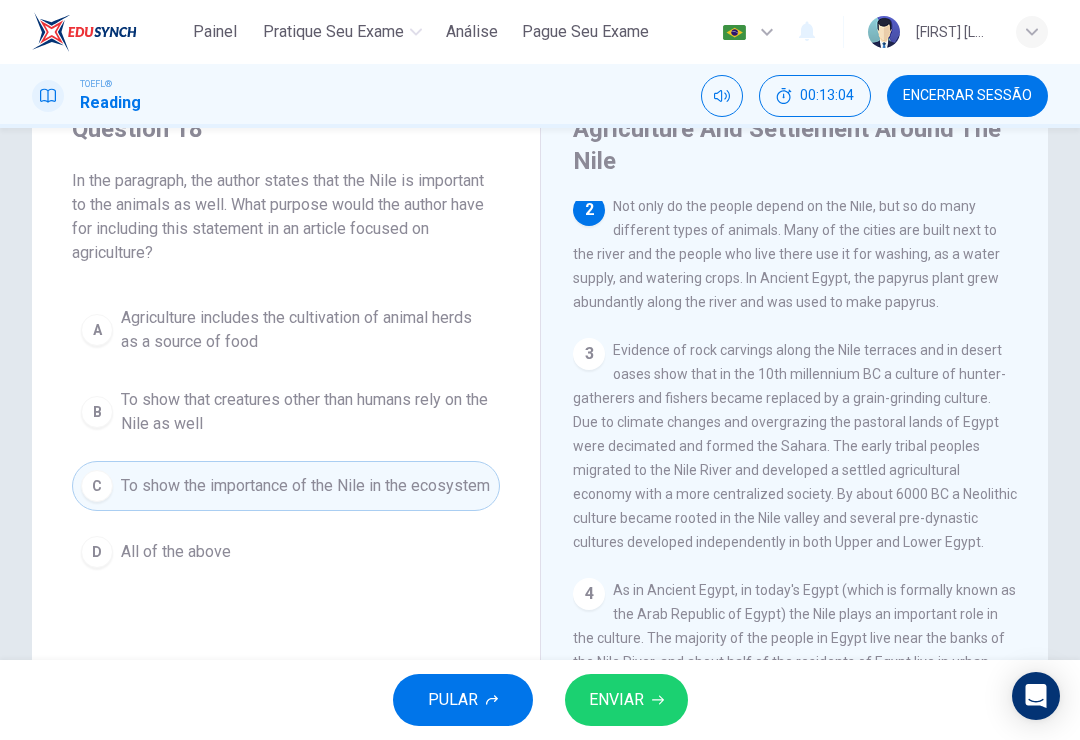click on "B To show that creatures other than humans rely on the Nile as well" at bounding box center (286, 412) 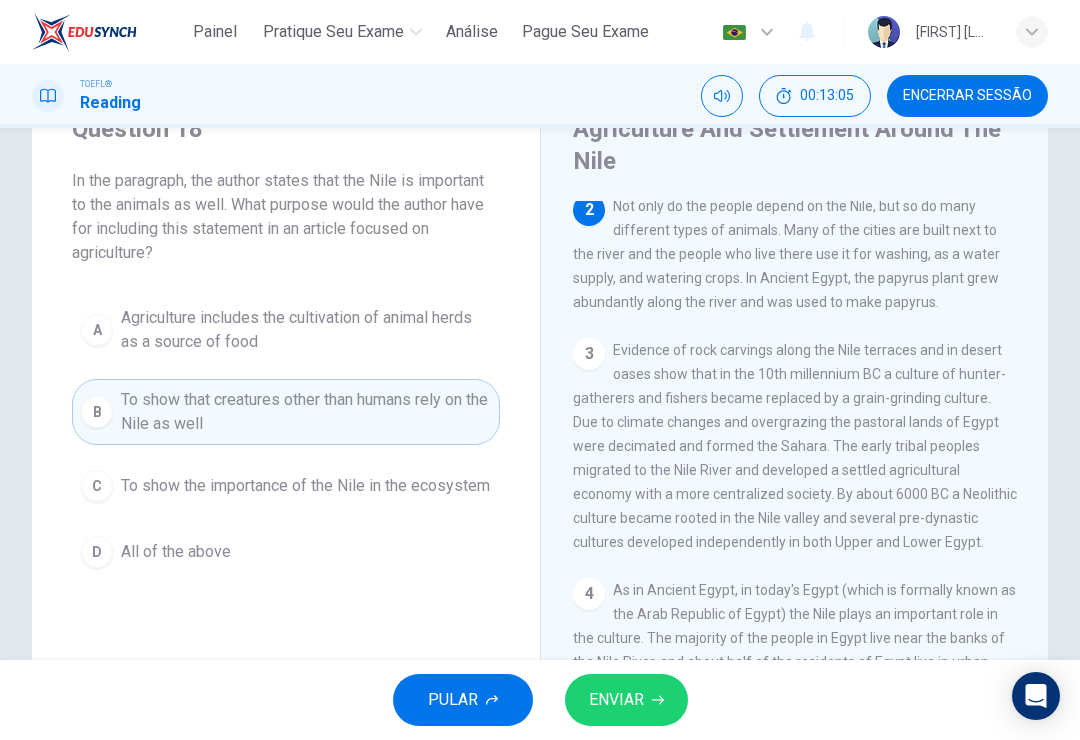 click on "To show the importance of the Nile in the ecosystem" at bounding box center [305, 486] 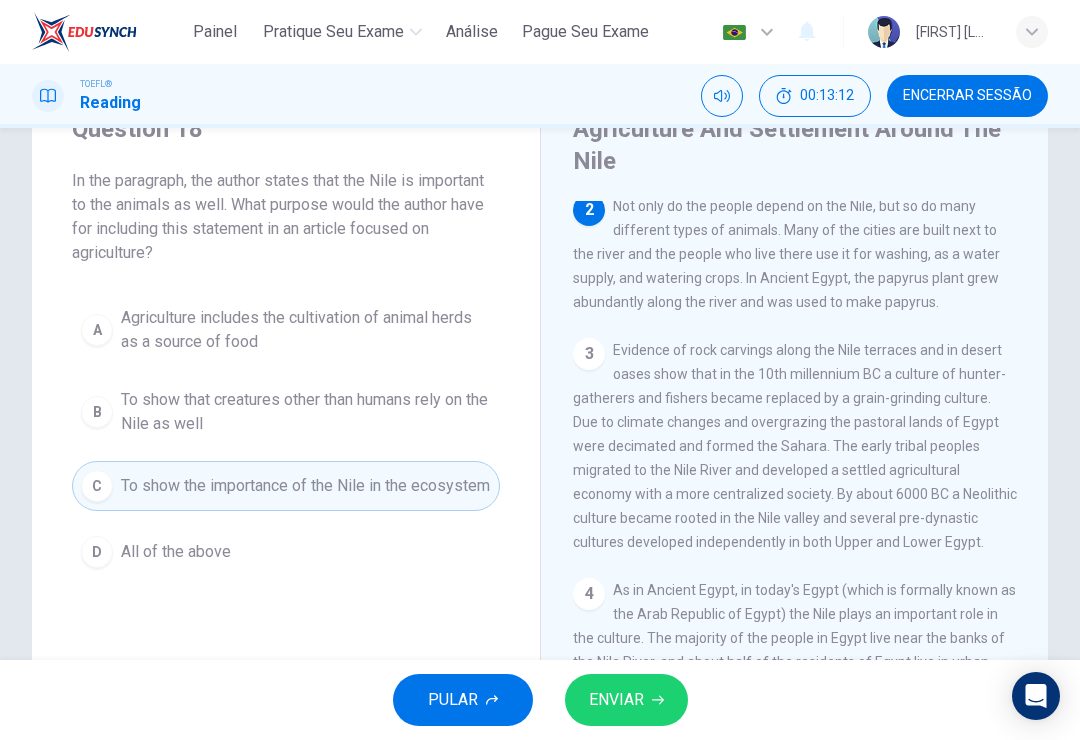 click on "ENVIAR" at bounding box center [616, 700] 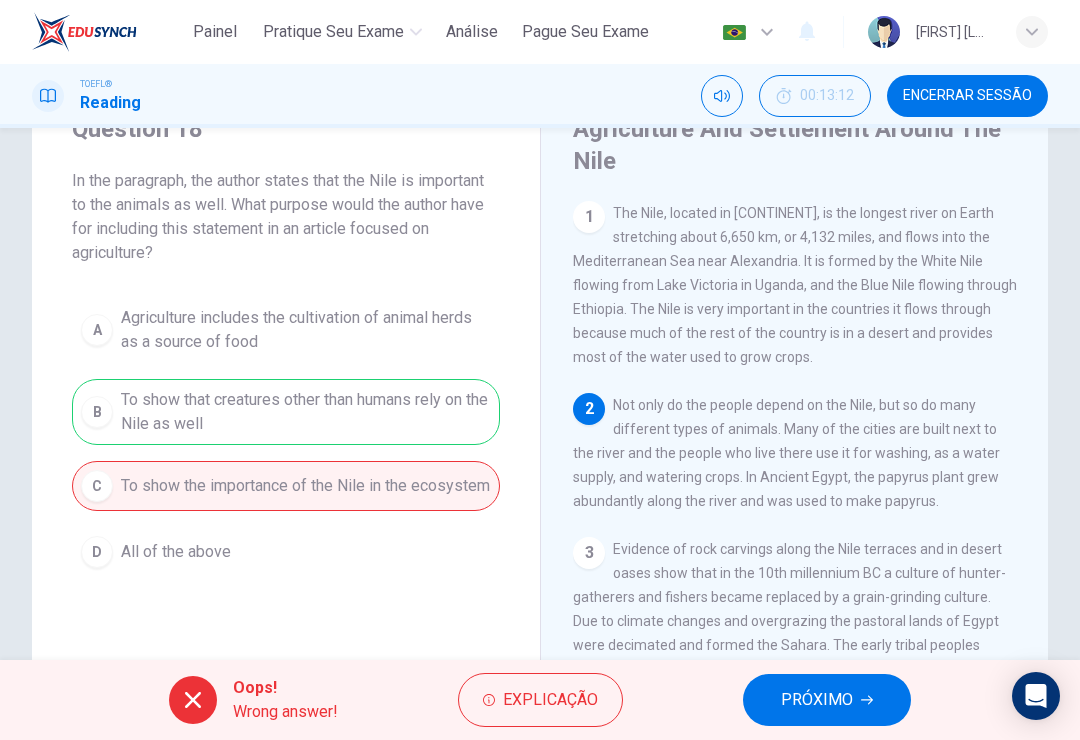 scroll, scrollTop: 0, scrollLeft: 0, axis: both 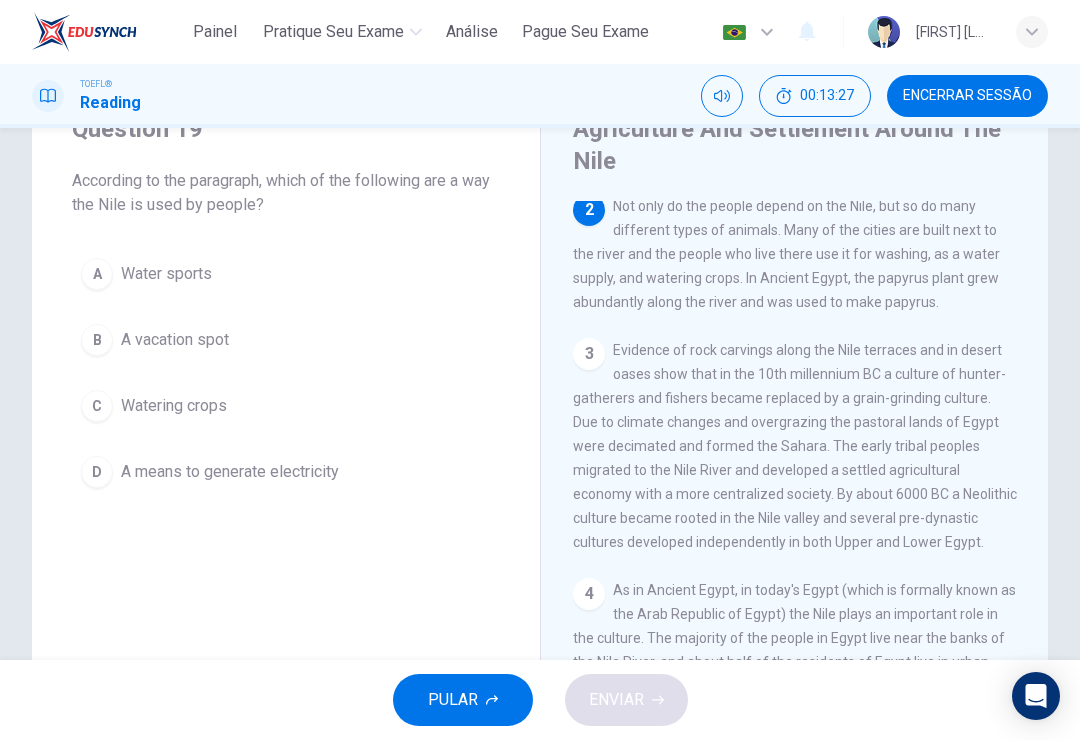 click on "C Watering crops" at bounding box center [286, 406] 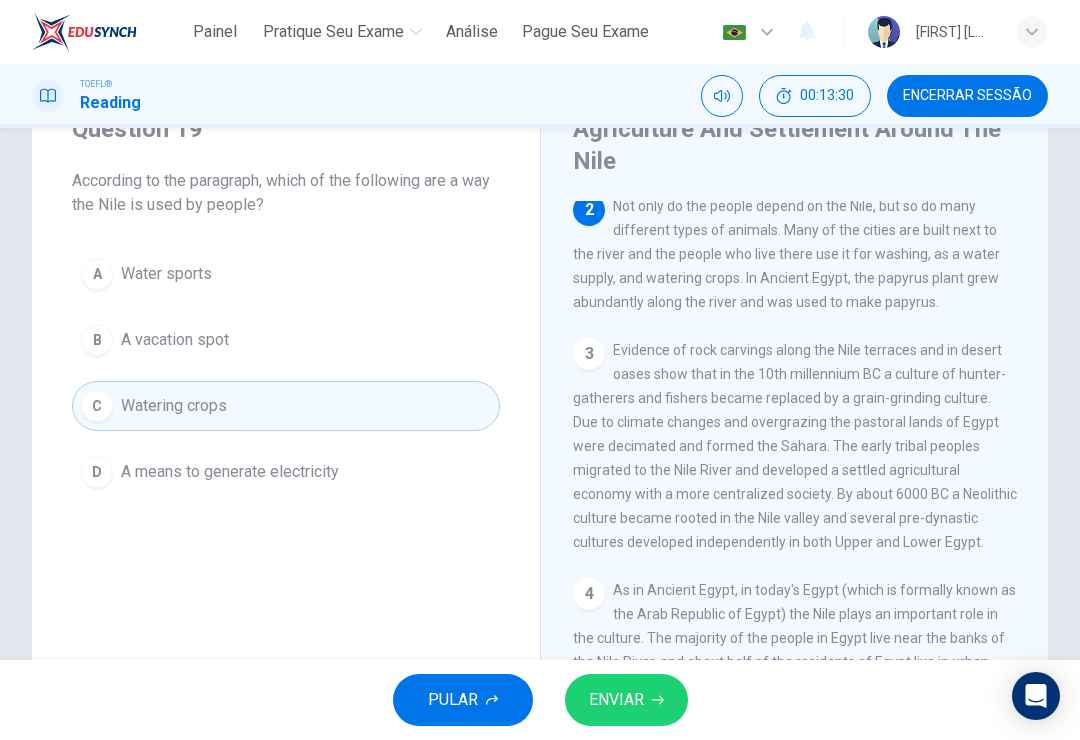 click 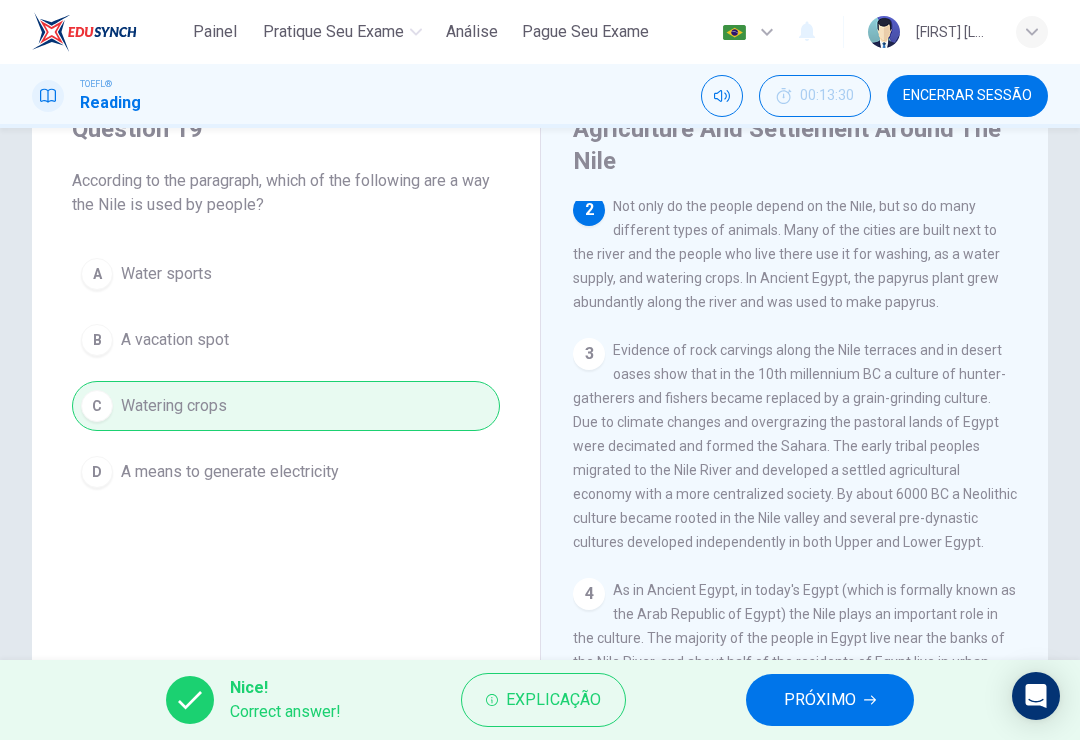 click on "PRÓXIMO" at bounding box center (820, 700) 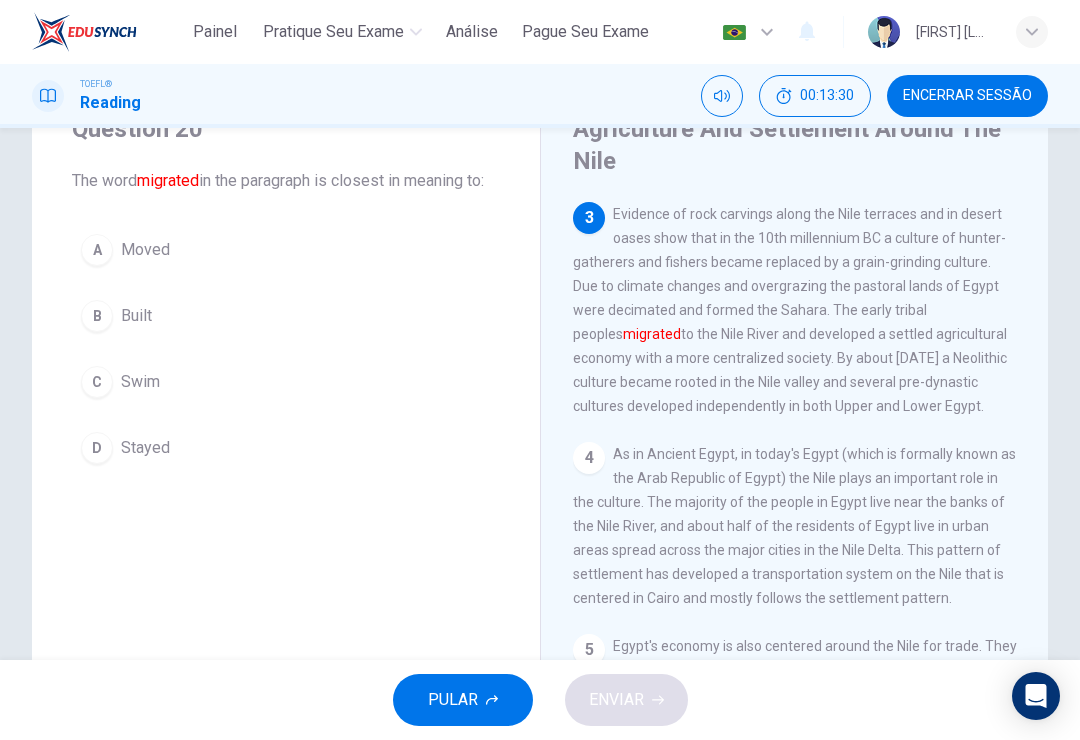 scroll, scrollTop: 348, scrollLeft: 0, axis: vertical 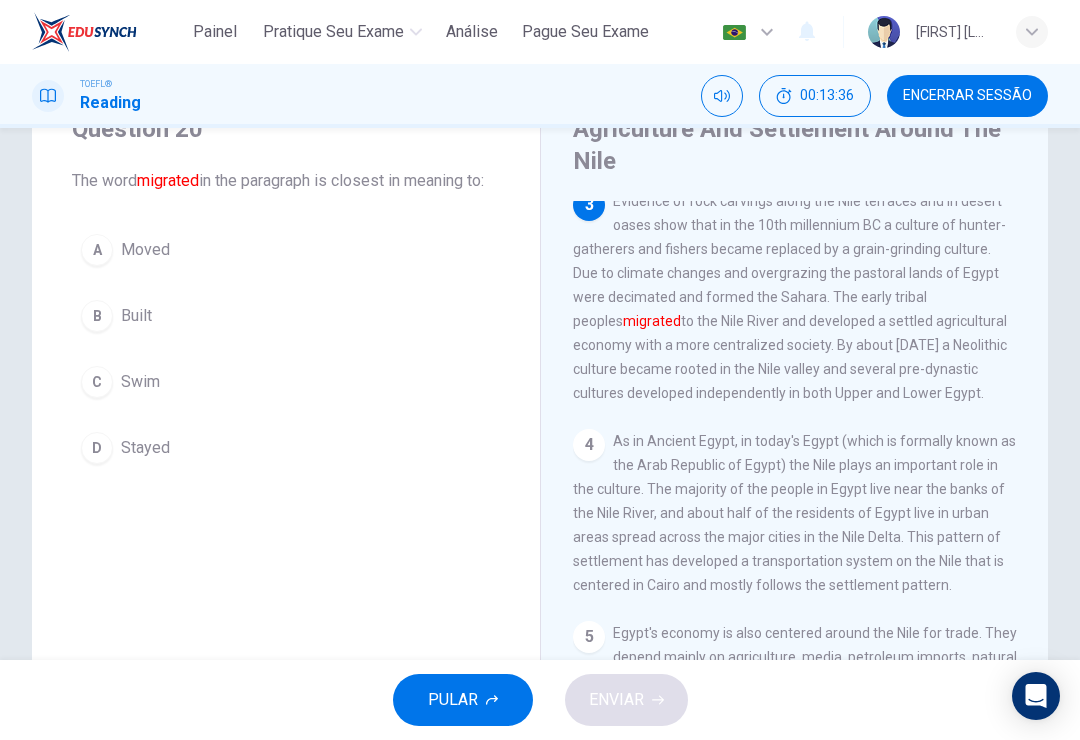 click on "Moved" at bounding box center [145, 250] 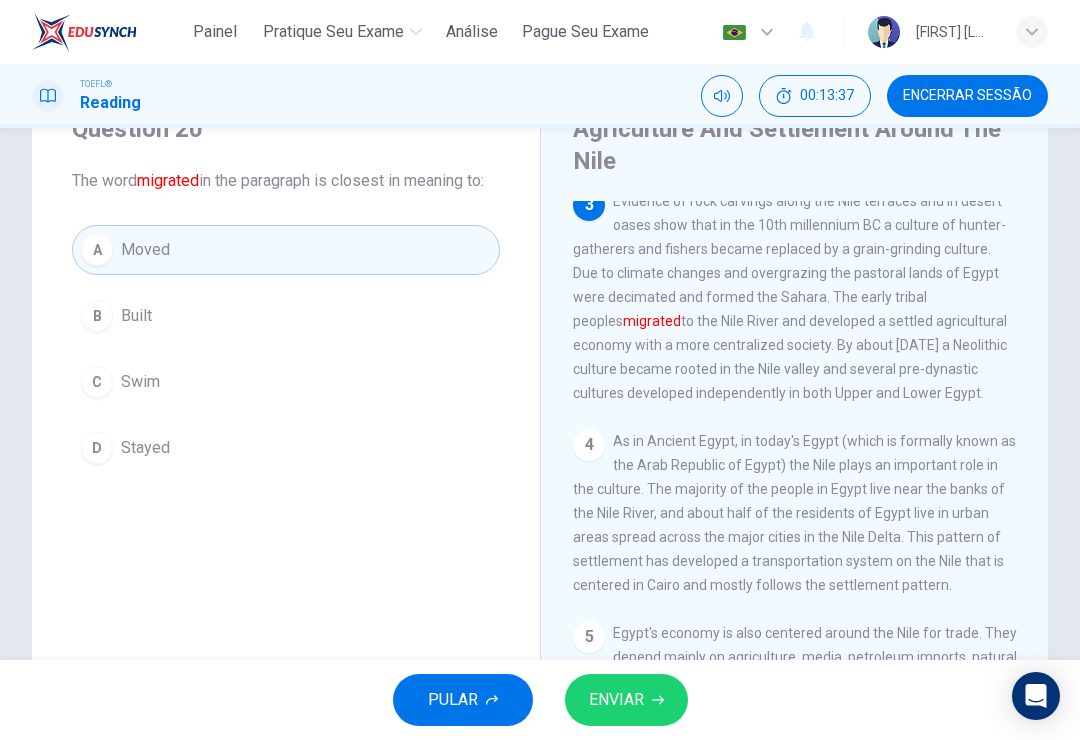 click on "ENVIAR" at bounding box center (626, 700) 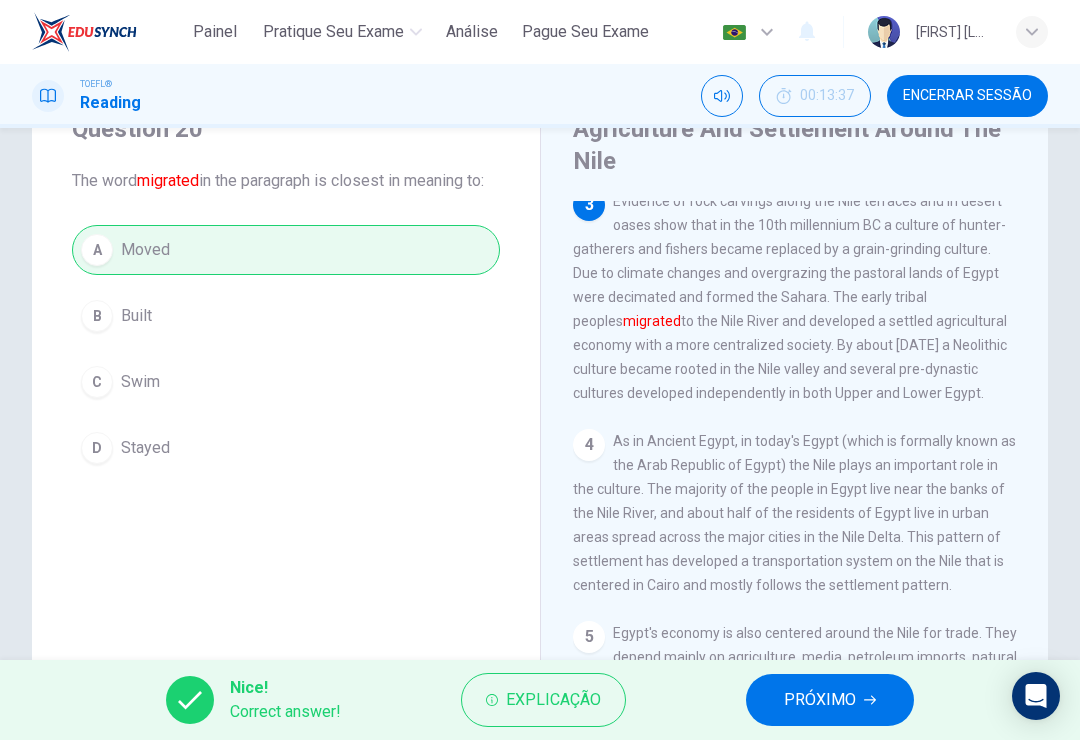 click on "PRÓXIMO" at bounding box center [820, 700] 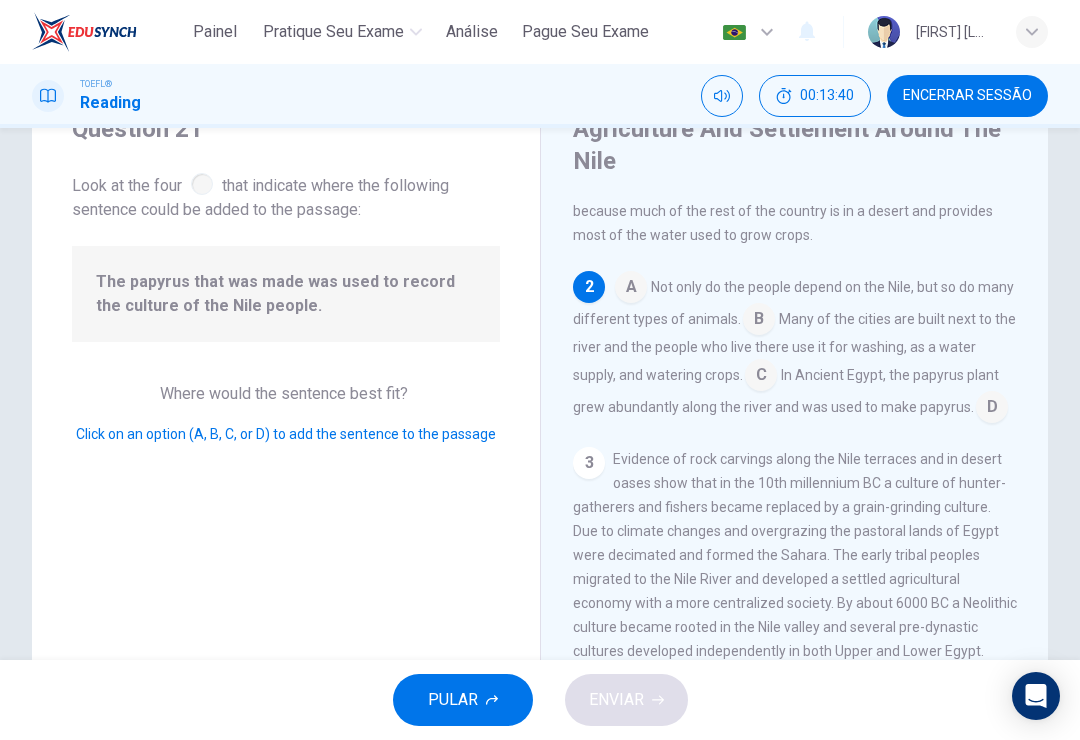 scroll, scrollTop: 121, scrollLeft: 0, axis: vertical 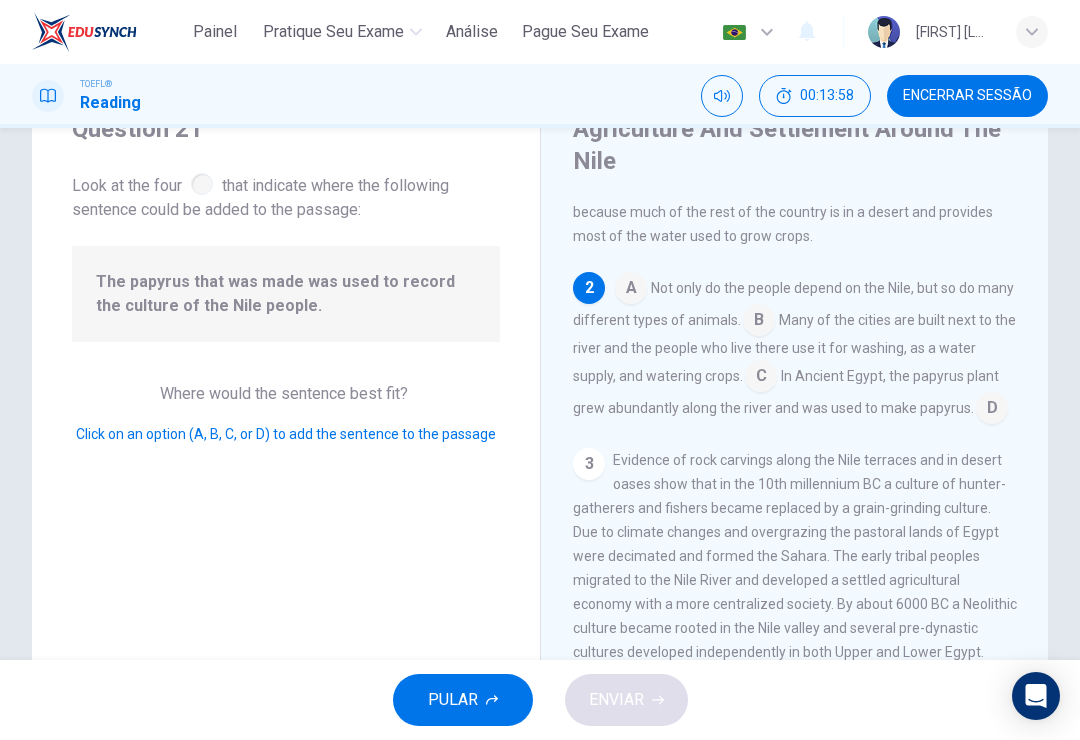 click at bounding box center [992, 410] 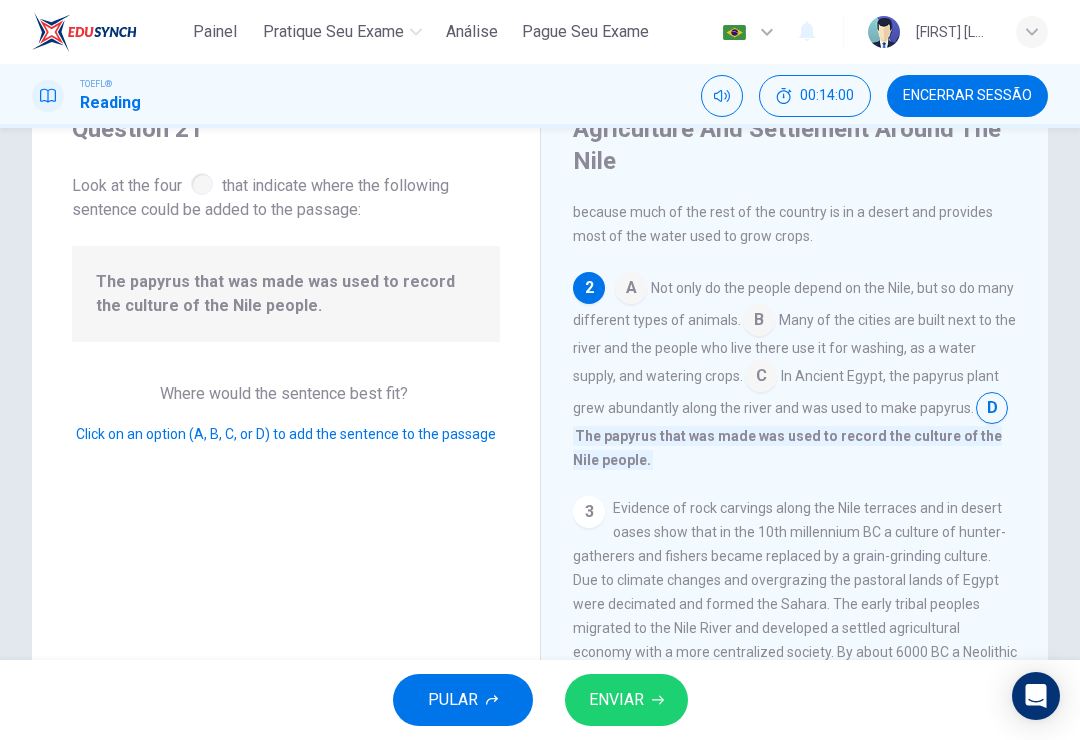 click 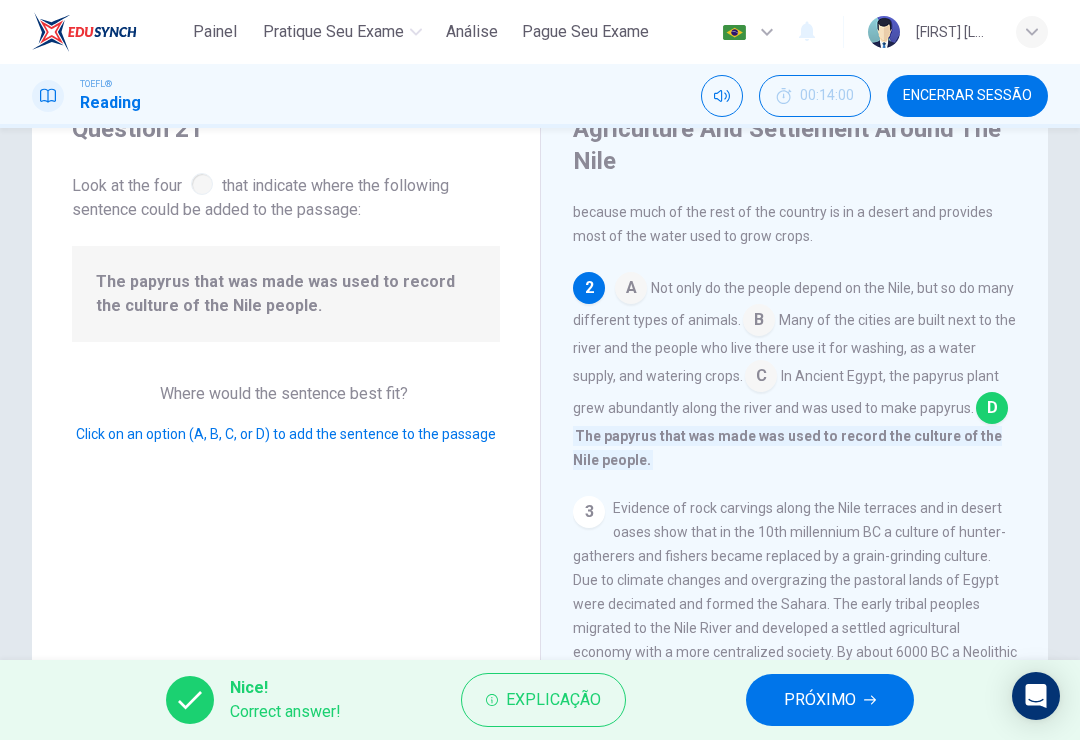 click on "PRÓXIMO" at bounding box center (820, 700) 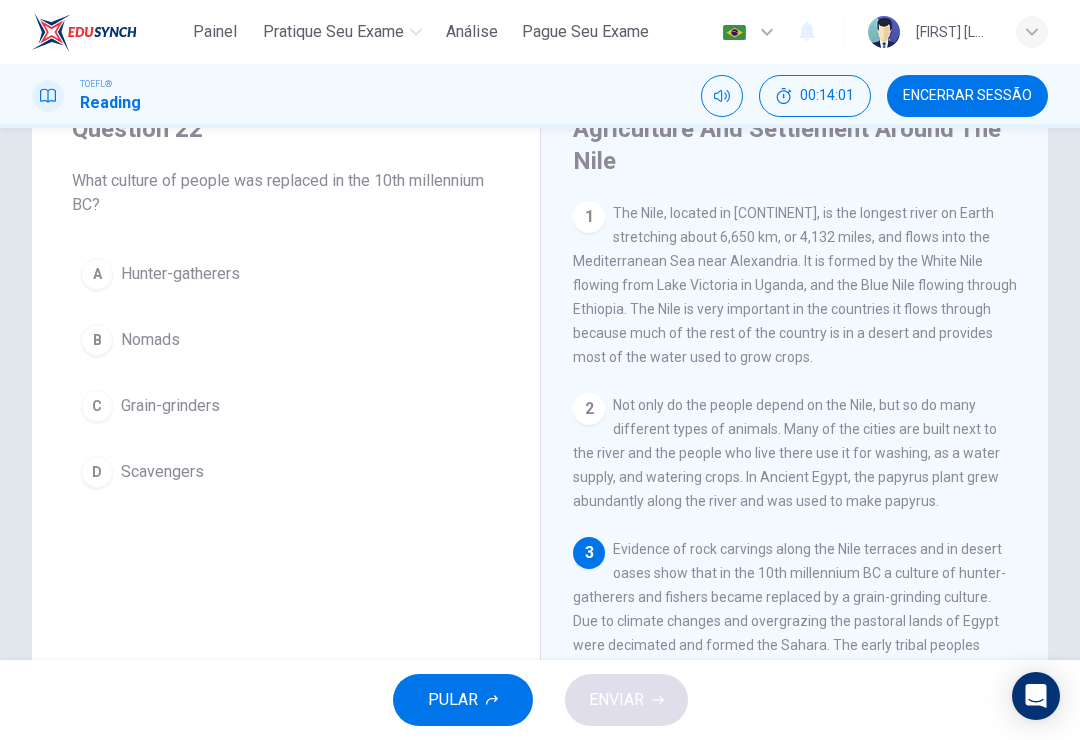 scroll, scrollTop: 25, scrollLeft: 0, axis: vertical 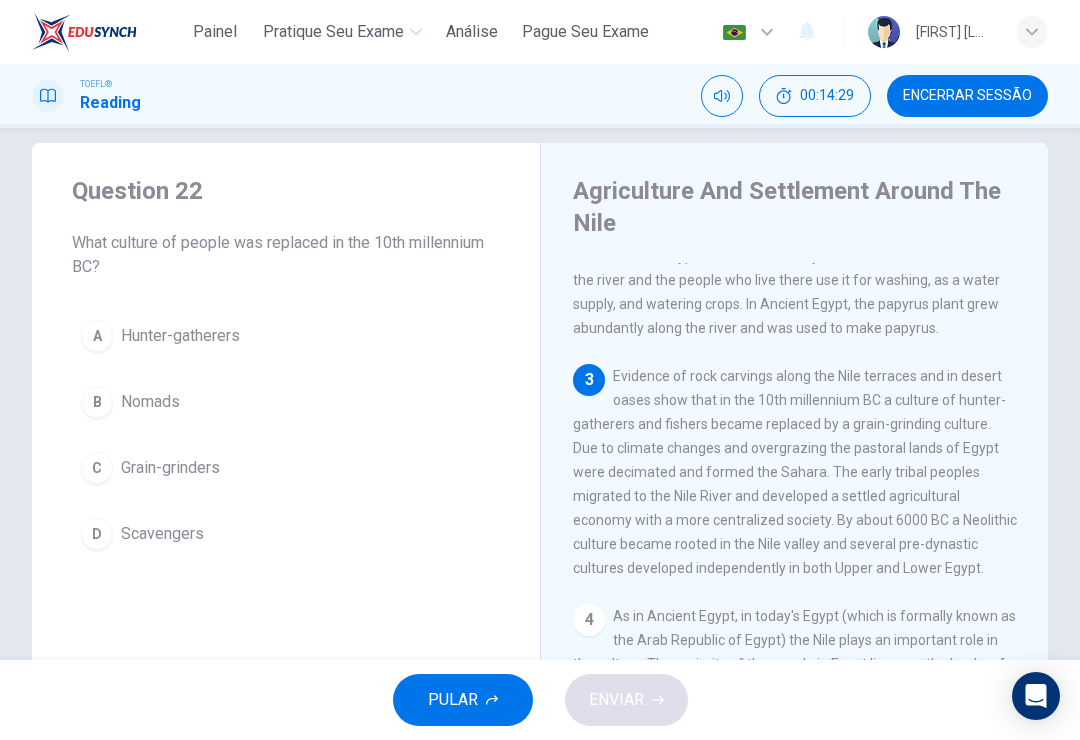 click on "Hunter-gatherers" at bounding box center [180, 336] 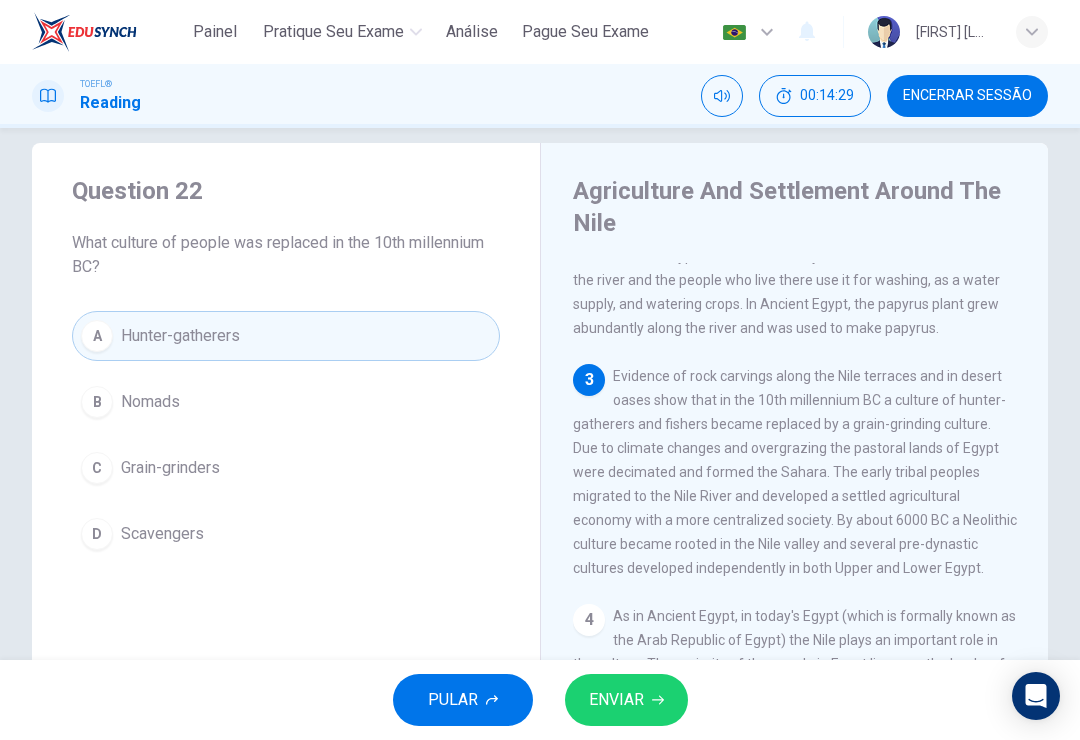 click on "ENVIAR" at bounding box center [616, 700] 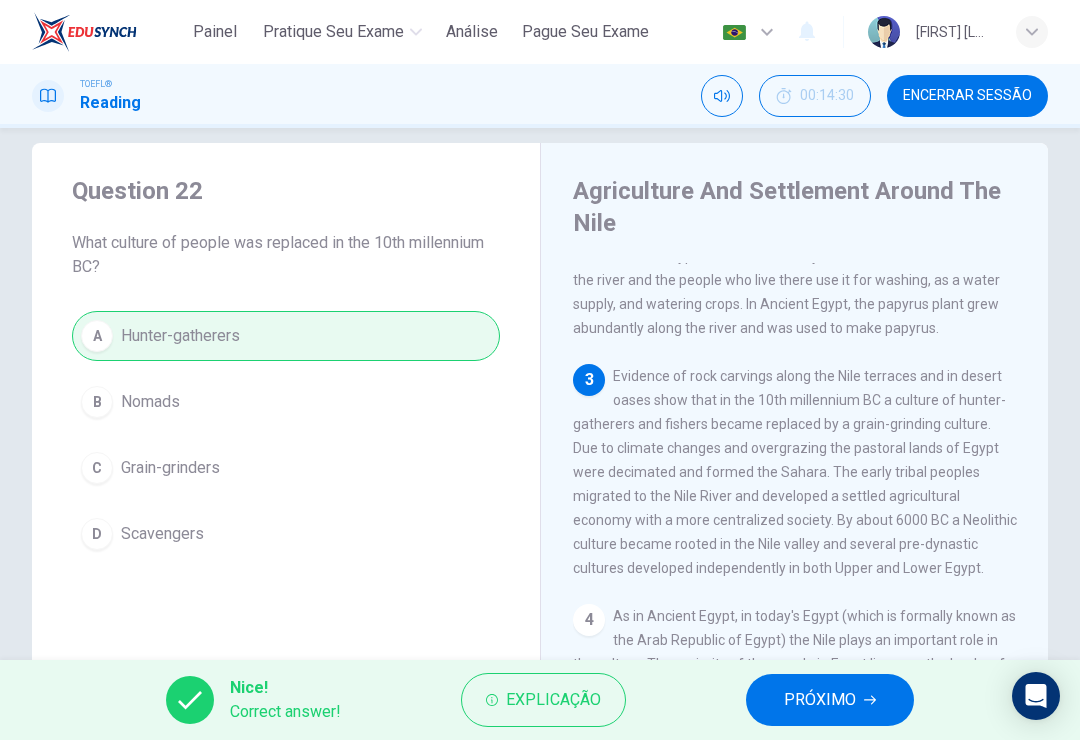 click on "PRÓXIMO" at bounding box center [830, 700] 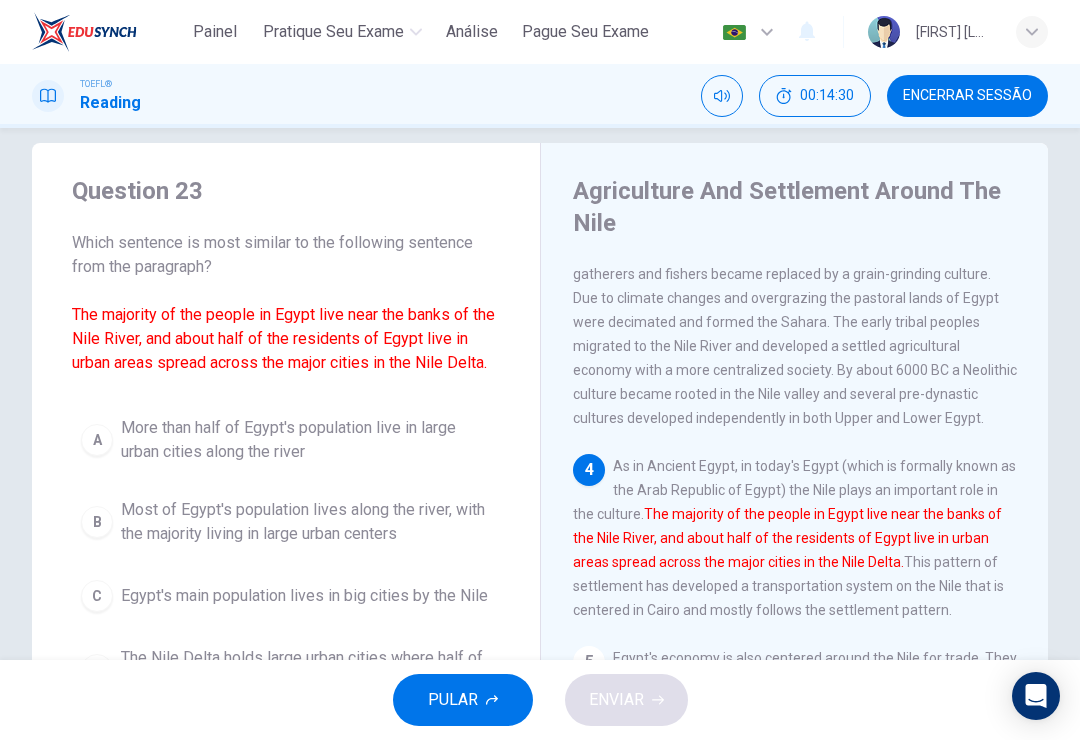 scroll, scrollTop: 397, scrollLeft: 0, axis: vertical 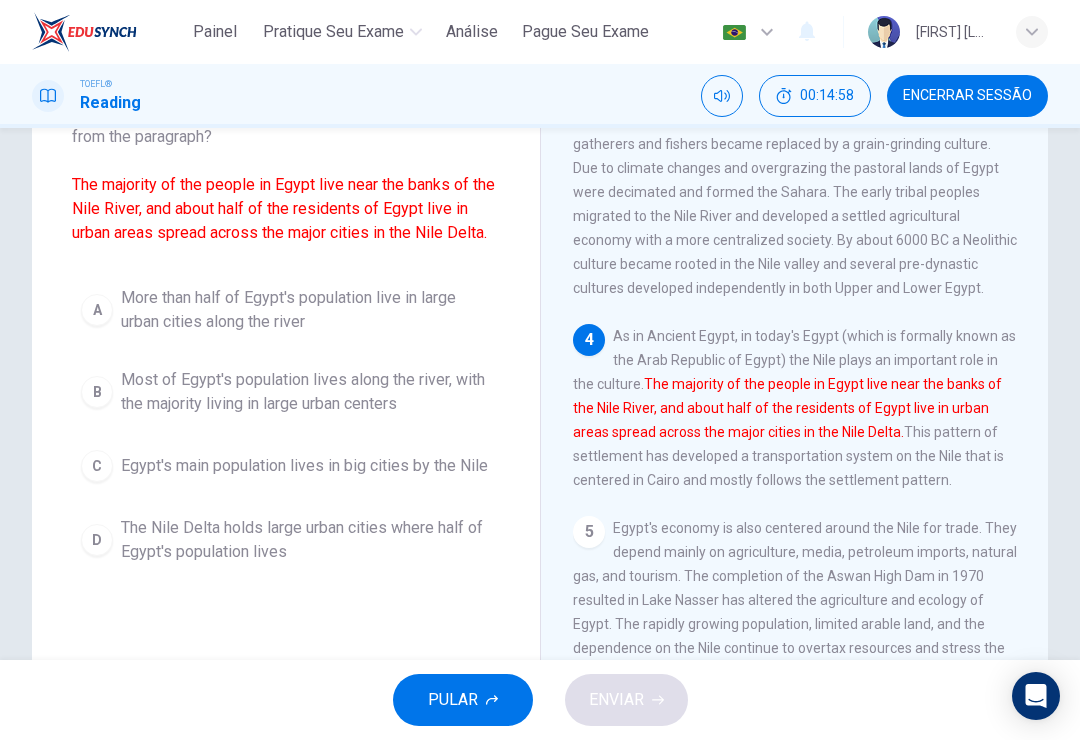 click on "Most of Egypt's population lives along the river, with the majority living in large urban centers" at bounding box center (306, 392) 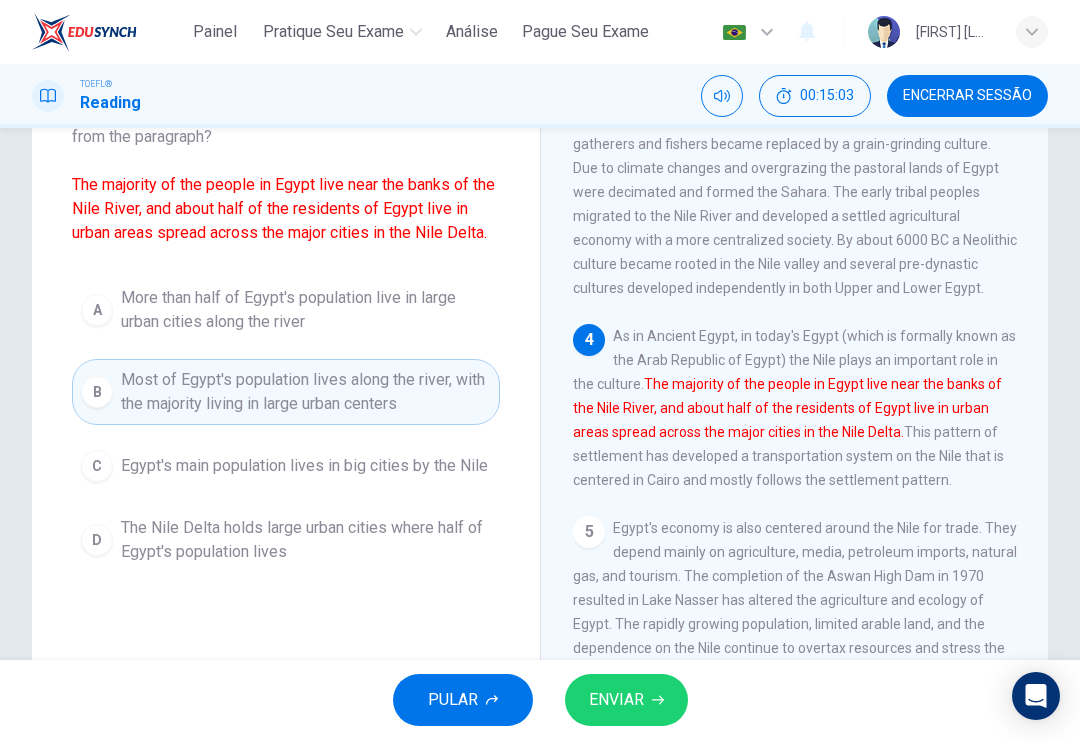 click on "Egypt's main population lives in big cities by the Nile" at bounding box center [304, 466] 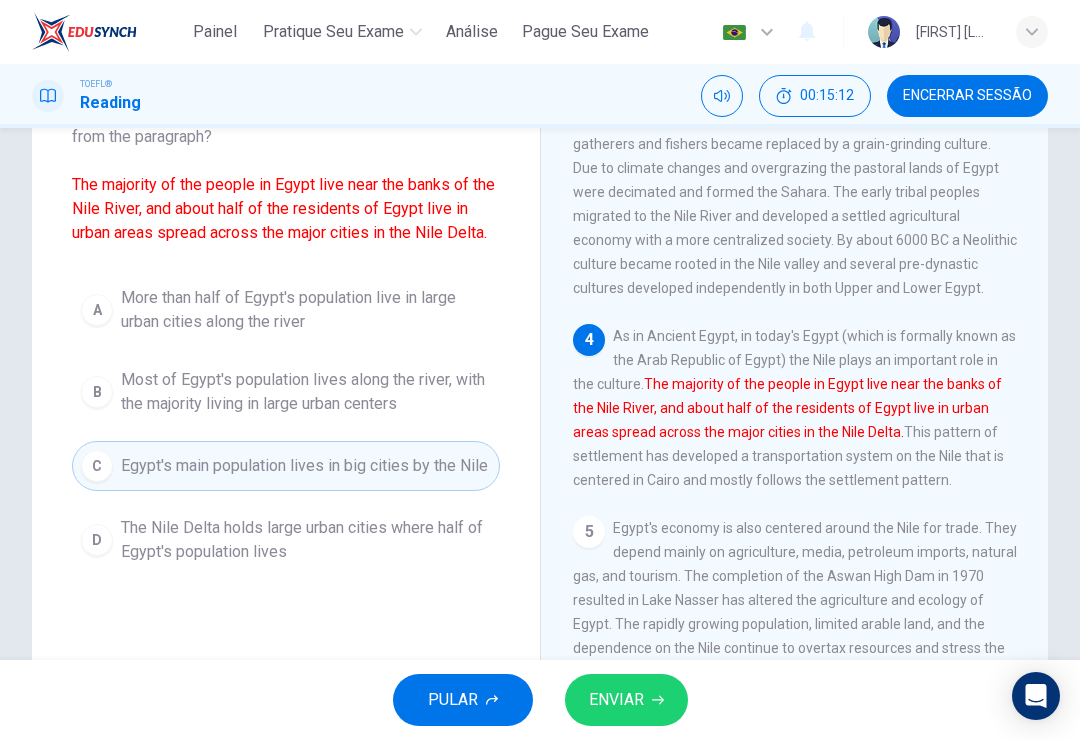 click on "The Nile Delta holds large urban cities where half of Egypt's population lives" at bounding box center (306, 540) 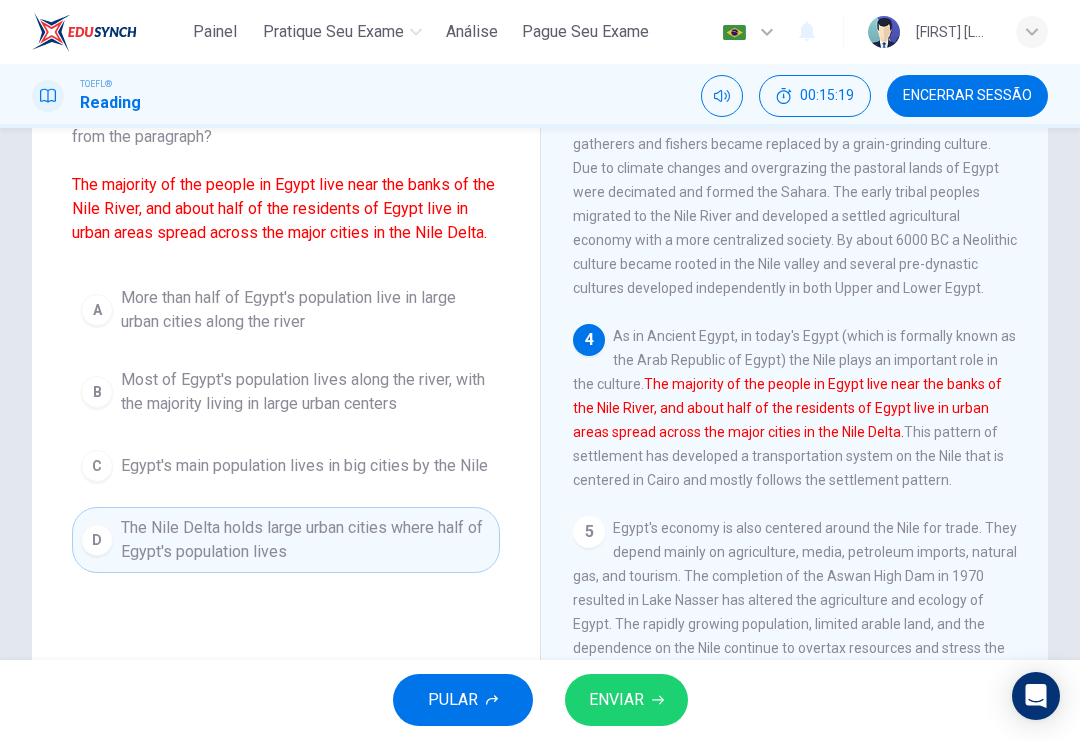 click on "More than half of Egypt's population live in large urban cities along the river" at bounding box center (306, 310) 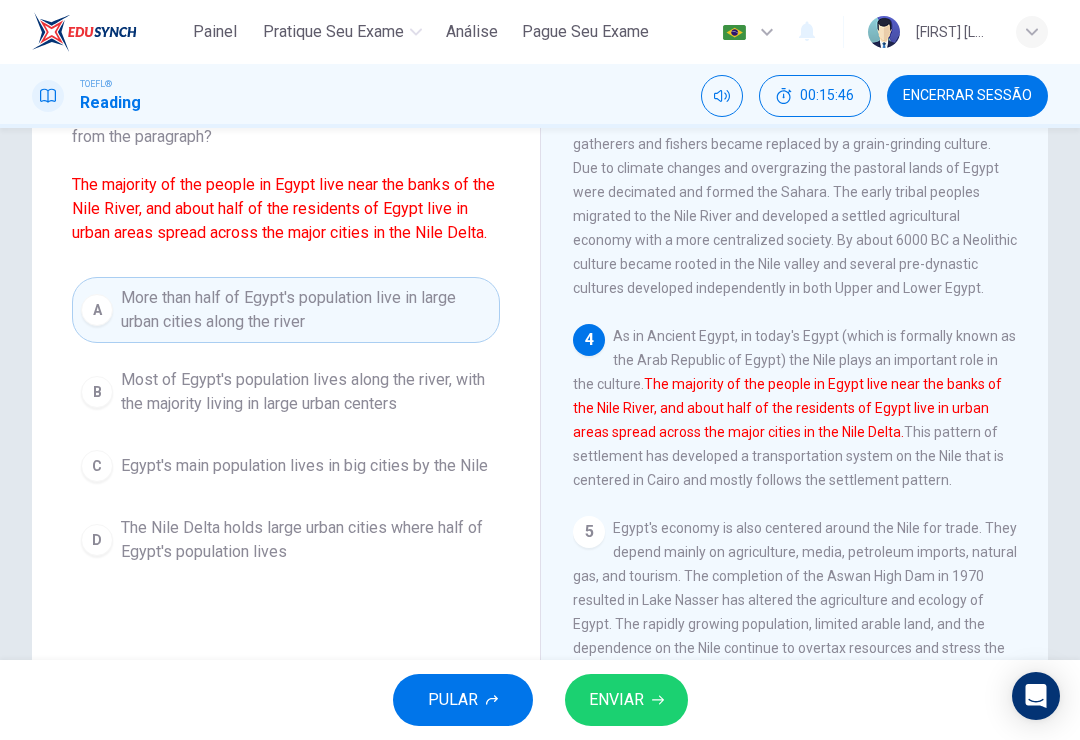 click on "The Nile Delta holds large urban cities where half of Egypt's population lives" at bounding box center [306, 540] 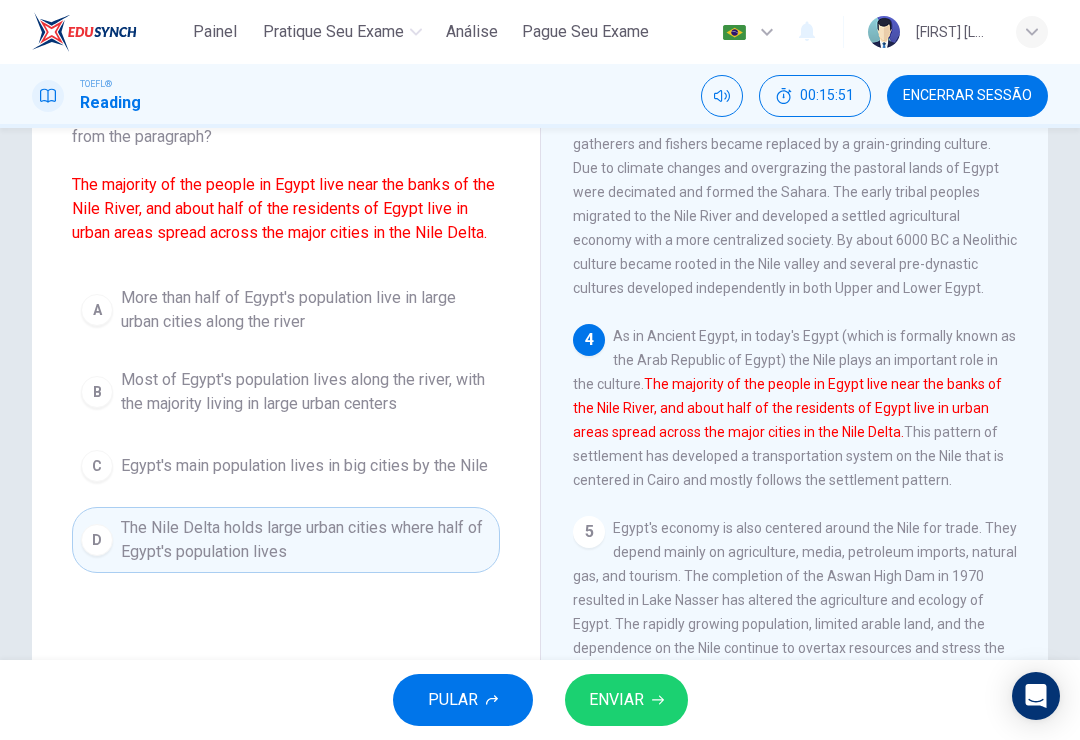 click on "PULAR" at bounding box center (453, 700) 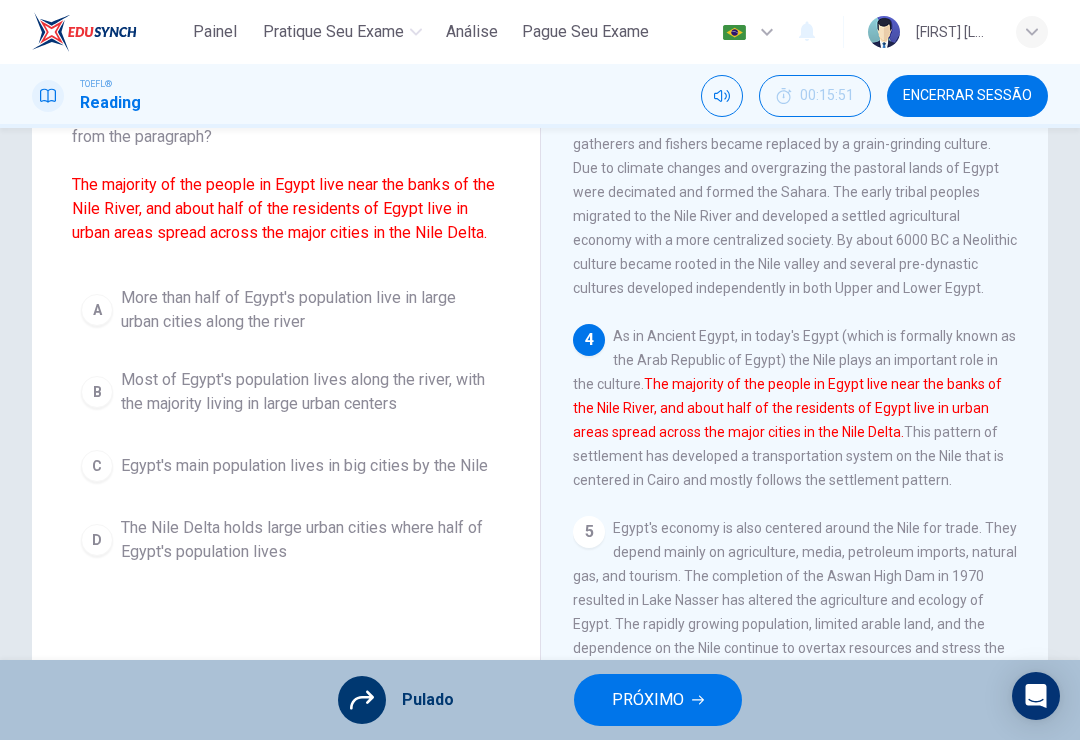 click on "PRÓXIMO" at bounding box center (658, 700) 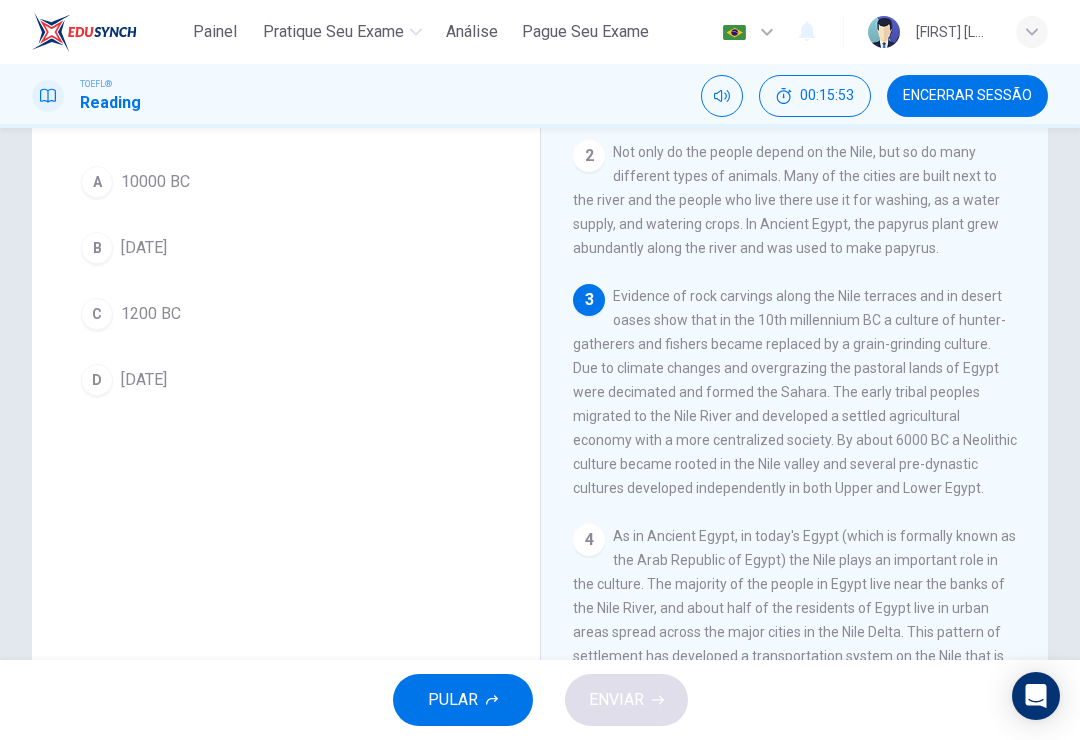 scroll, scrollTop: 179, scrollLeft: 0, axis: vertical 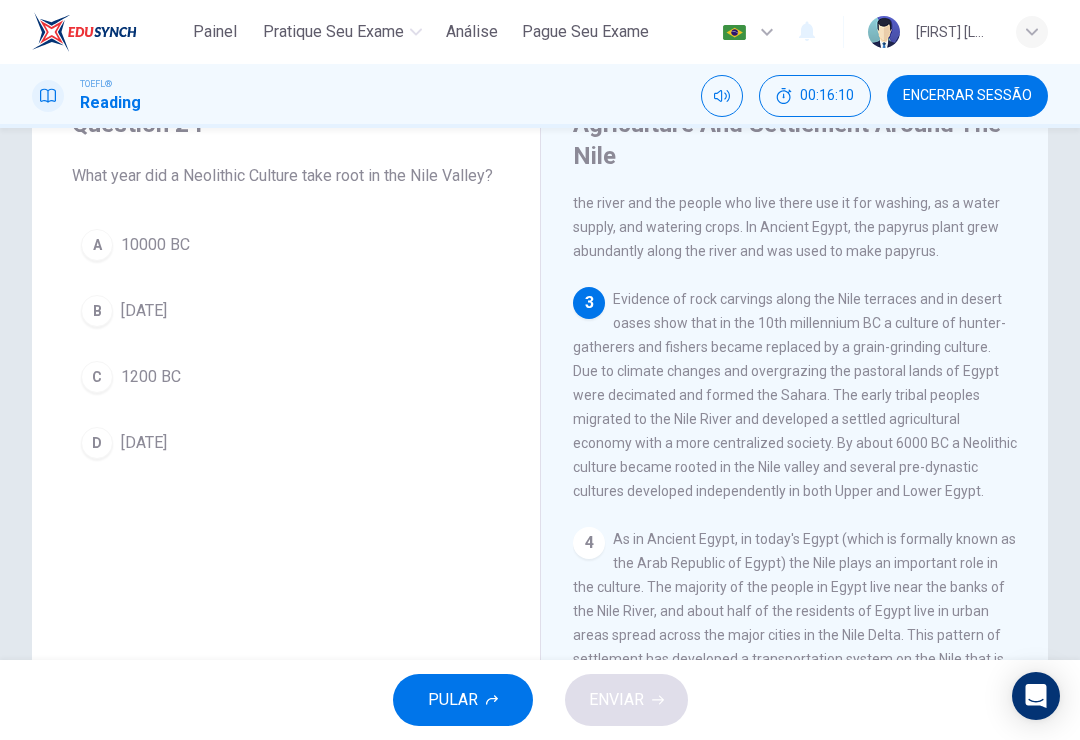 click on "6000 BC" at bounding box center (144, 443) 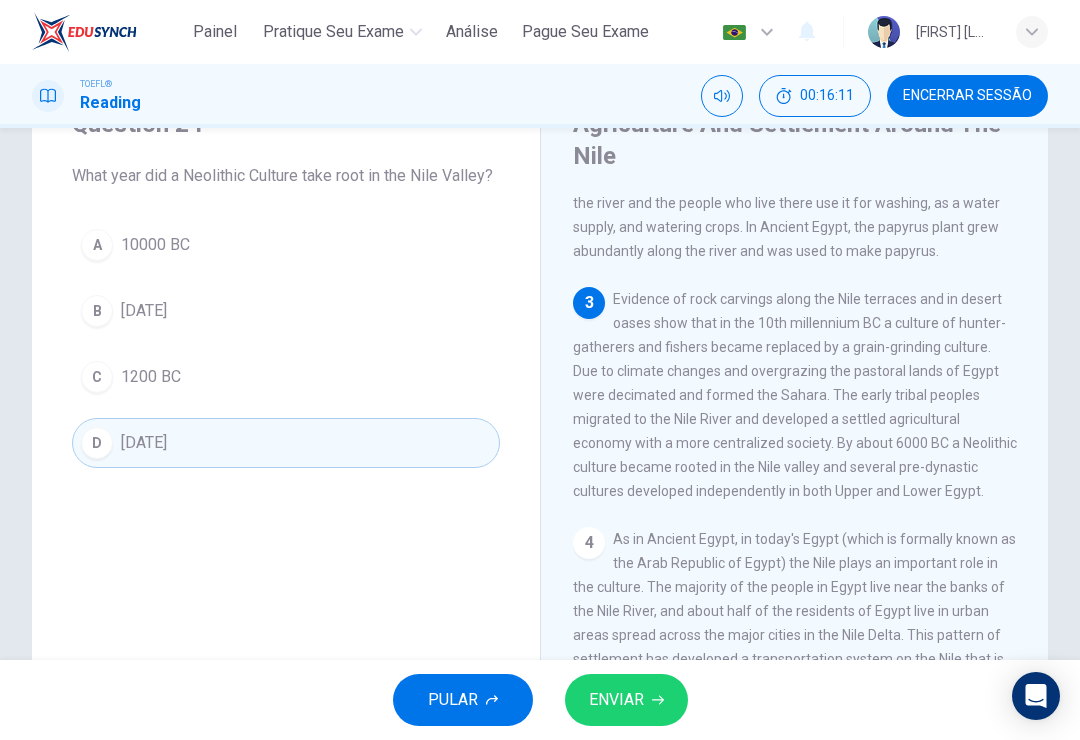 click on "ENVIAR" at bounding box center [616, 700] 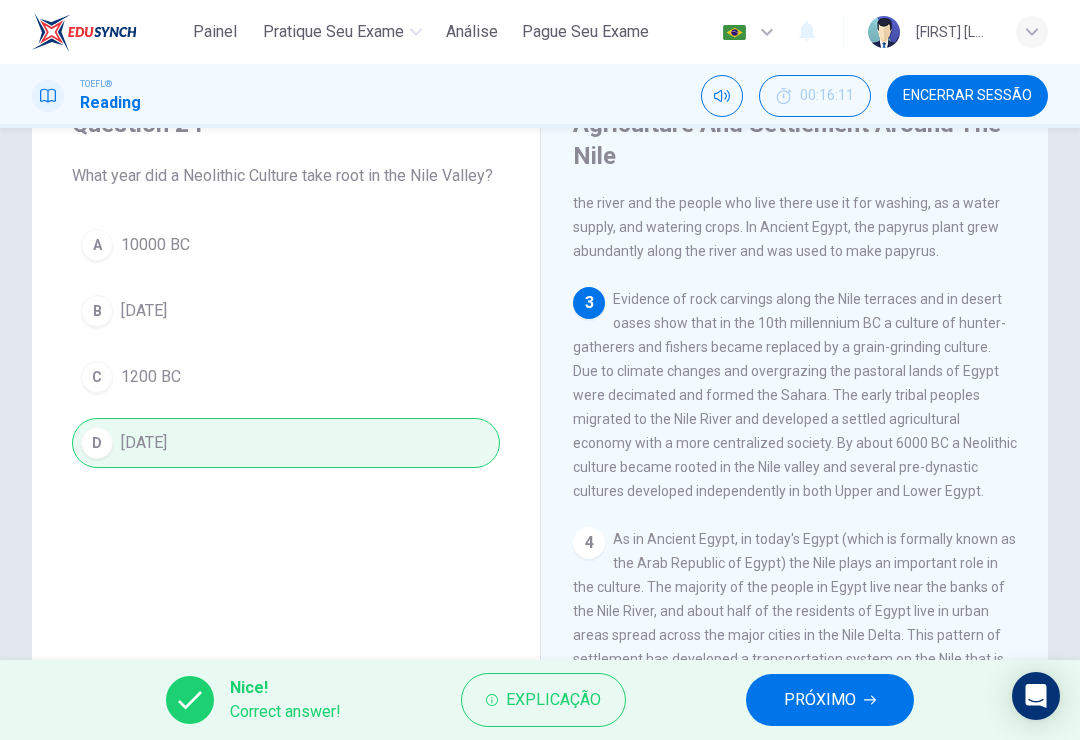 click on "PRÓXIMO" at bounding box center [830, 700] 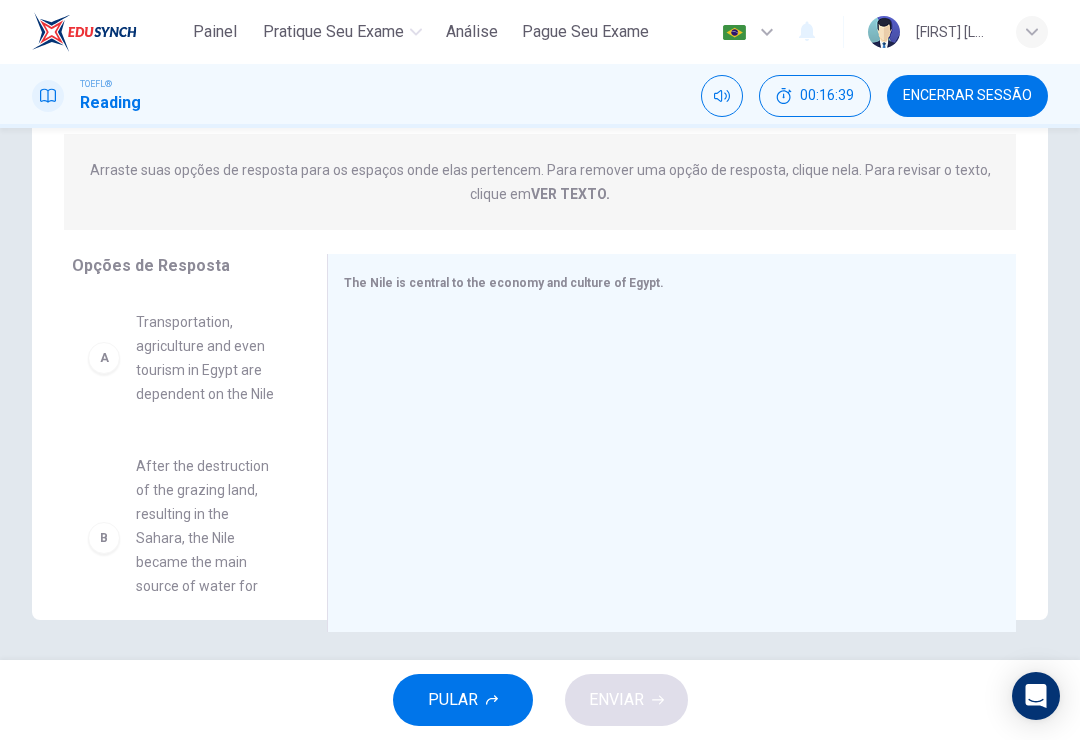 scroll, scrollTop: 243, scrollLeft: 0, axis: vertical 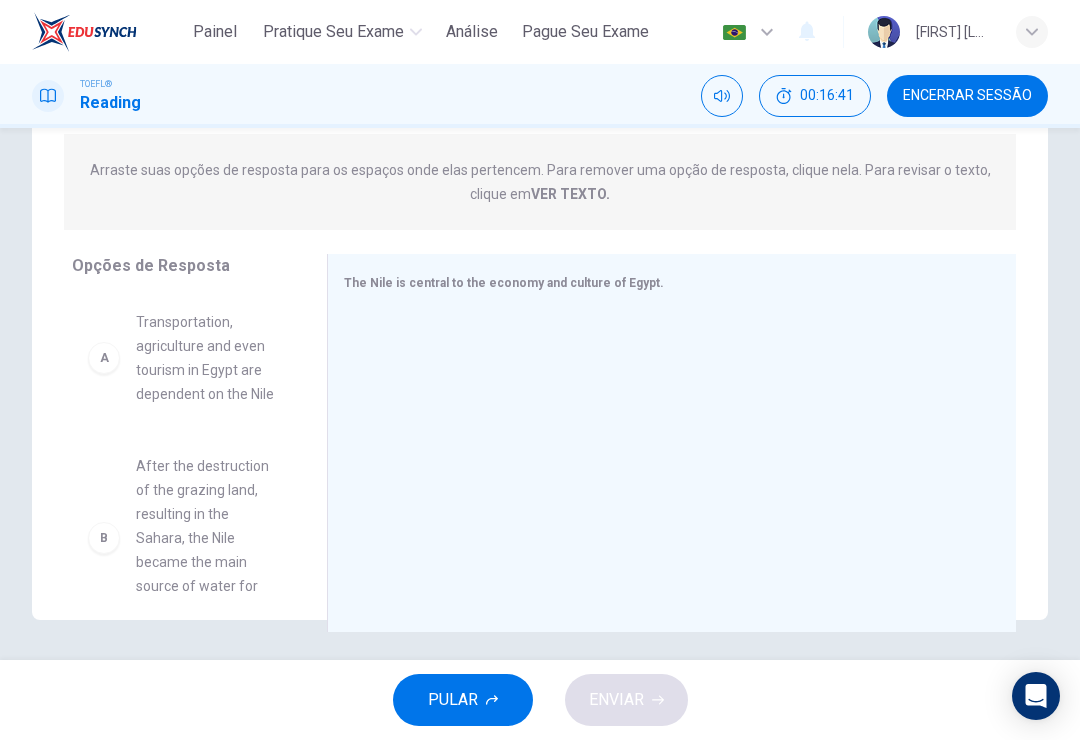click on "A Transportation, agriculture and even tourism in Egypt are dependent on the Nile" at bounding box center (183, 358) 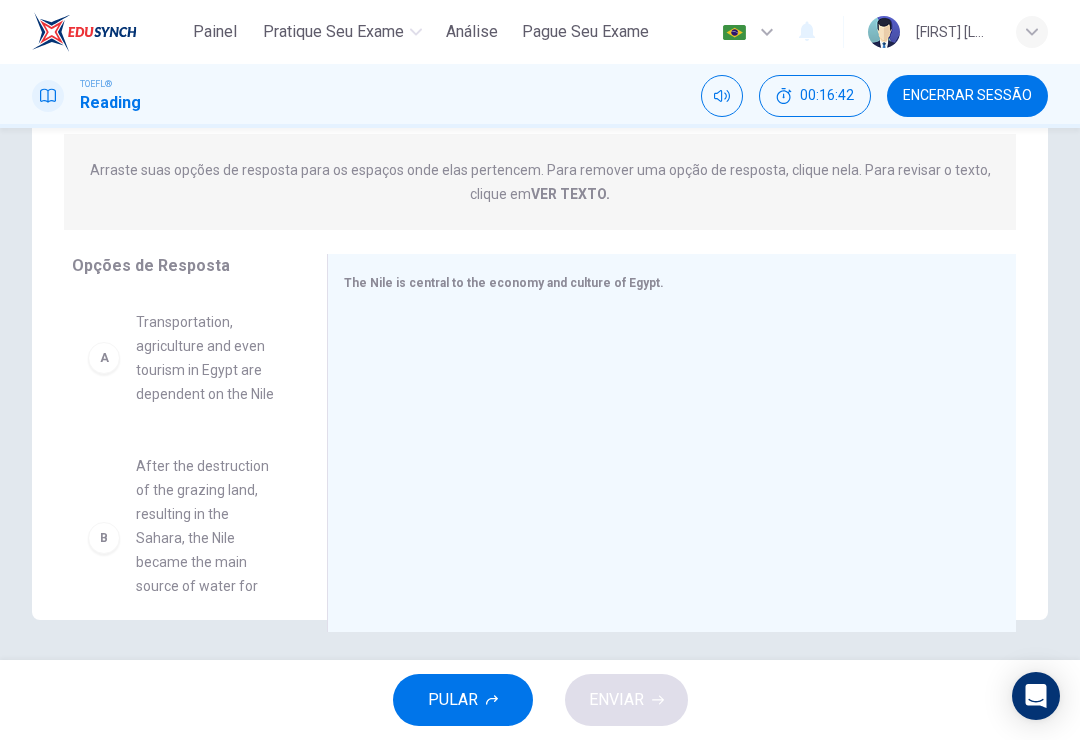 click on "A" at bounding box center (104, 358) 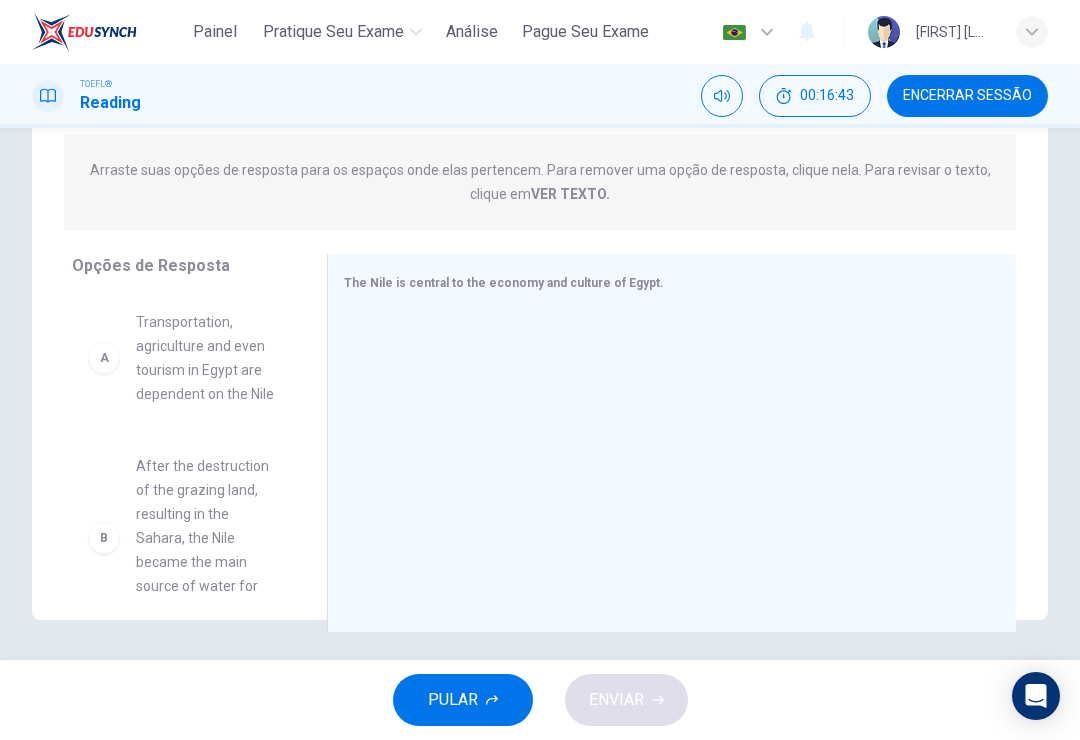 click on "A" at bounding box center [104, 358] 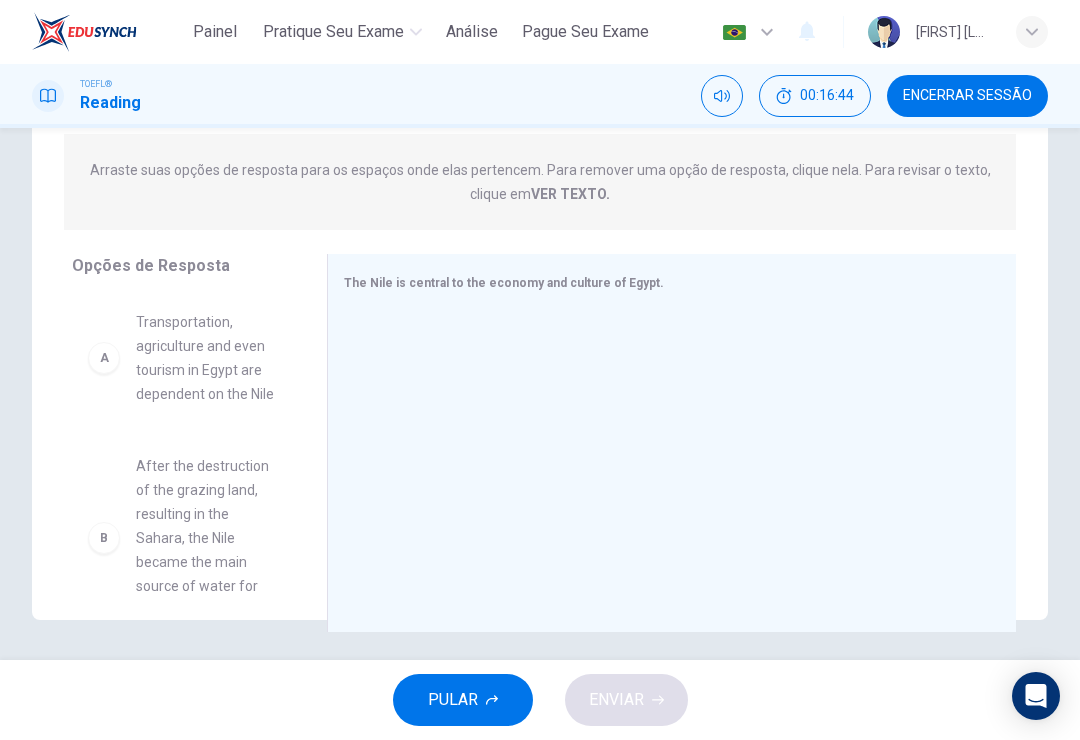 click on "A" at bounding box center (104, 358) 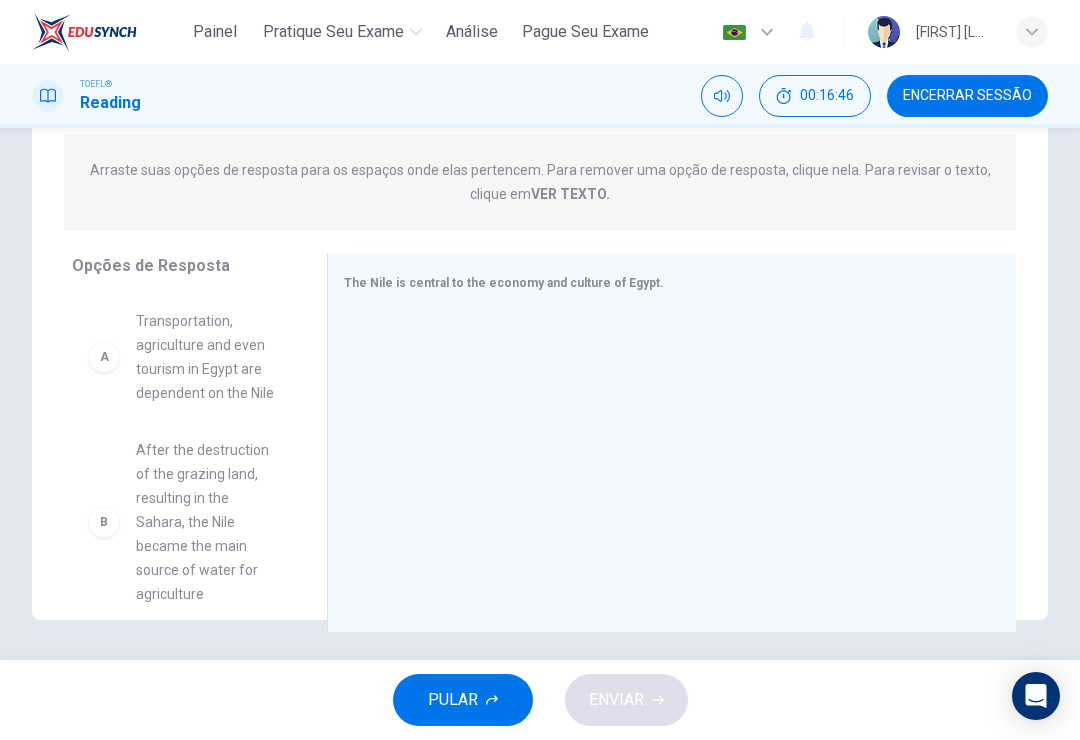 scroll, scrollTop: 0, scrollLeft: 0, axis: both 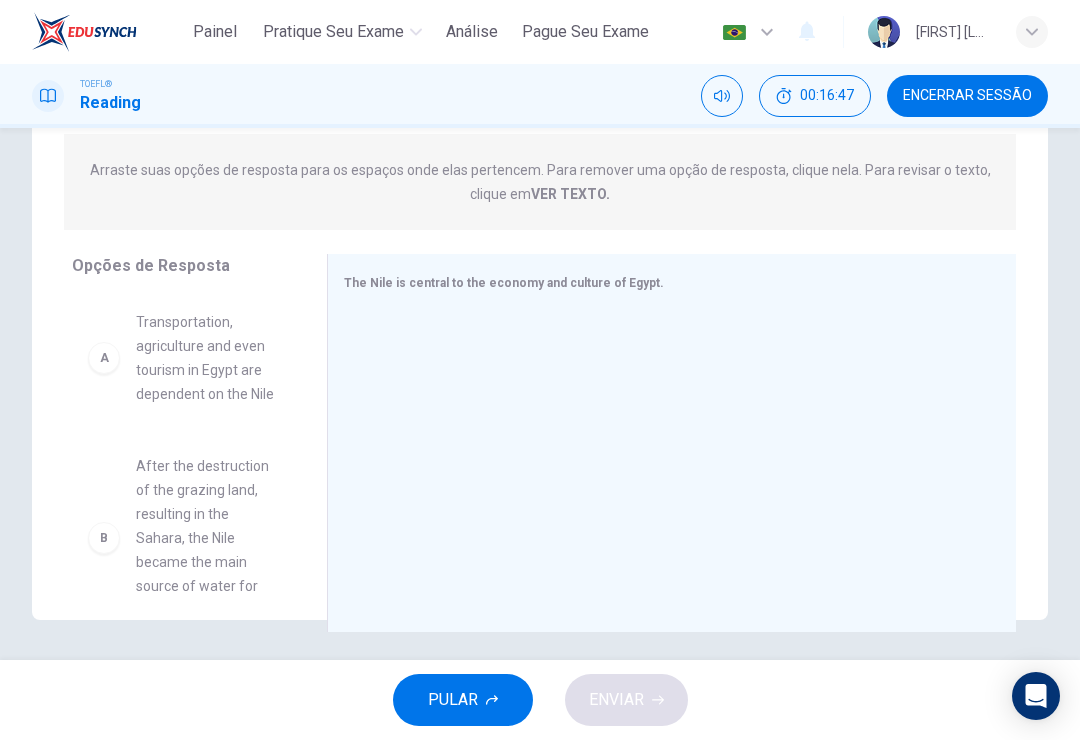 click at bounding box center (664, 445) 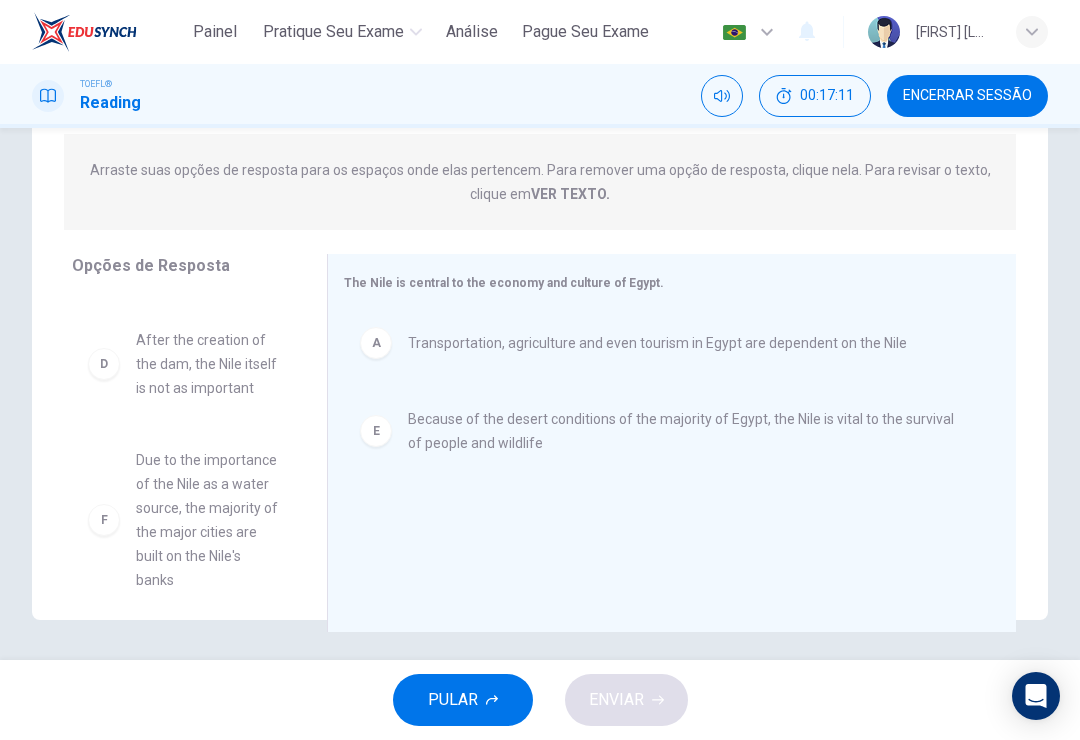 scroll, scrollTop: 300, scrollLeft: 0, axis: vertical 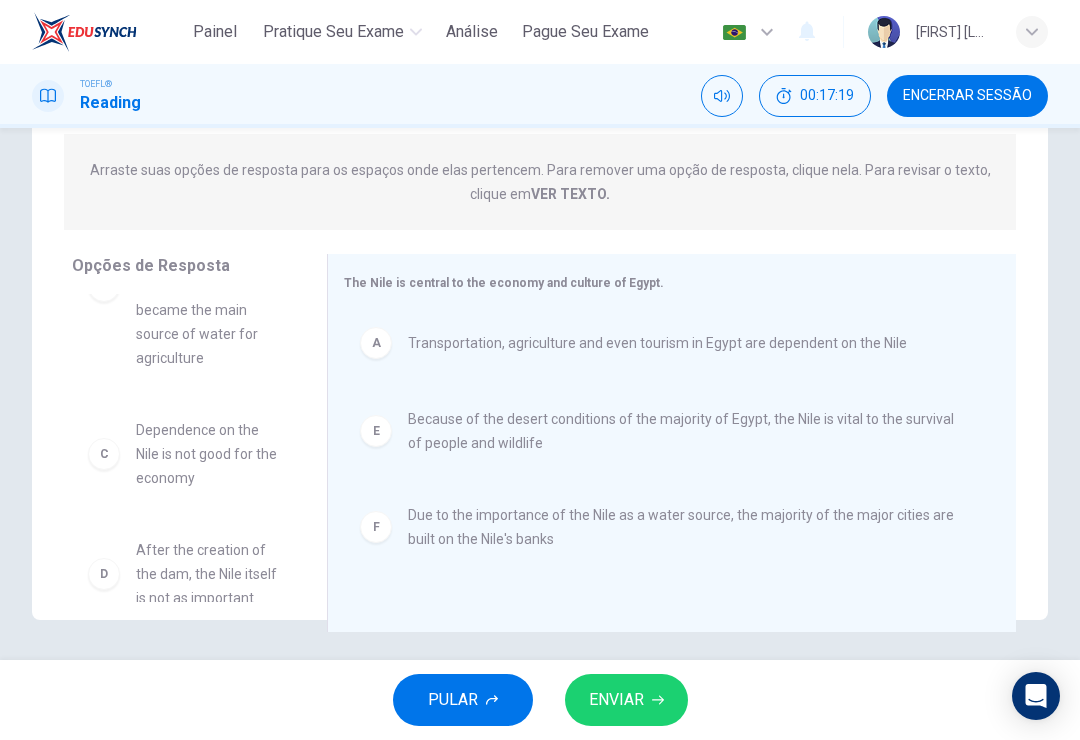 click on "ENVIAR" at bounding box center [616, 700] 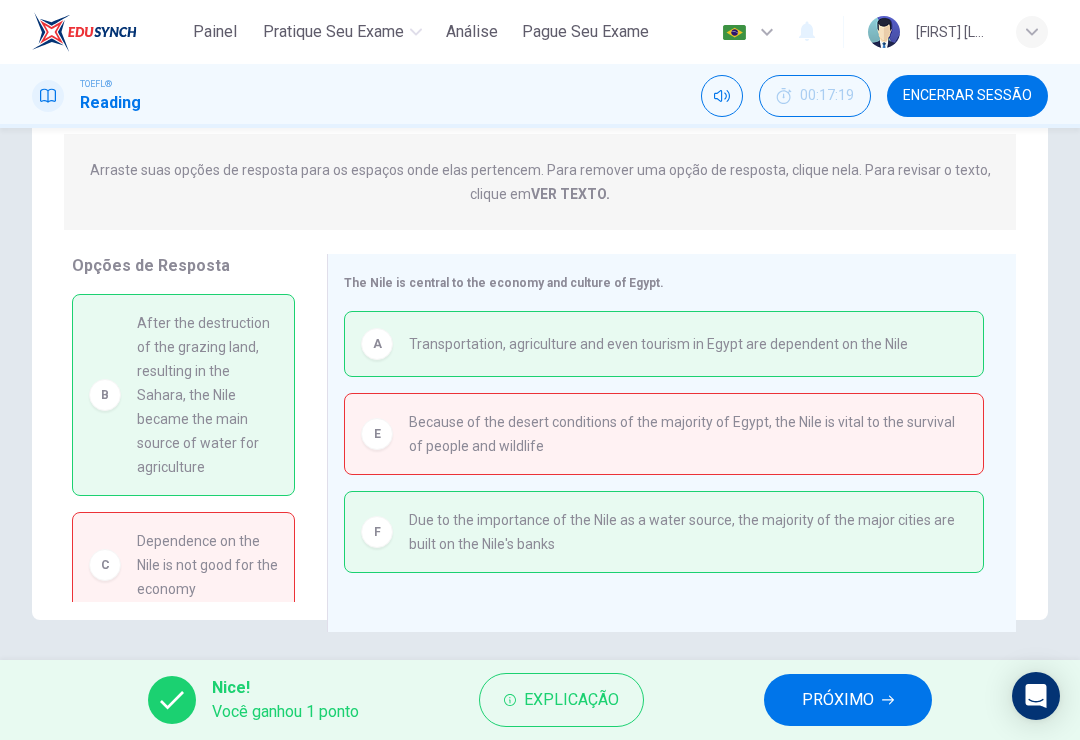 scroll, scrollTop: 0, scrollLeft: 0, axis: both 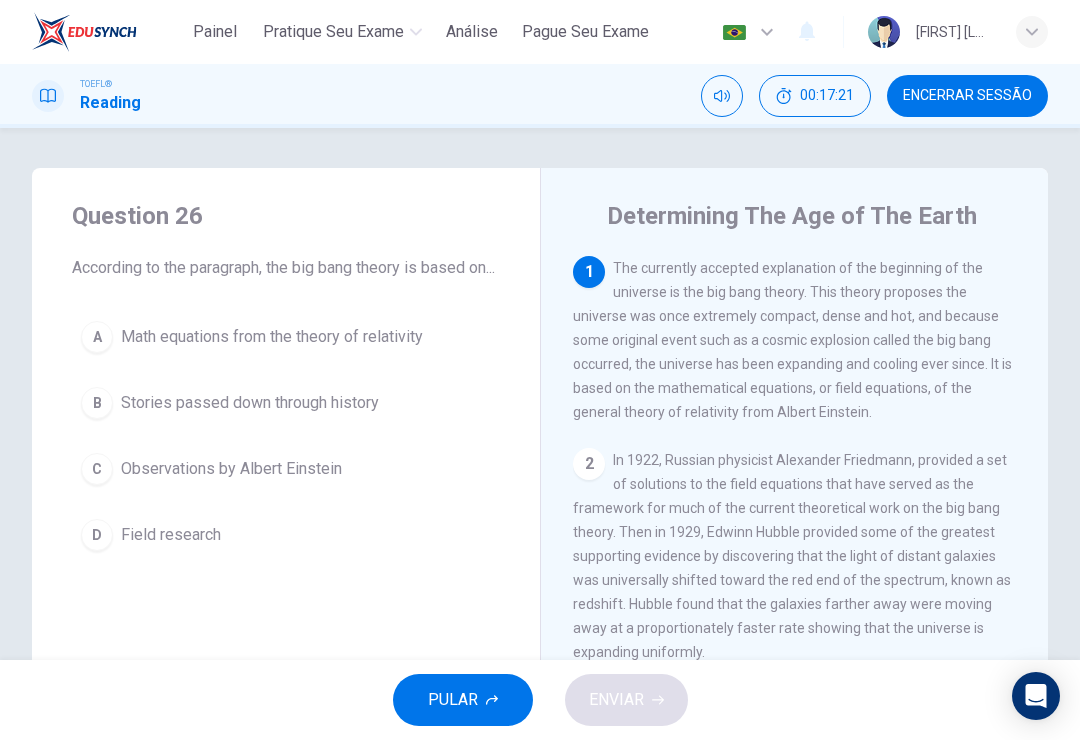 click on "Encerrar Sessão" at bounding box center [967, 96] 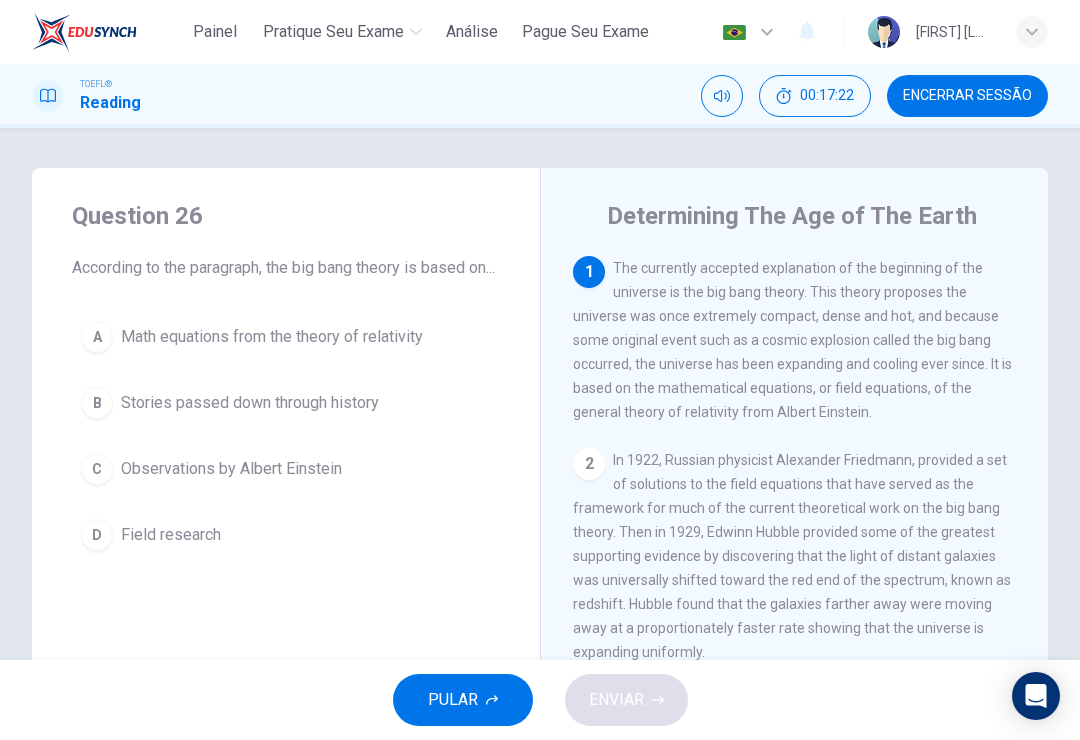 click on "Encerrar Sessão" at bounding box center (967, 96) 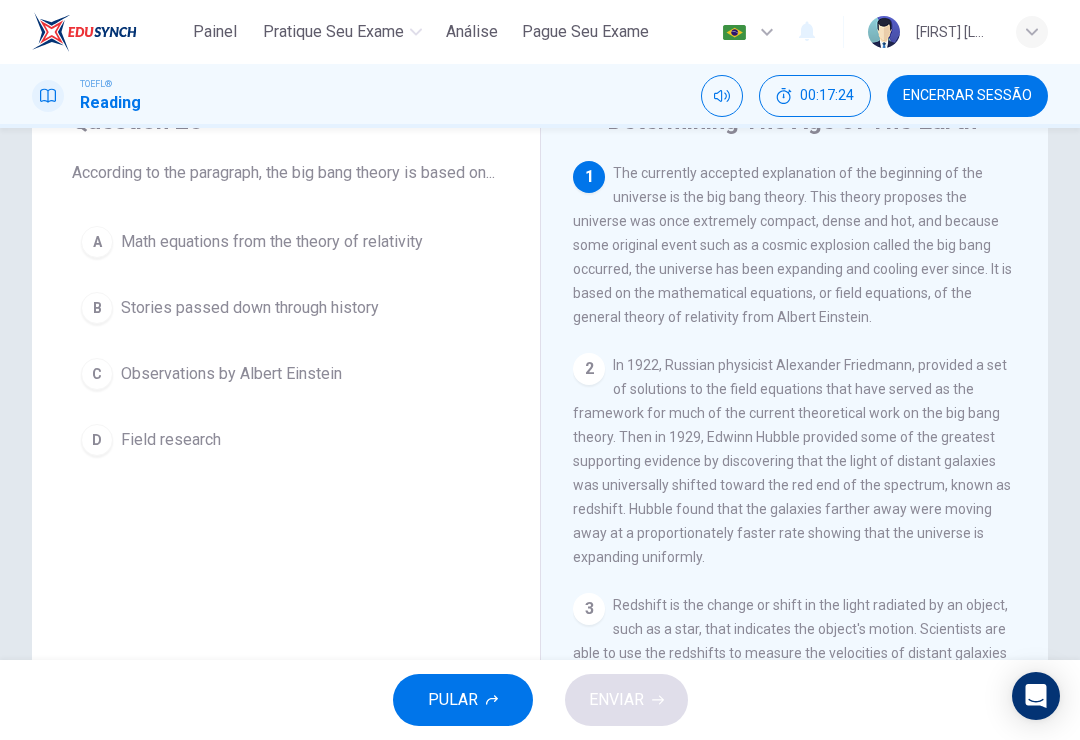 scroll, scrollTop: 97, scrollLeft: 0, axis: vertical 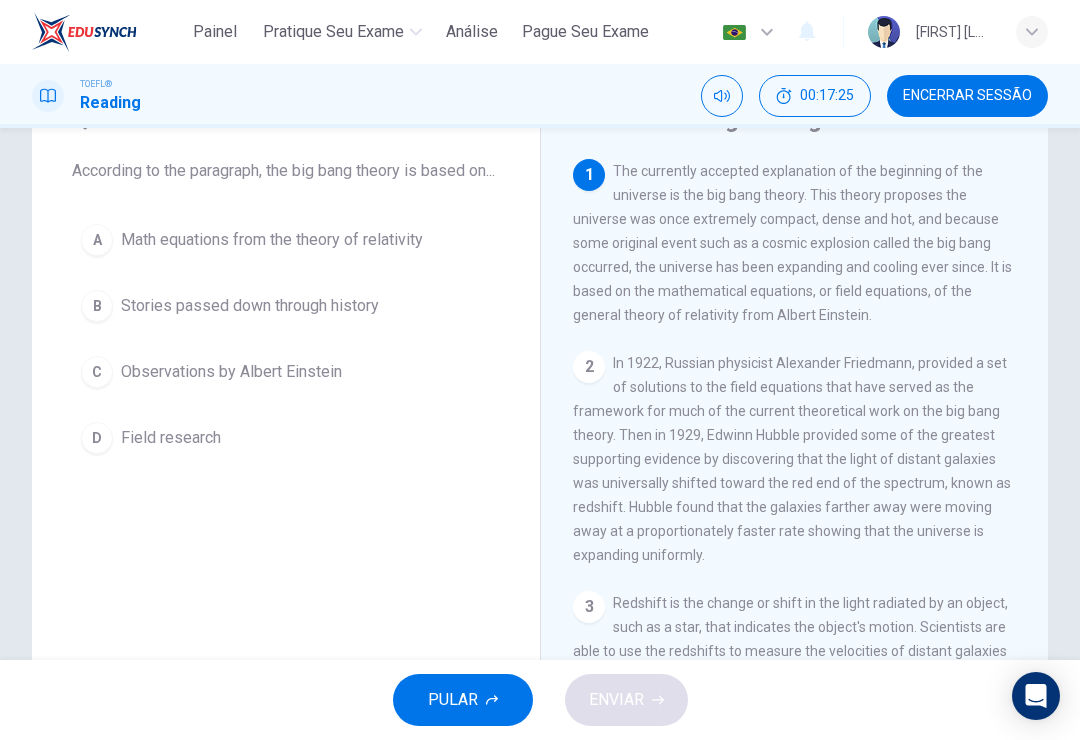 click on "Encerrar Sessão" at bounding box center [967, 96] 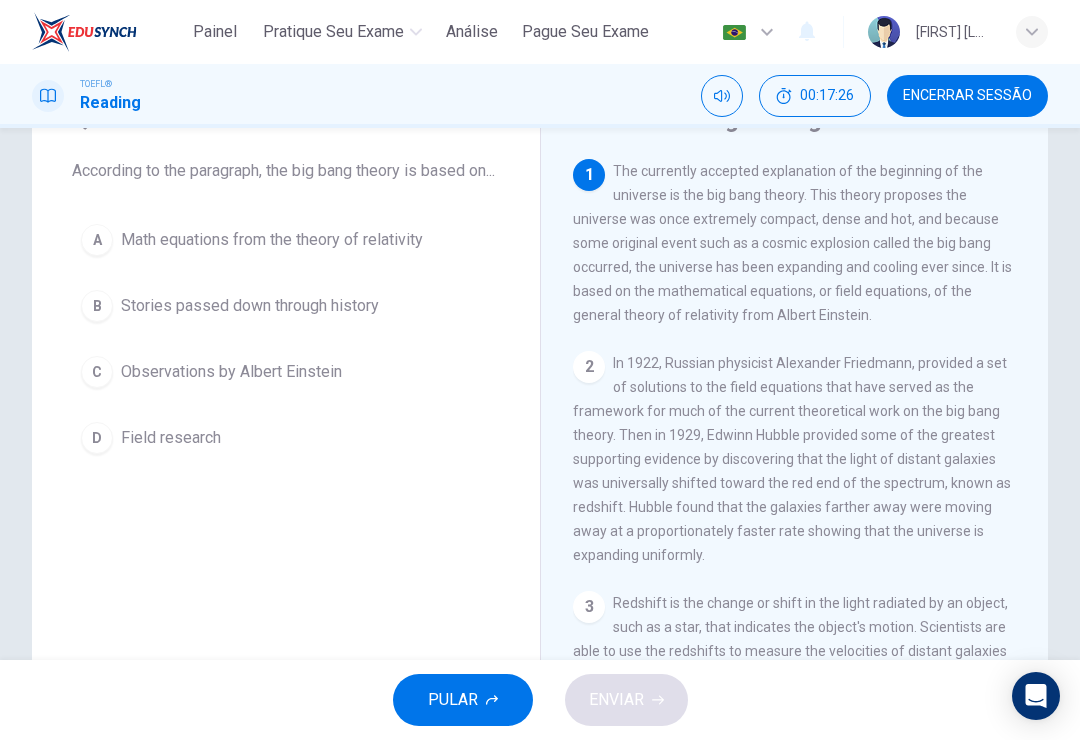 click on "Encerrar Sessão" at bounding box center [967, 96] 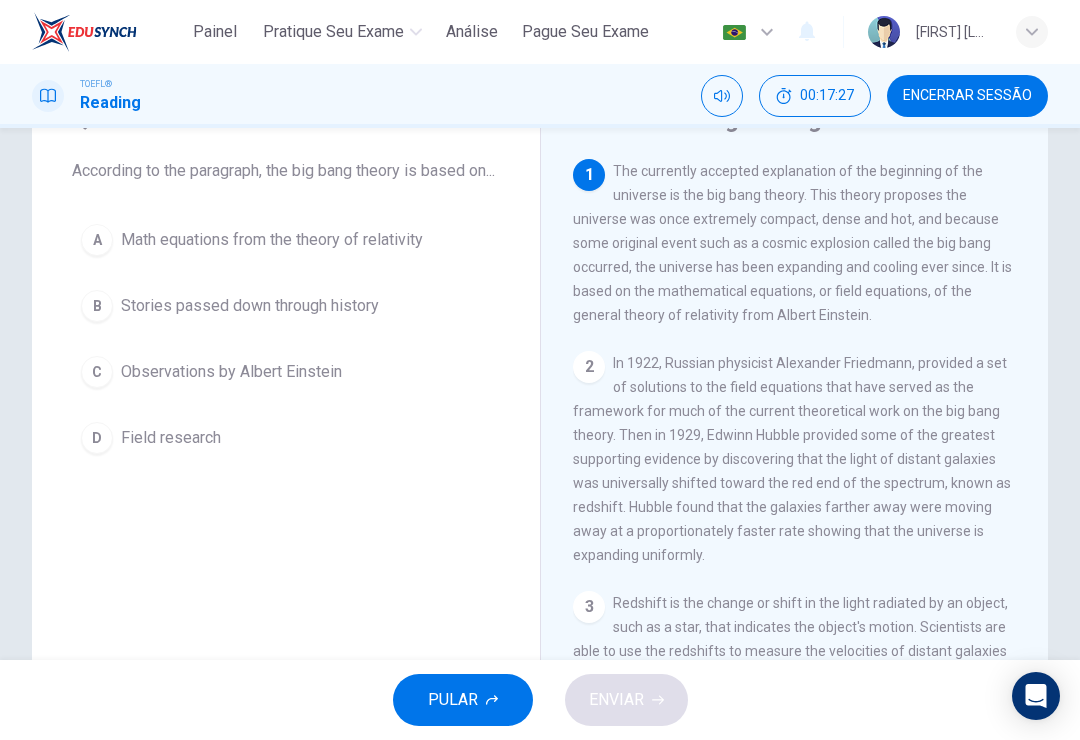 click on "Encerrar Sessão" at bounding box center [967, 96] 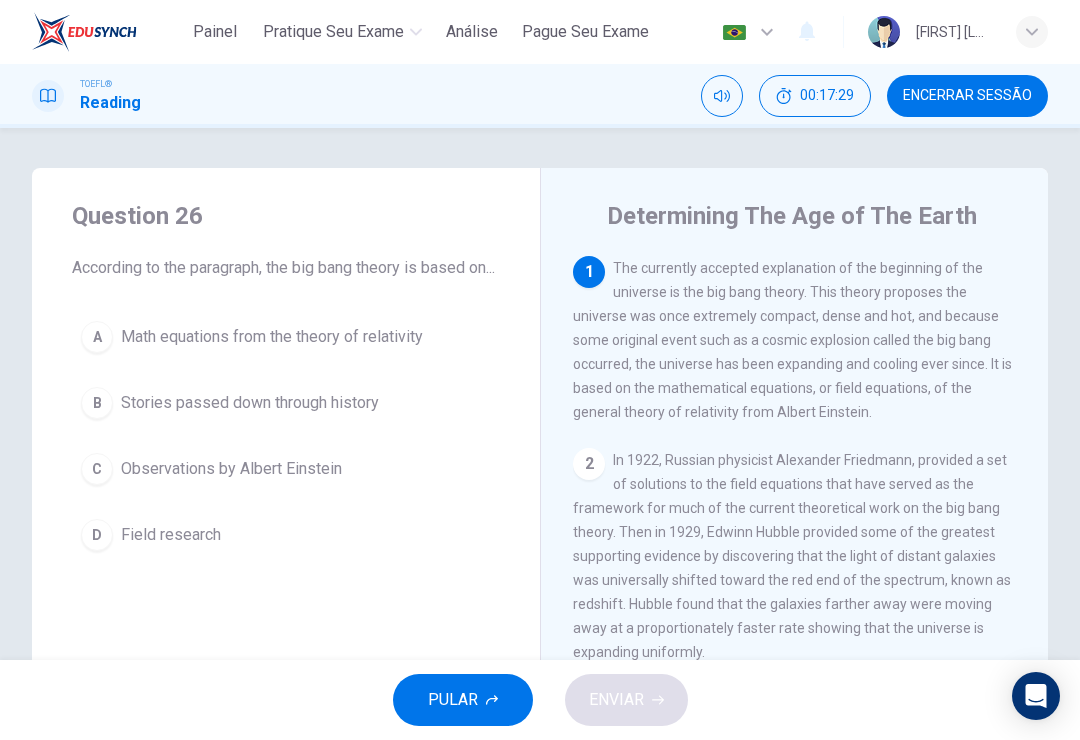 scroll, scrollTop: 0, scrollLeft: 0, axis: both 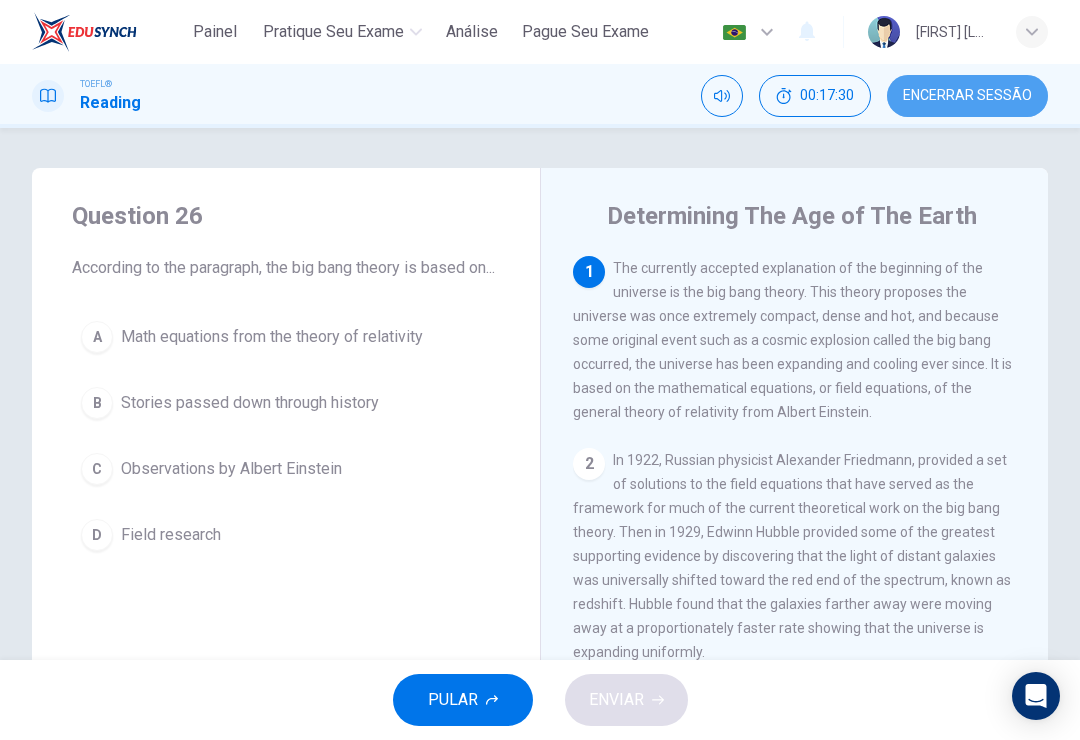 click on "Encerrar Sessão" at bounding box center [967, 96] 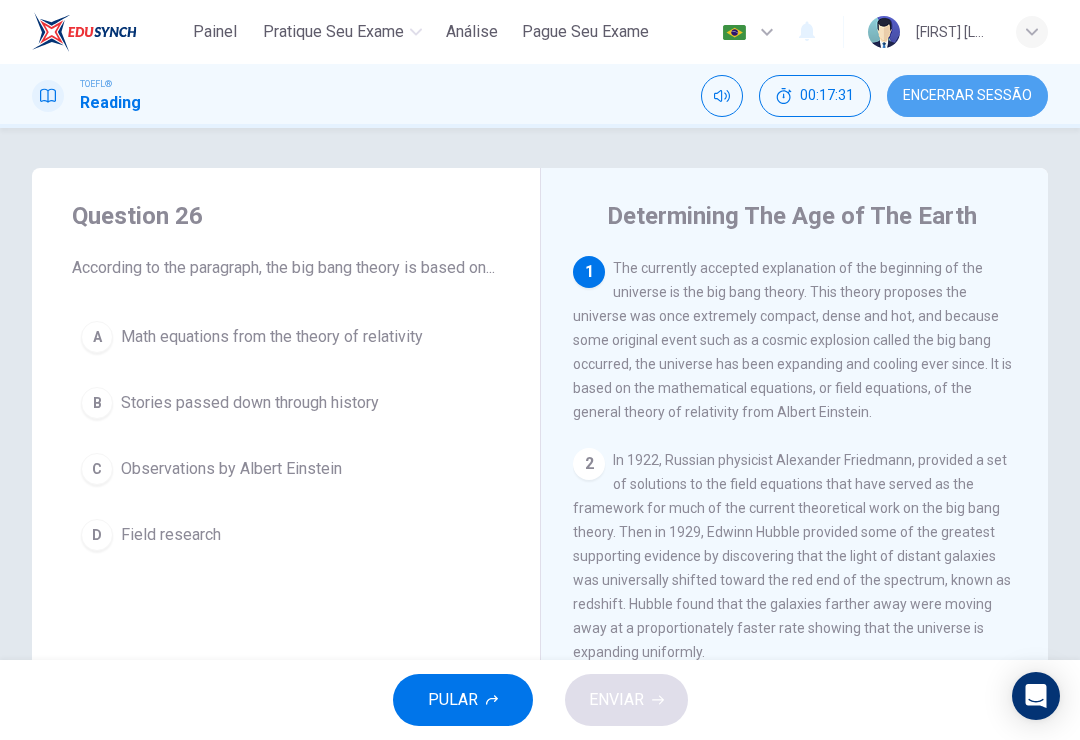 click on "Encerrar Sessão" at bounding box center [967, 96] 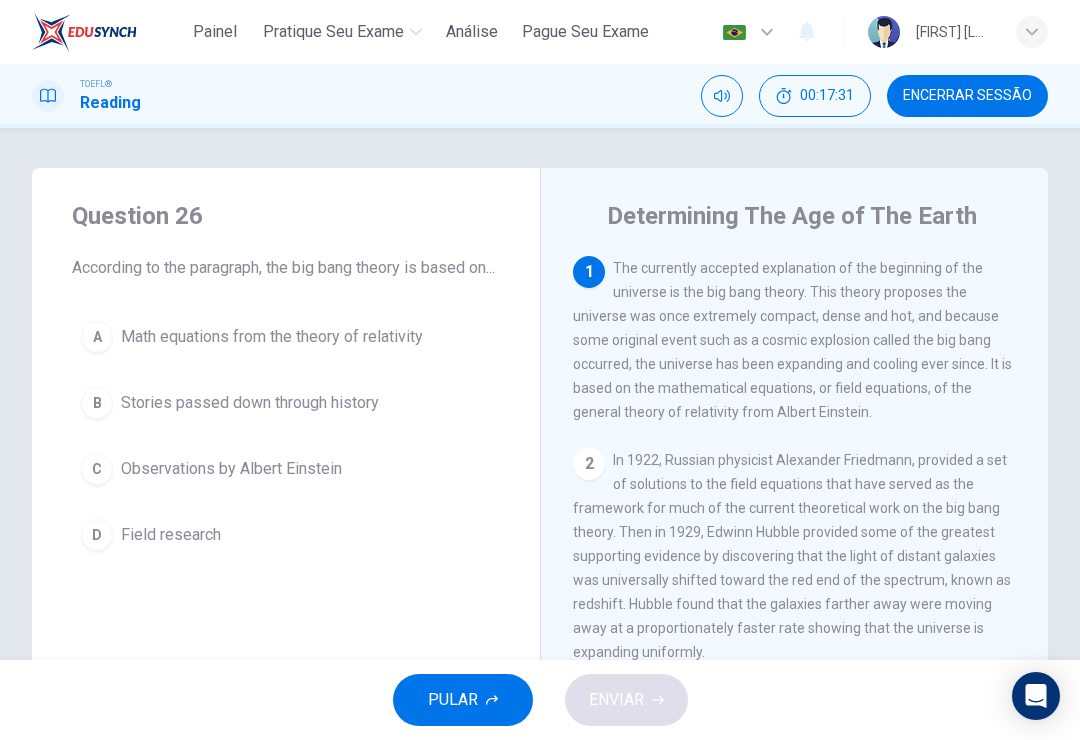click on "Encerrar Sessão" at bounding box center (967, 96) 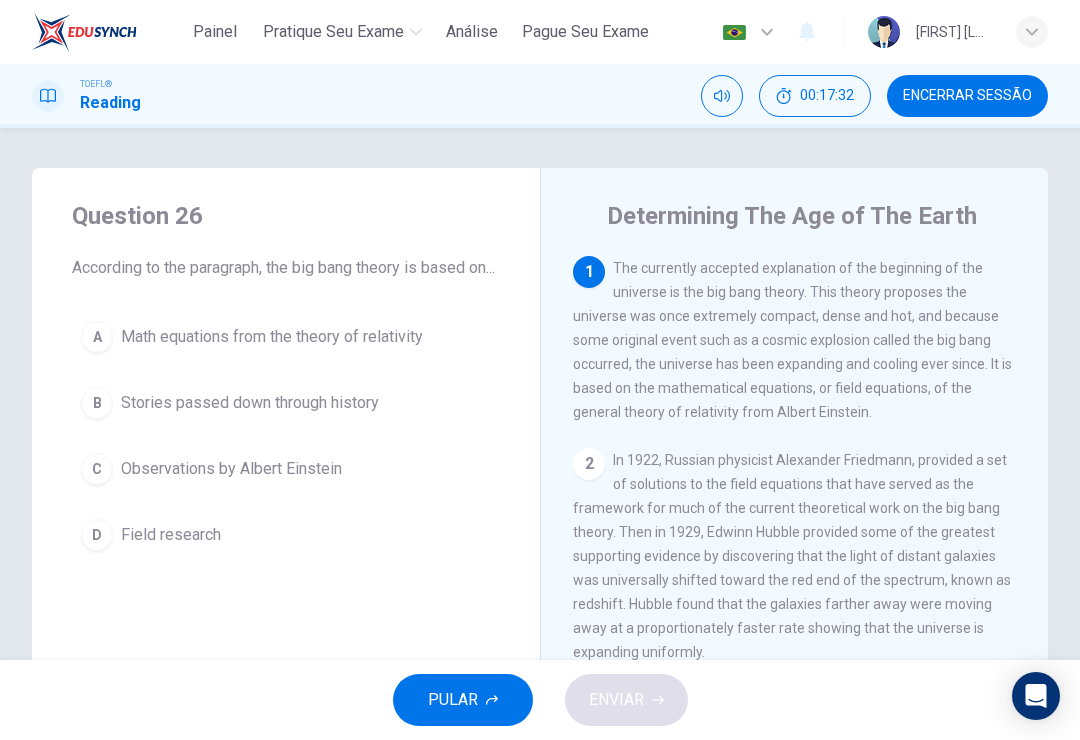 click on "Encerrar Sessão" at bounding box center [967, 96] 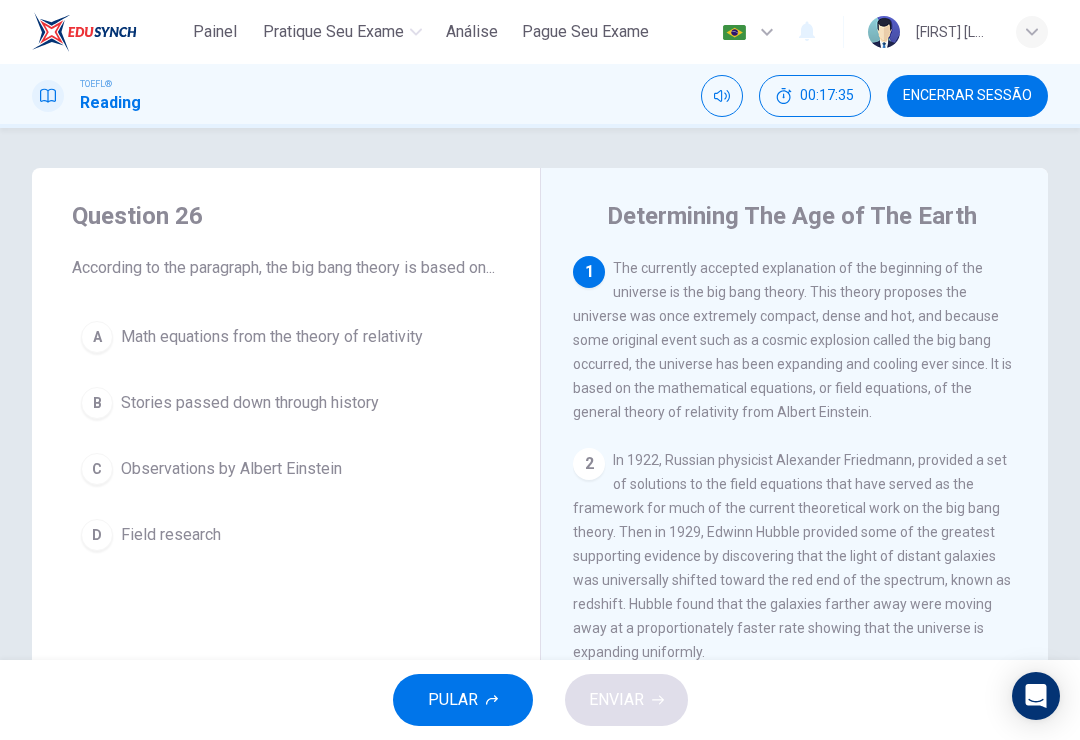 click on "Análise" at bounding box center [472, 32] 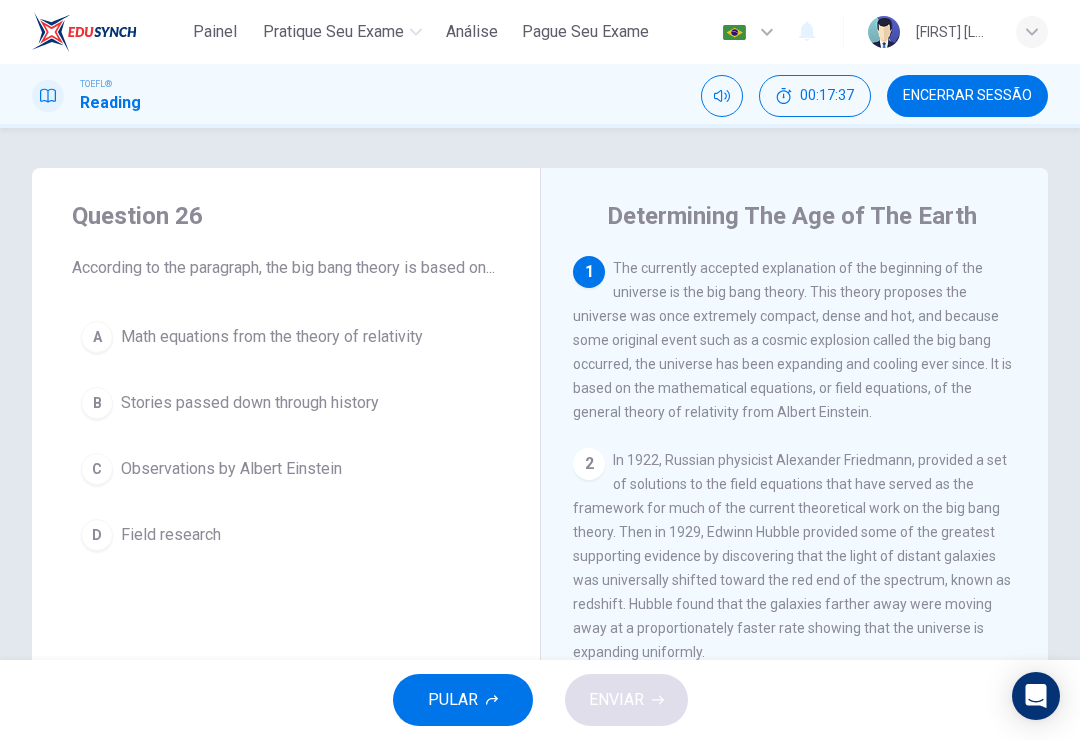 click on "Análise" at bounding box center [472, 32] 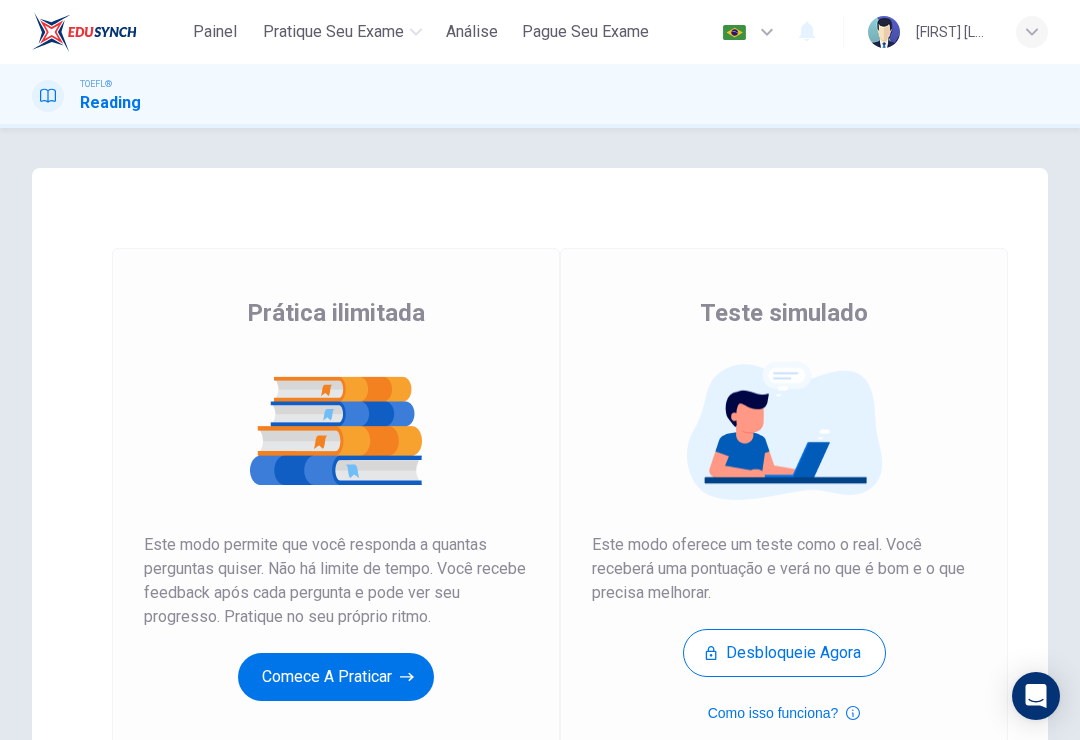 scroll, scrollTop: 0, scrollLeft: 0, axis: both 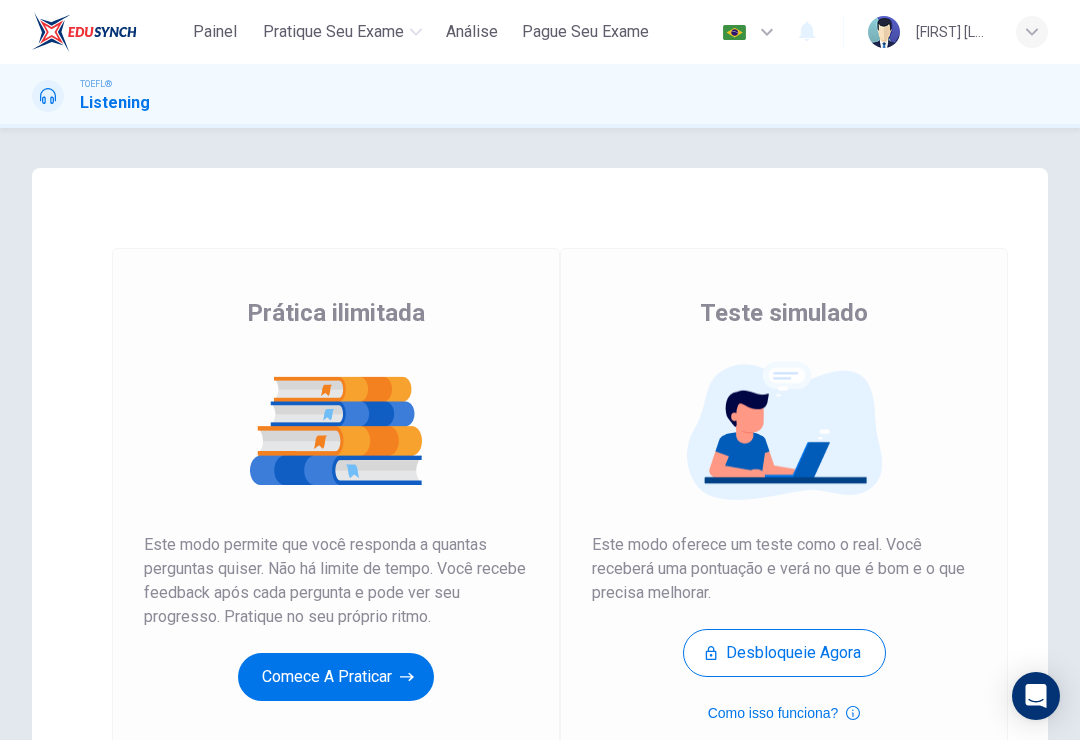 click on "Comece a praticar" at bounding box center [336, 677] 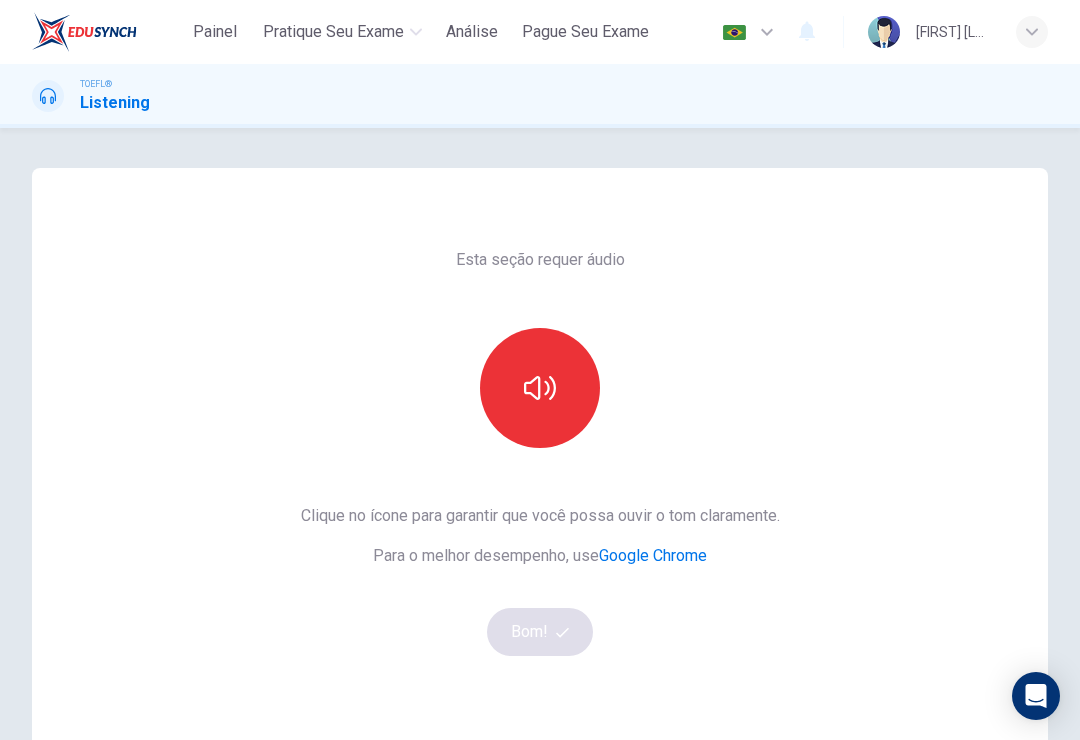 click at bounding box center (540, 388) 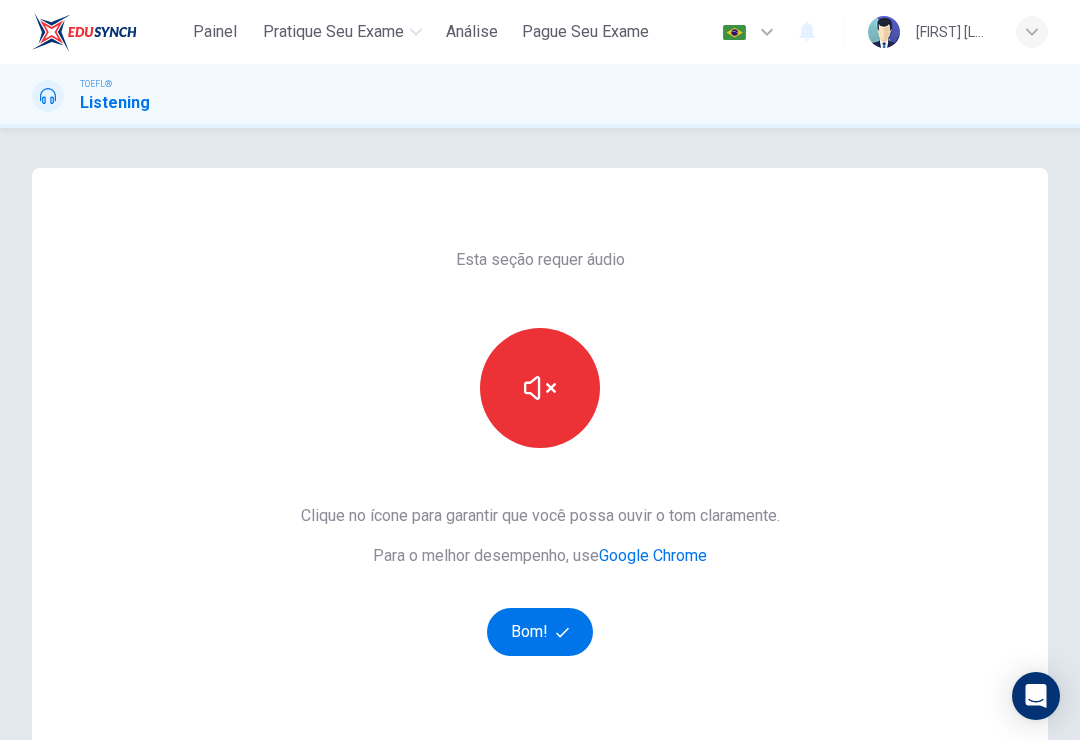 click on "Bom!" at bounding box center [540, 632] 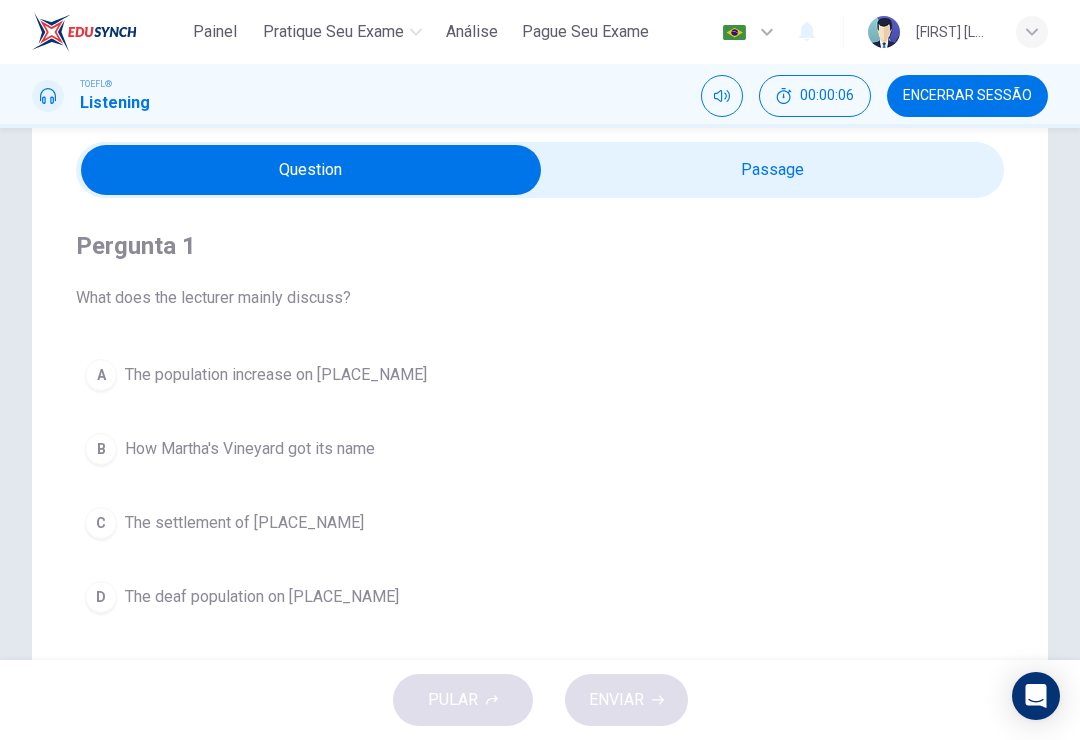 scroll, scrollTop: 66, scrollLeft: 0, axis: vertical 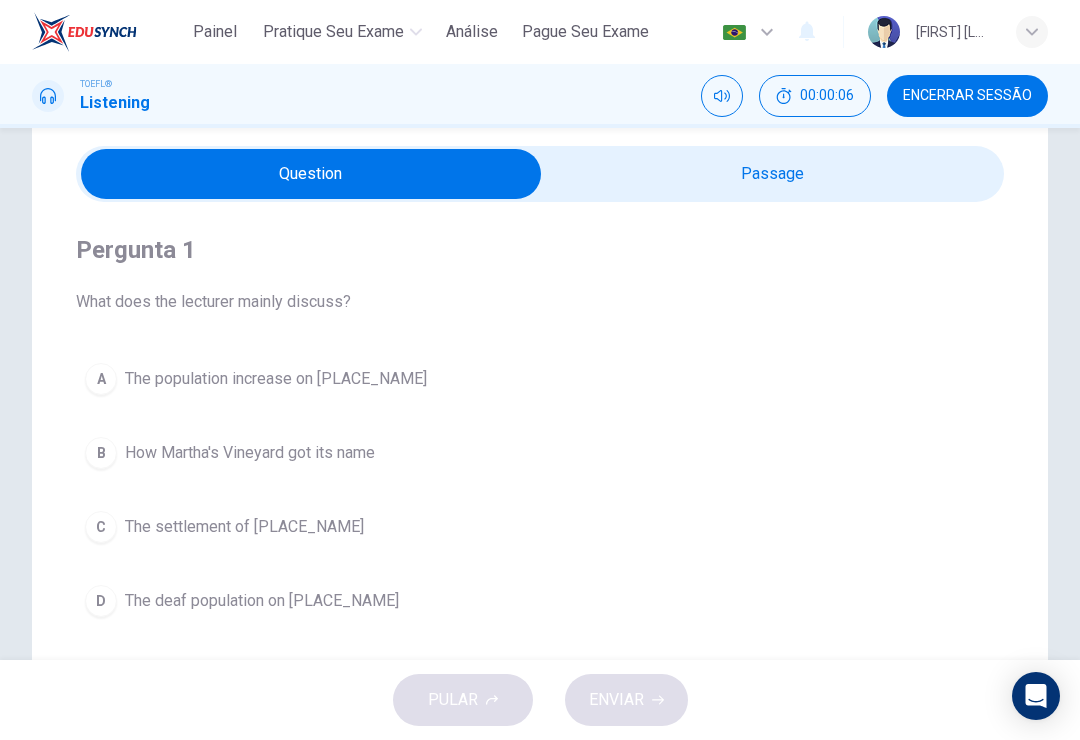 click at bounding box center (311, 174) 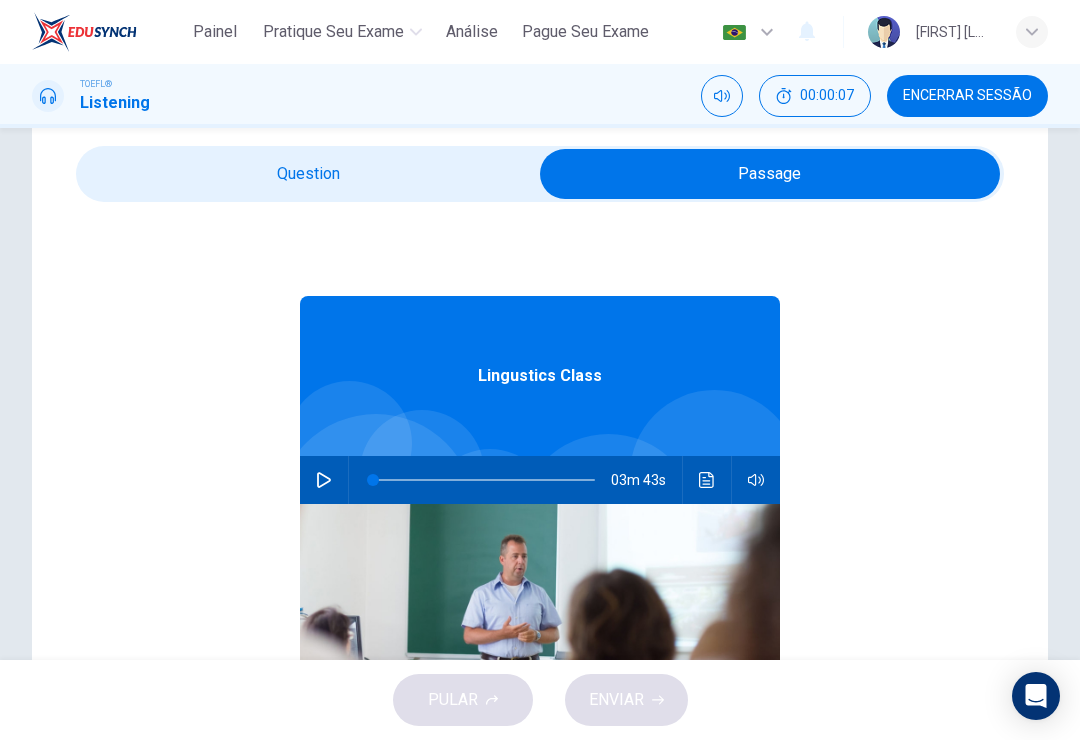 click 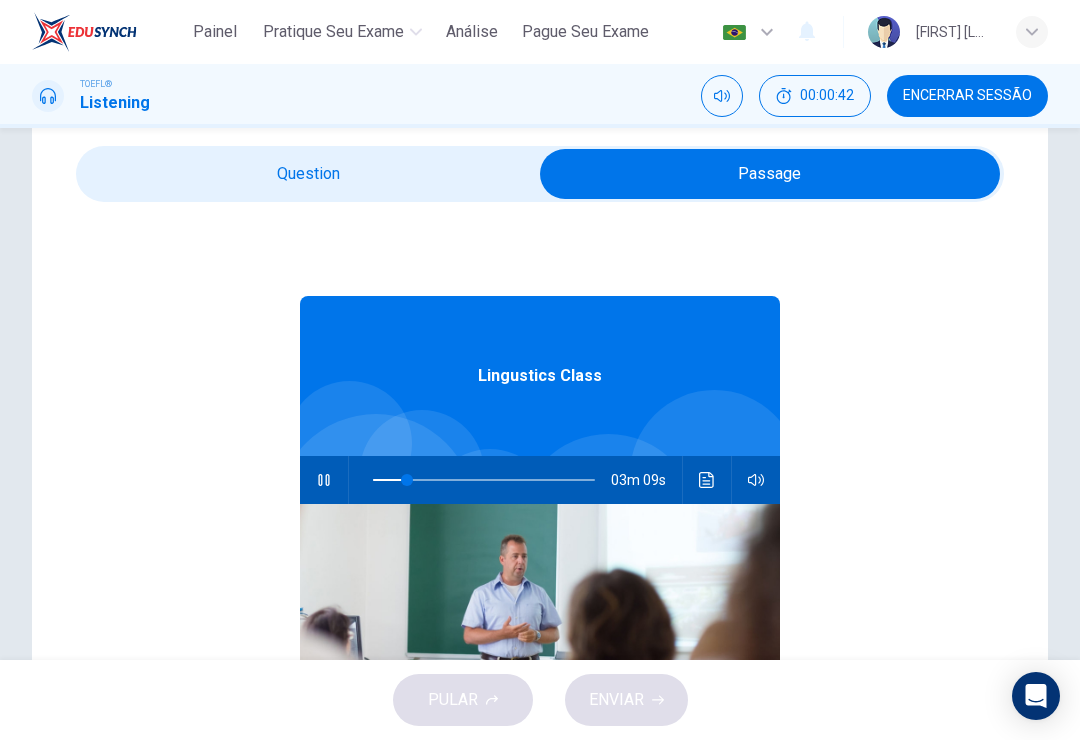 click 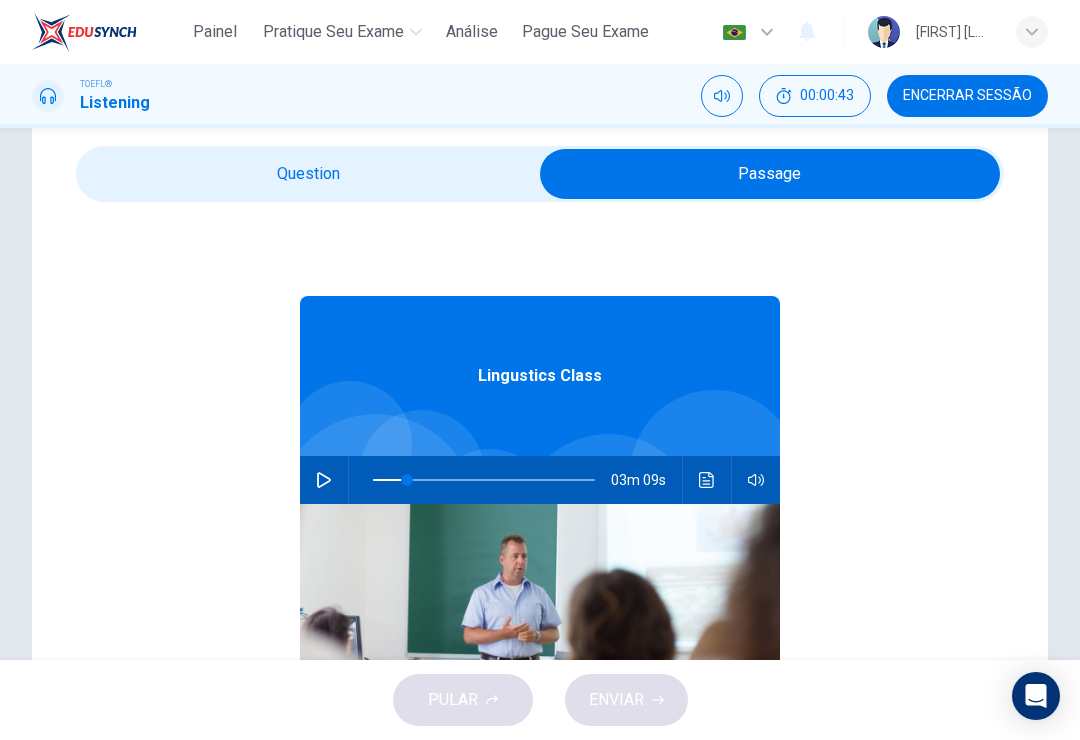 click at bounding box center (770, 174) 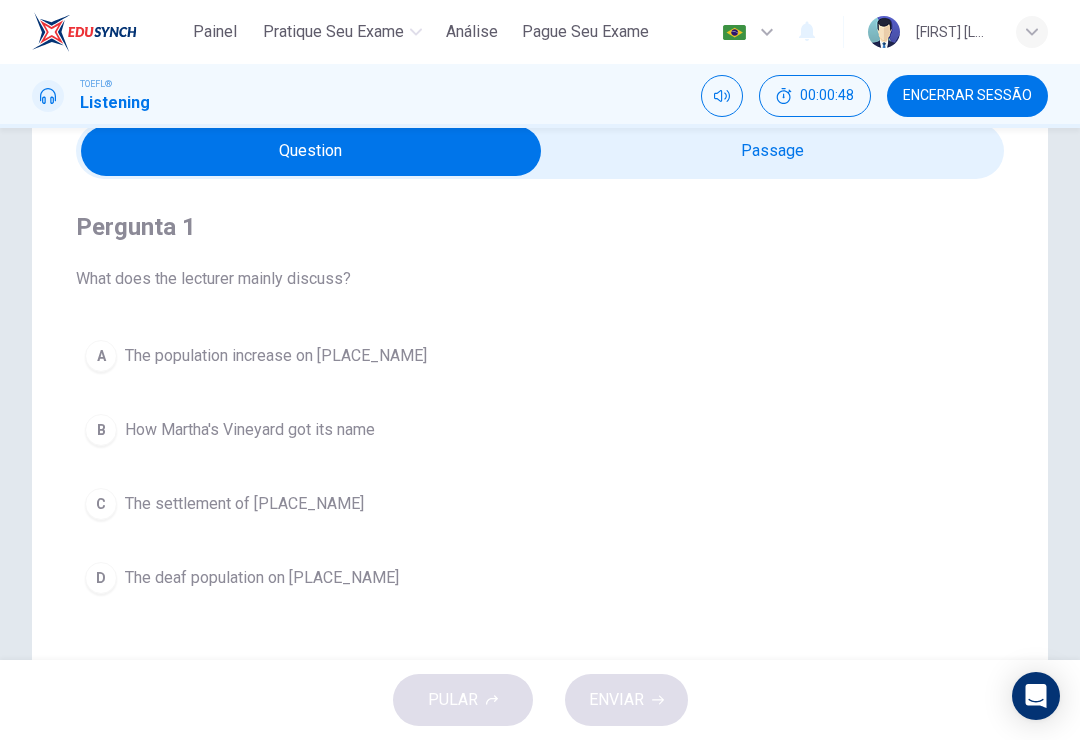 scroll, scrollTop: 81, scrollLeft: 0, axis: vertical 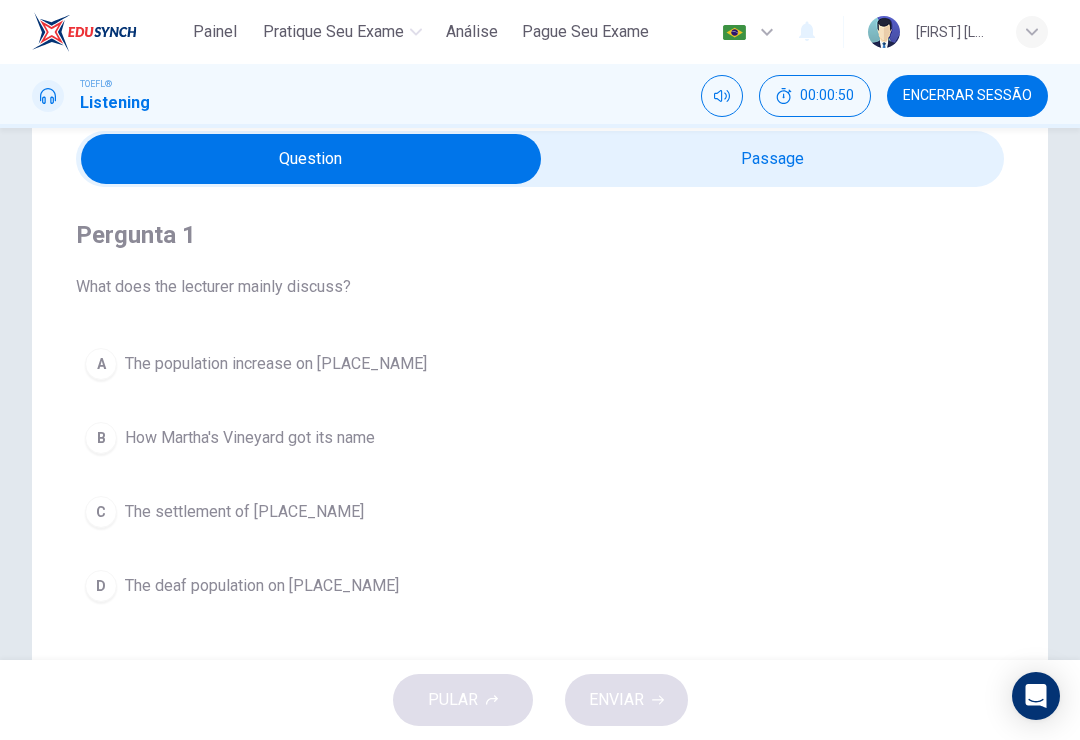 click at bounding box center [311, 159] 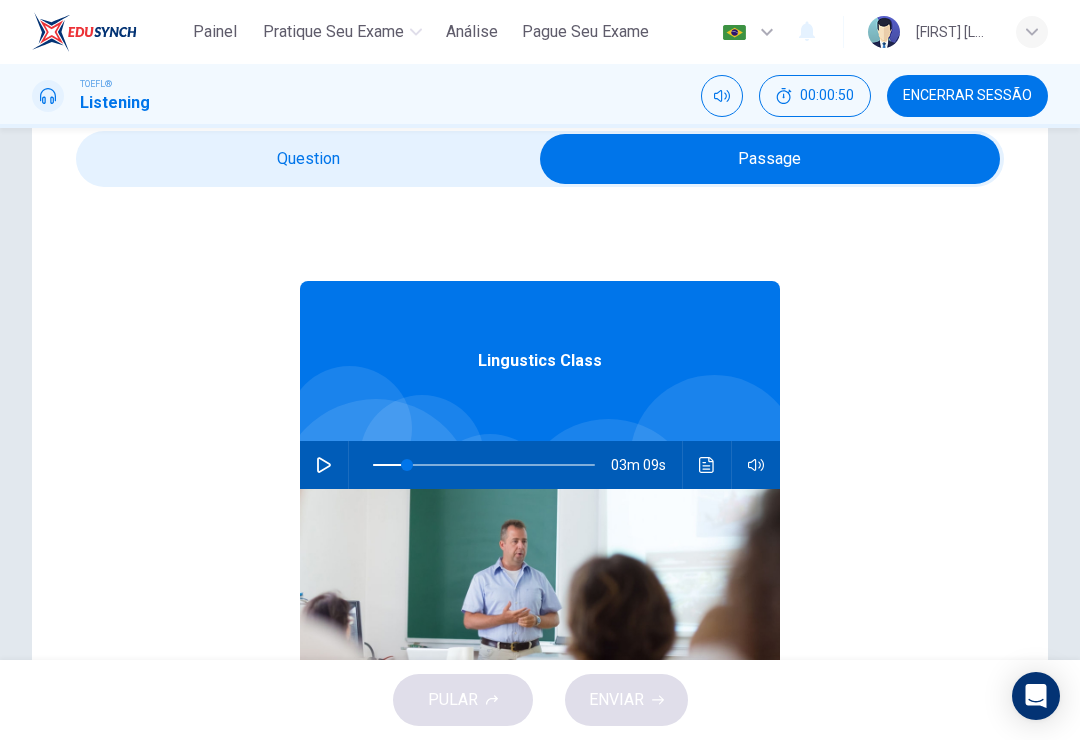 click at bounding box center [324, 465] 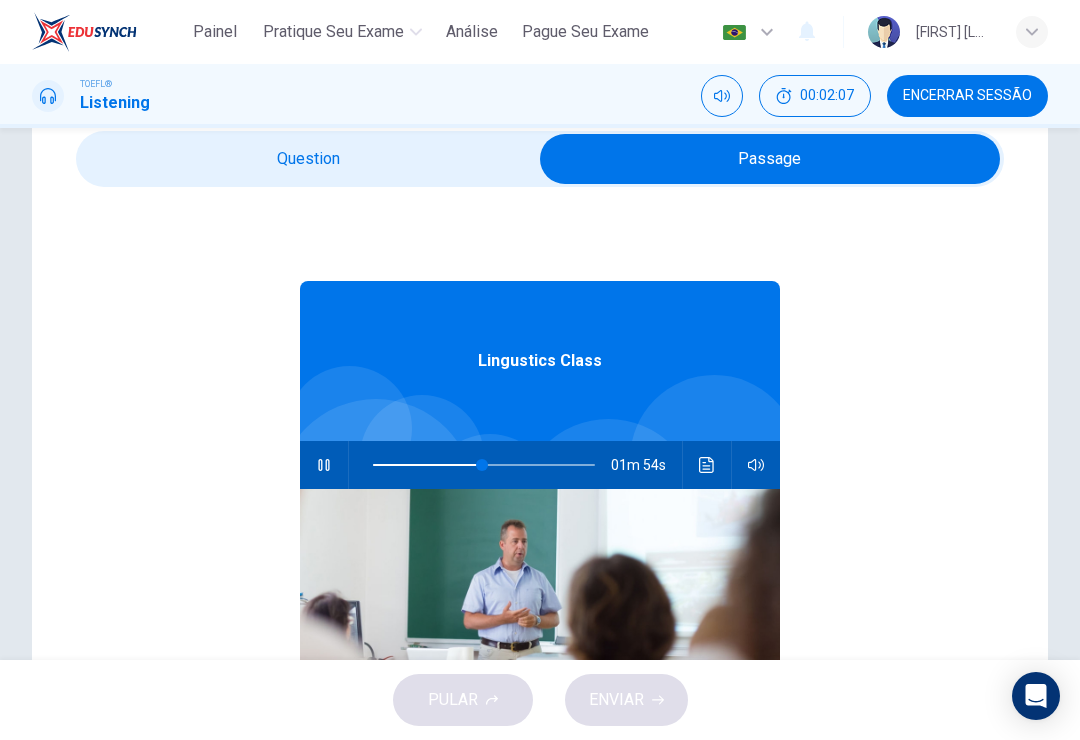click 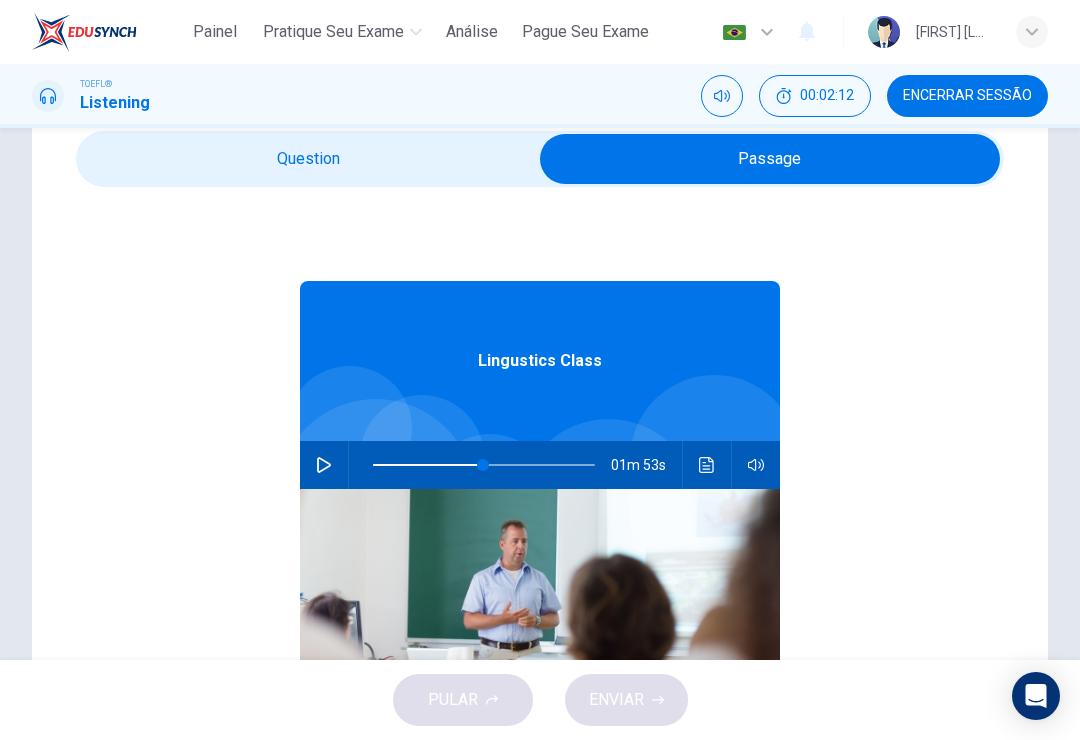 click 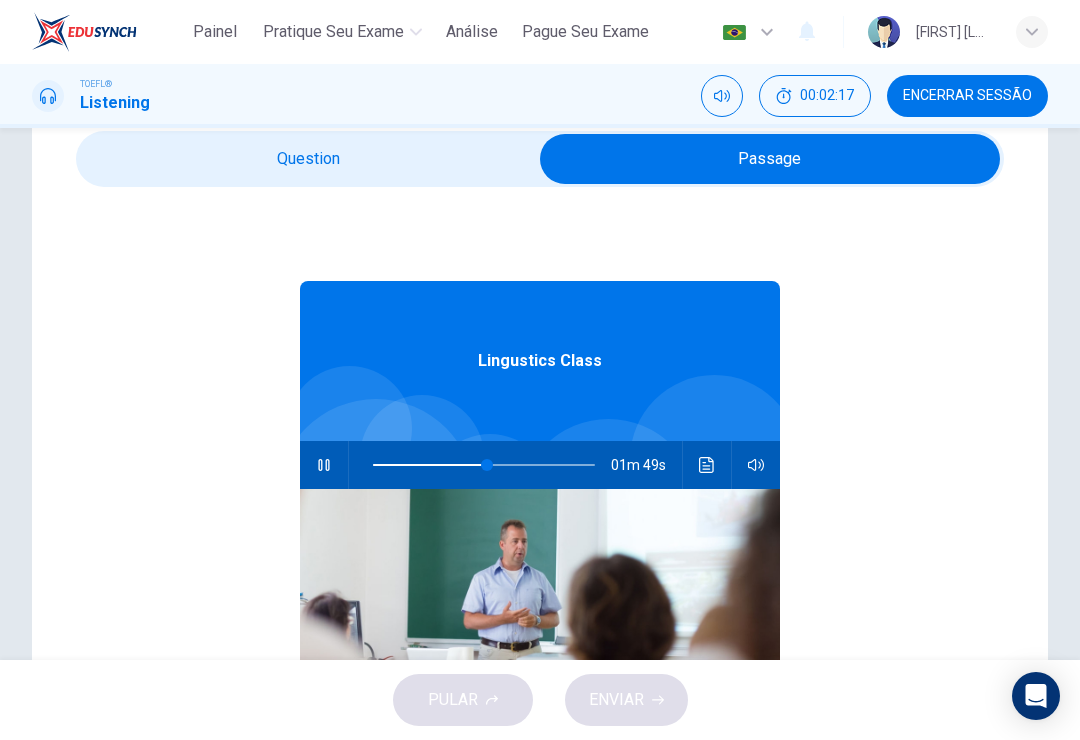 click on "Lingustics Class 01m 49s" at bounding box center (540, 573) 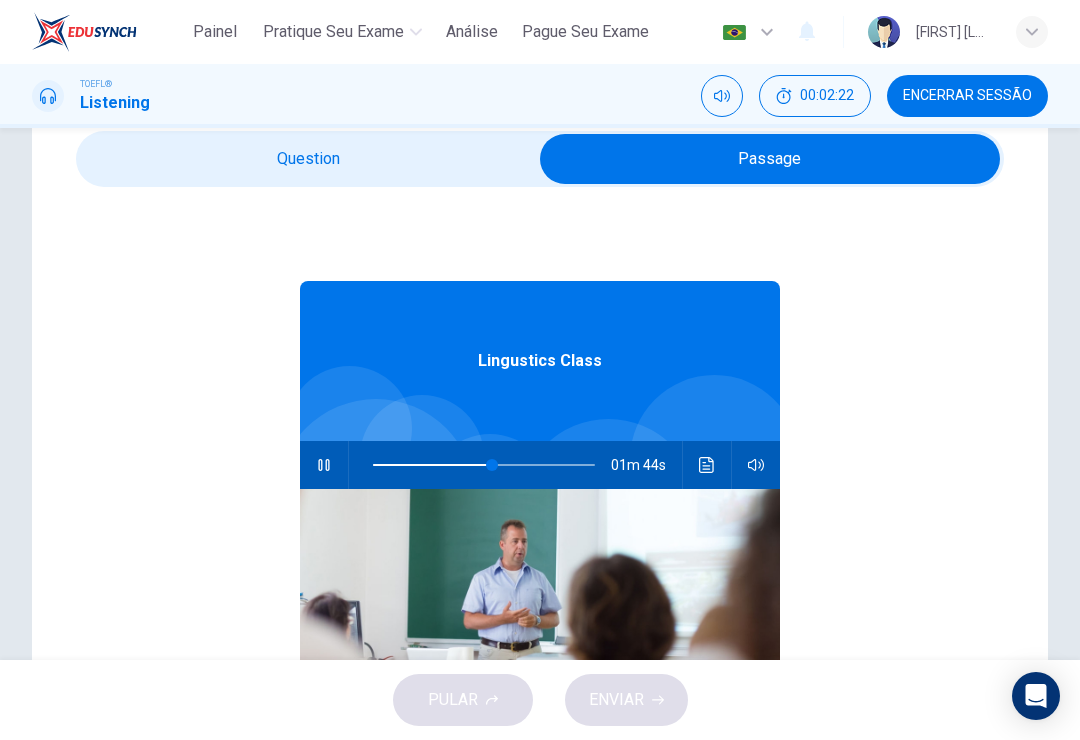 type on "54" 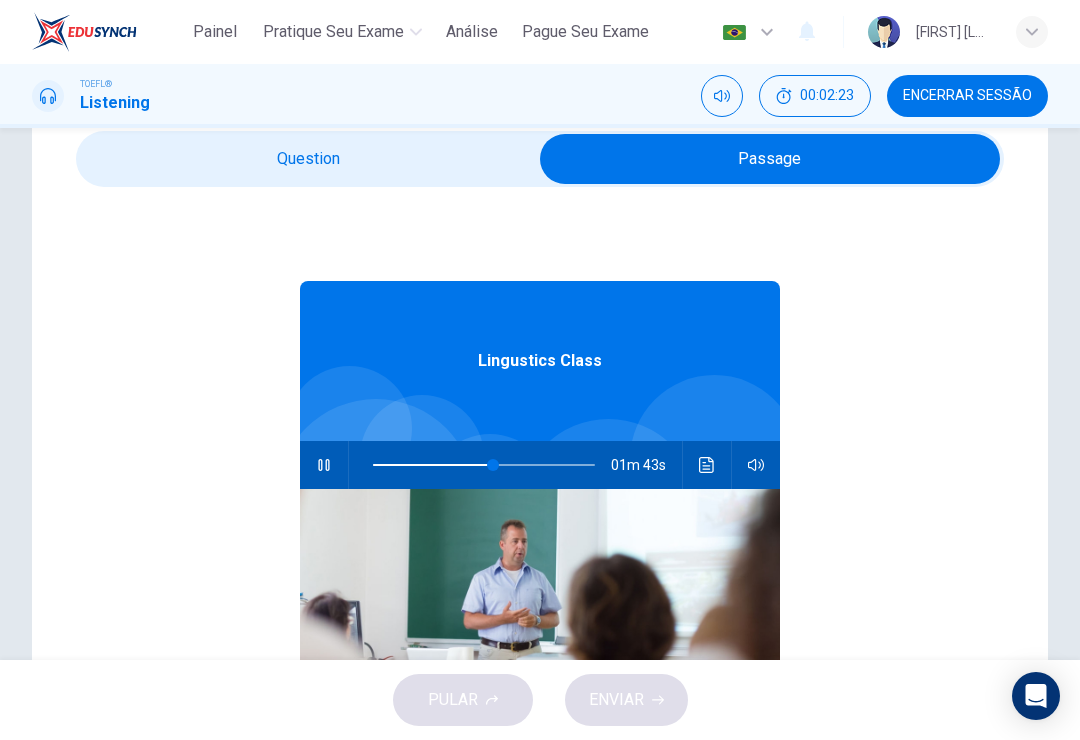 click at bounding box center (770, 159) 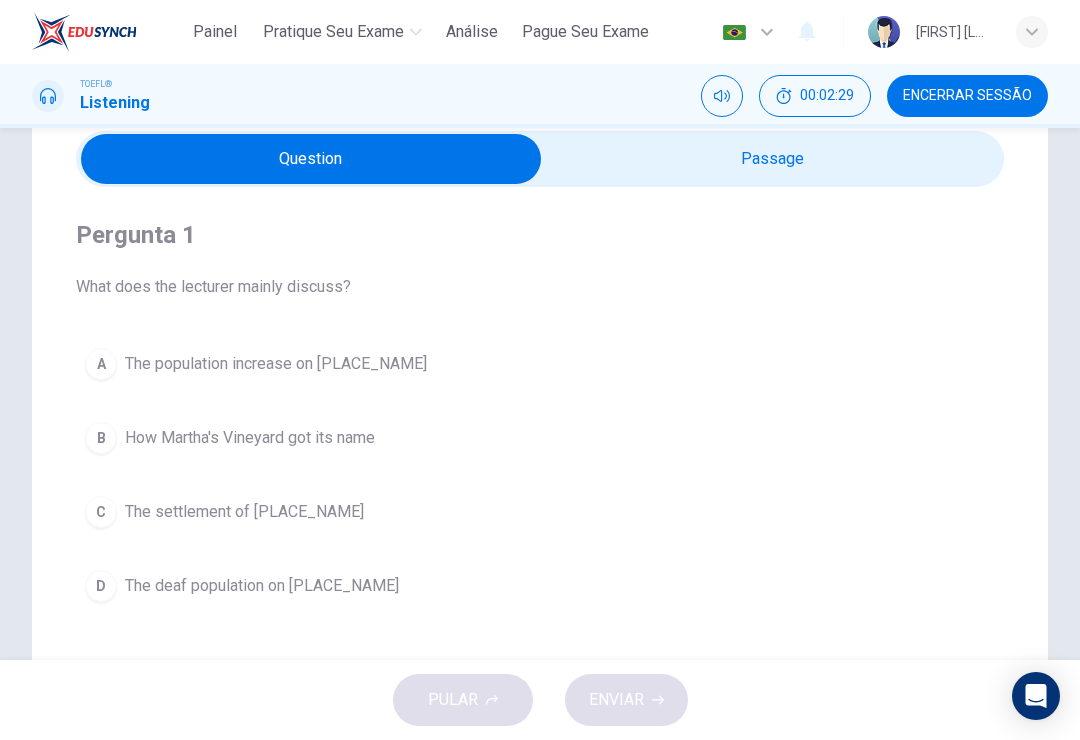 click on "D The deaf population on Martha's Vineyard" at bounding box center [540, 586] 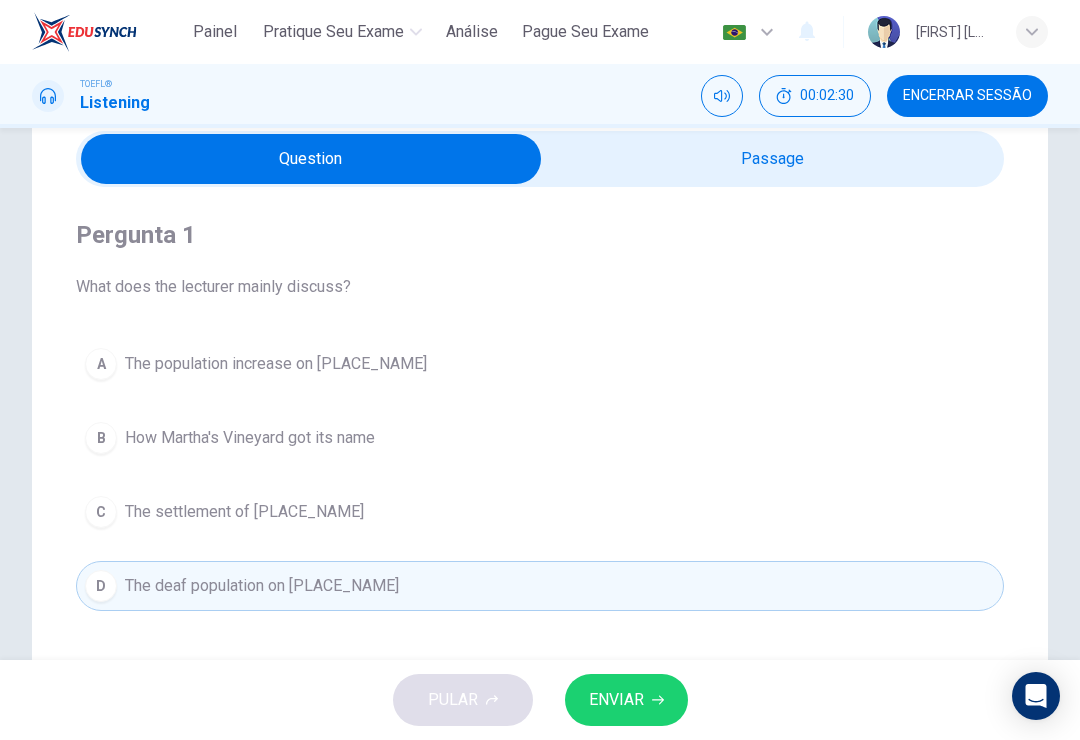 type on "57" 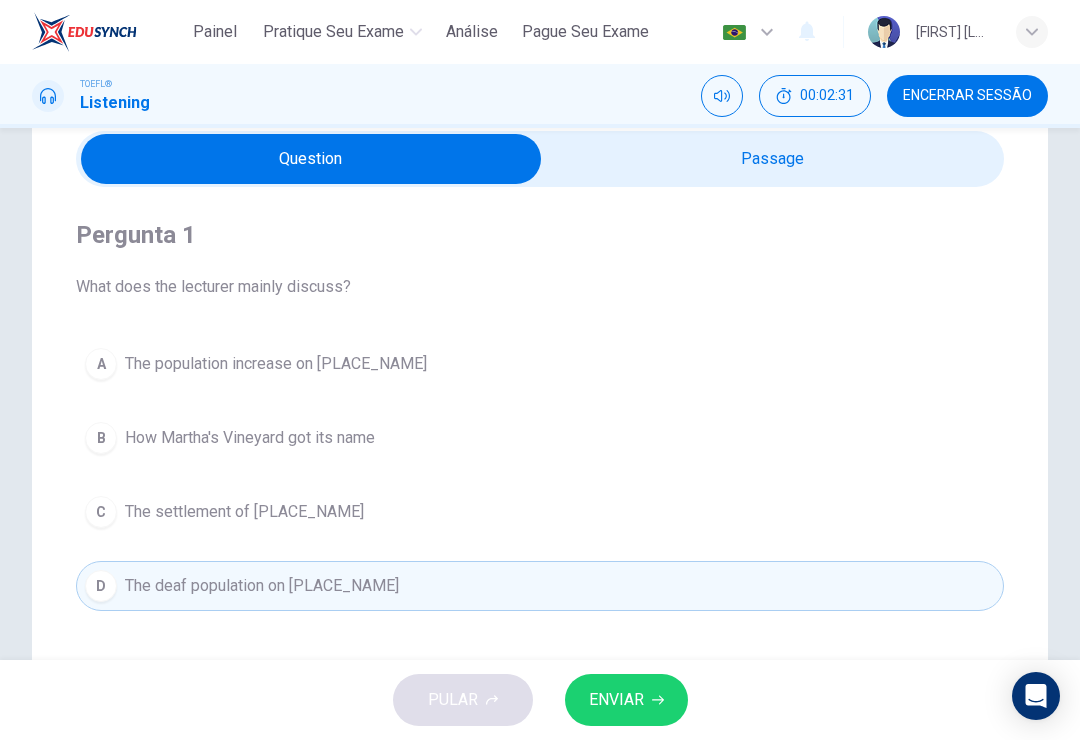 click at bounding box center [311, 159] 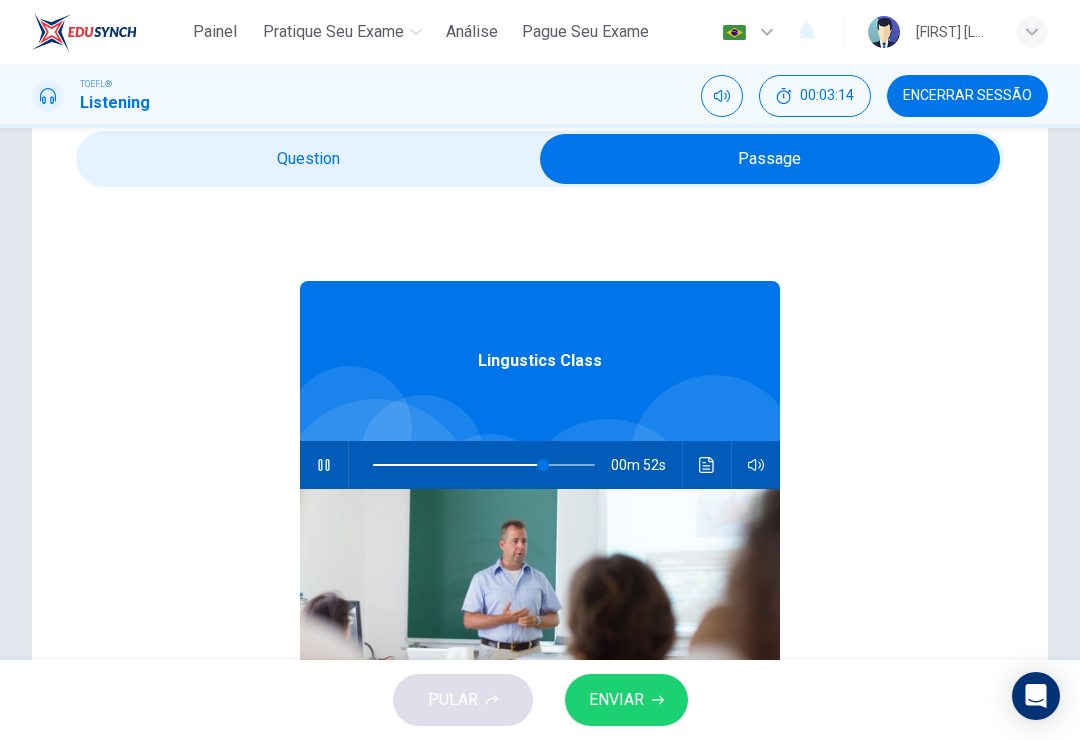 type on "77" 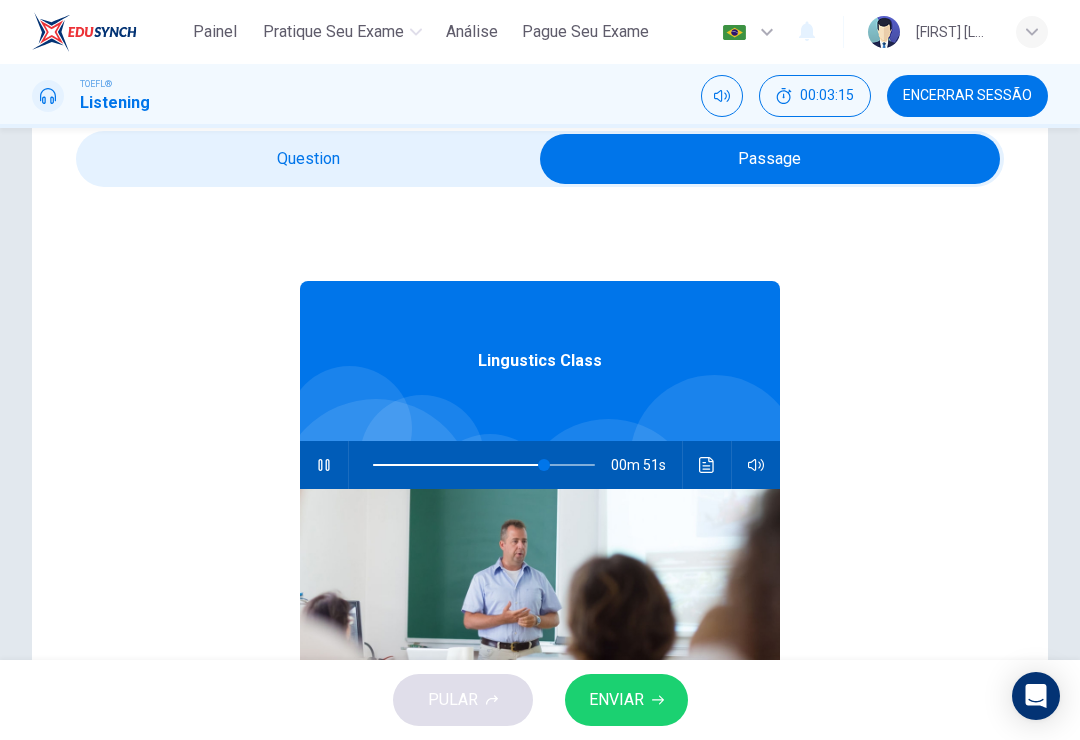 click at bounding box center (770, 159) 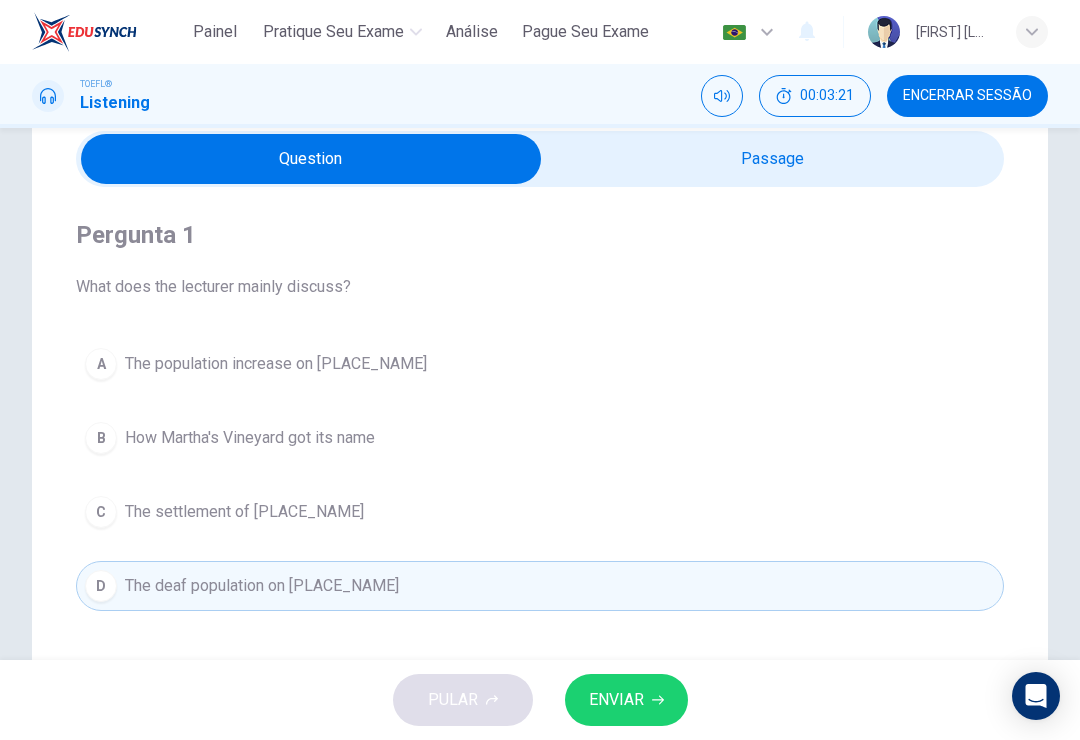 type on "80" 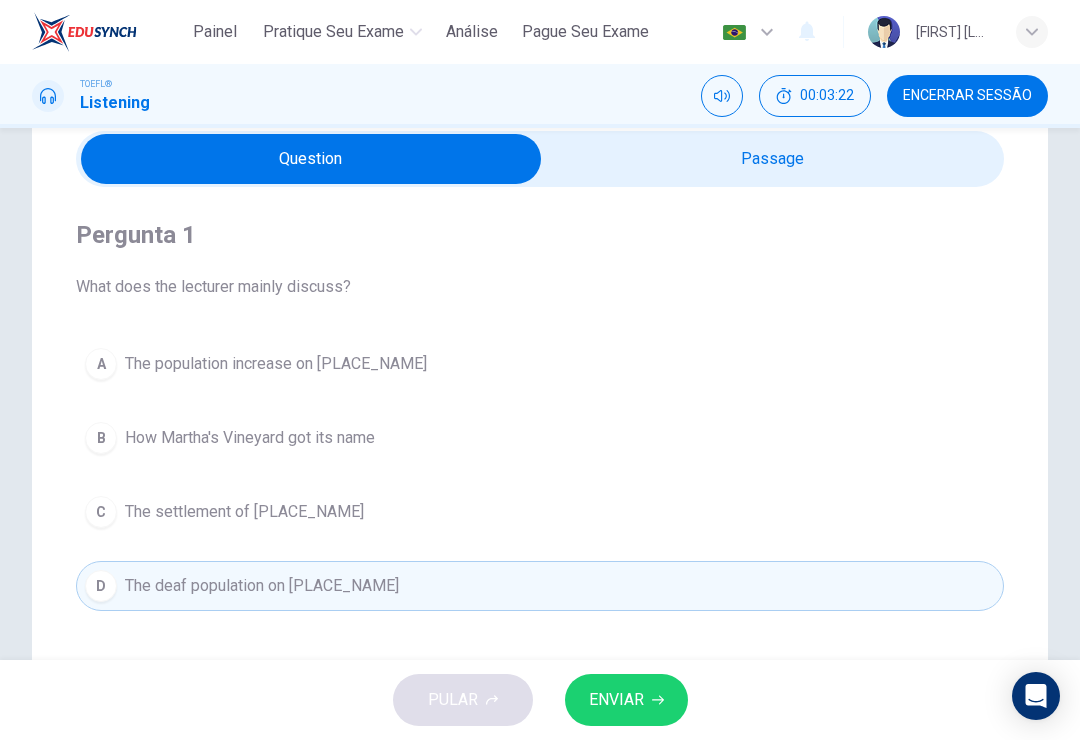 click at bounding box center [311, 159] 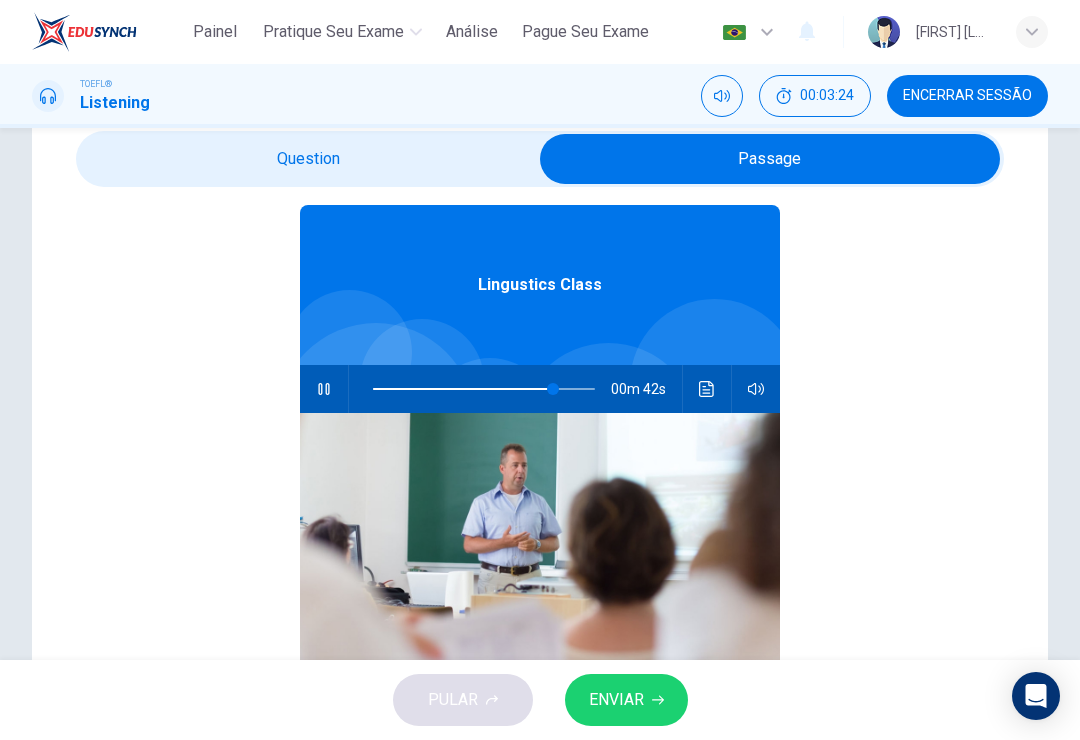 scroll, scrollTop: 80, scrollLeft: 0, axis: vertical 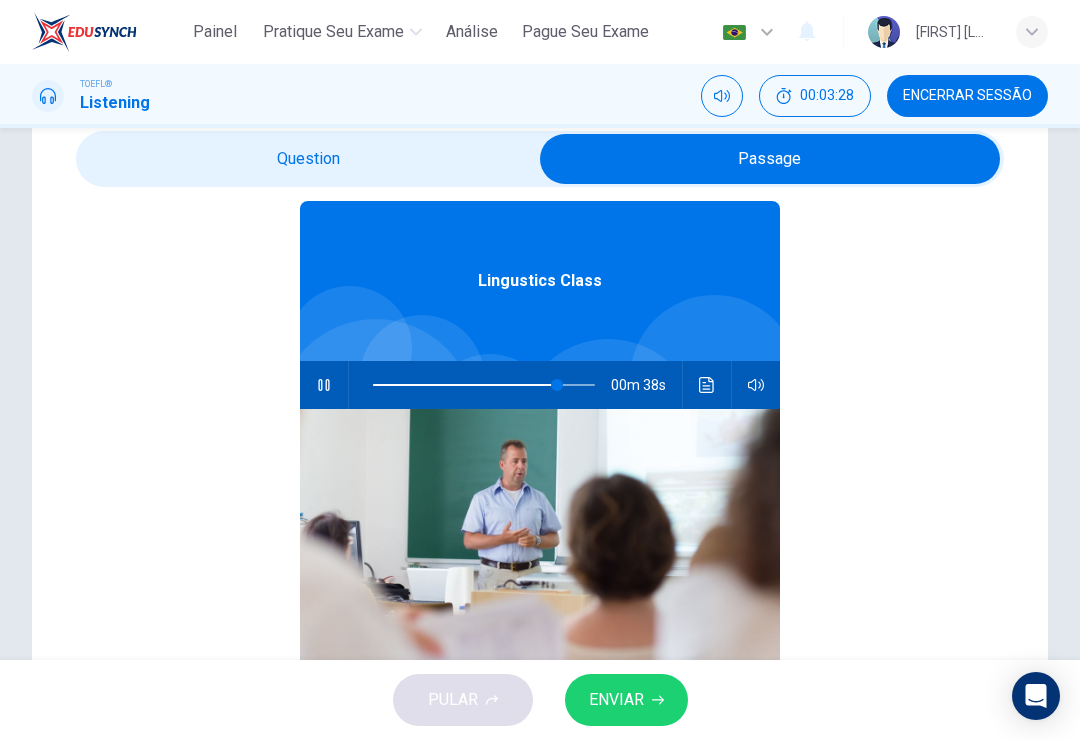 click at bounding box center (324, 385) 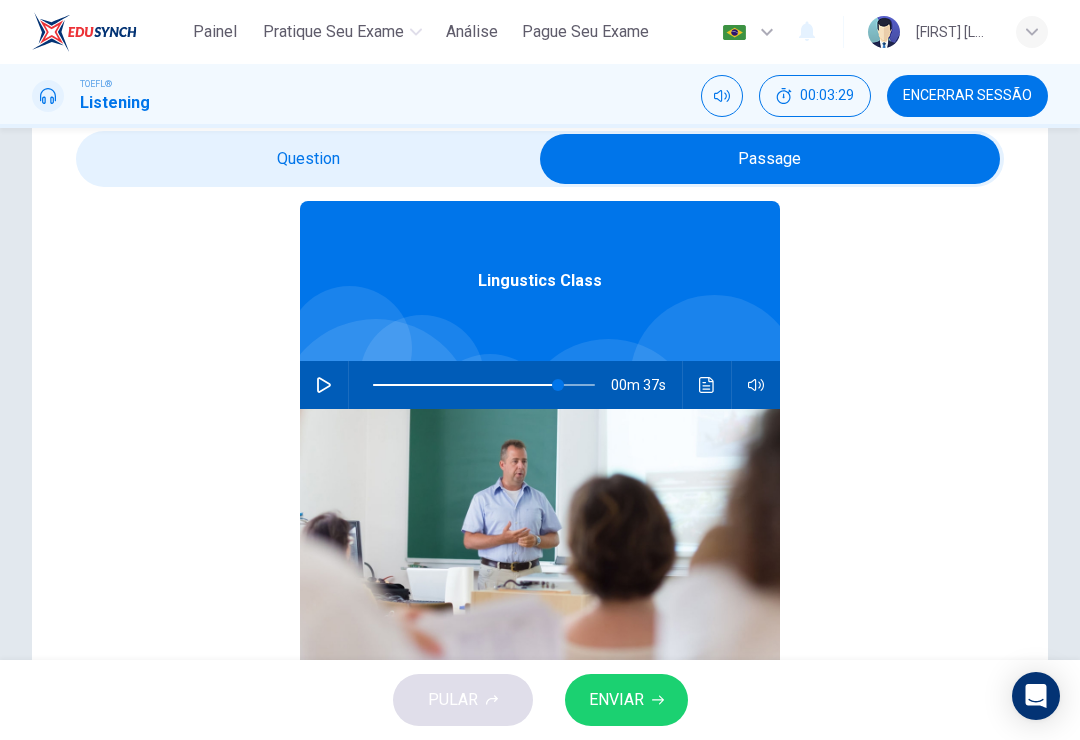 click at bounding box center (770, 159) 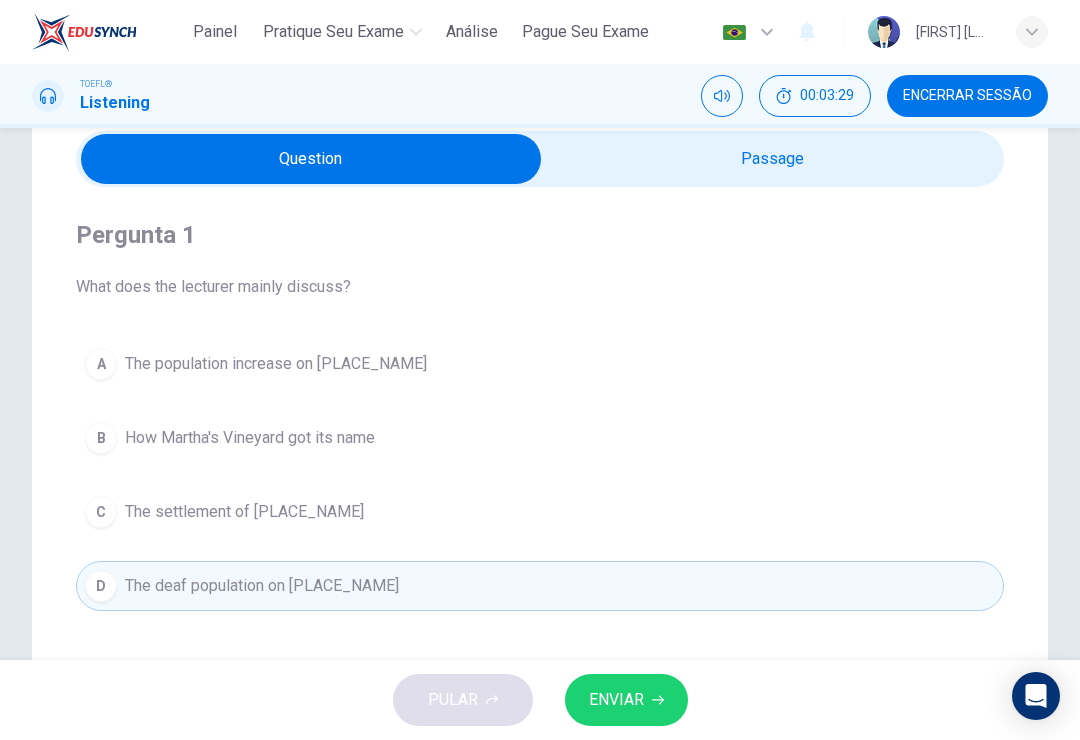 scroll, scrollTop: 0, scrollLeft: 0, axis: both 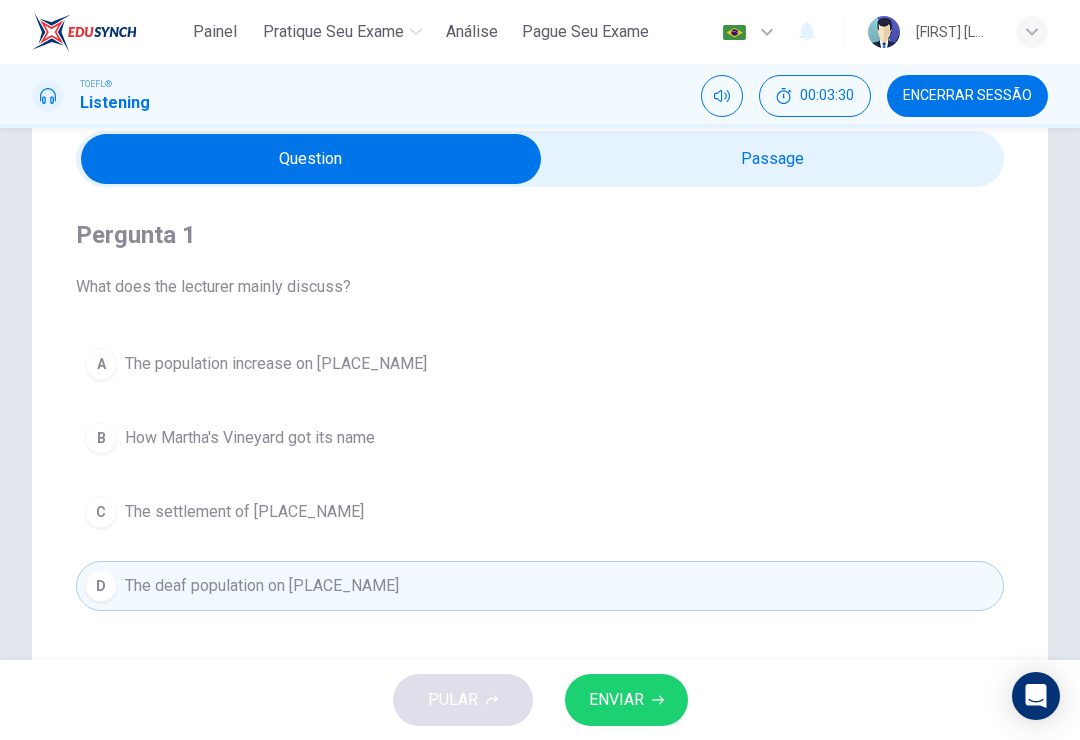 click on "ENVIAR" at bounding box center (616, 700) 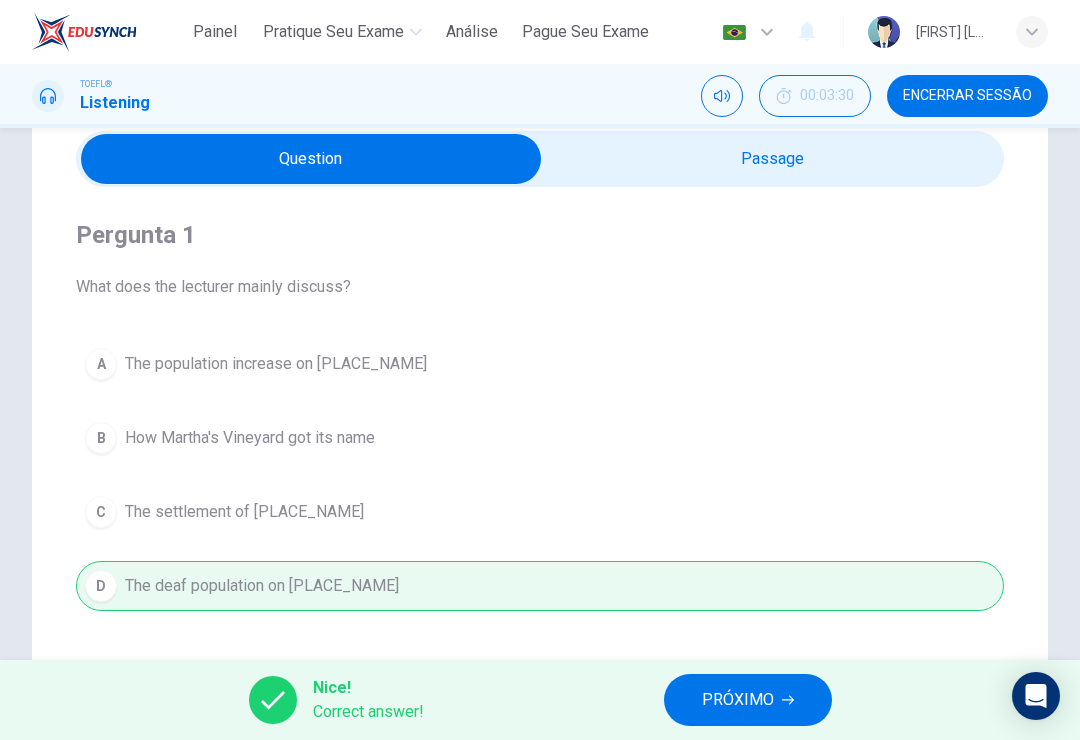 click on "PRÓXIMO" at bounding box center [738, 700] 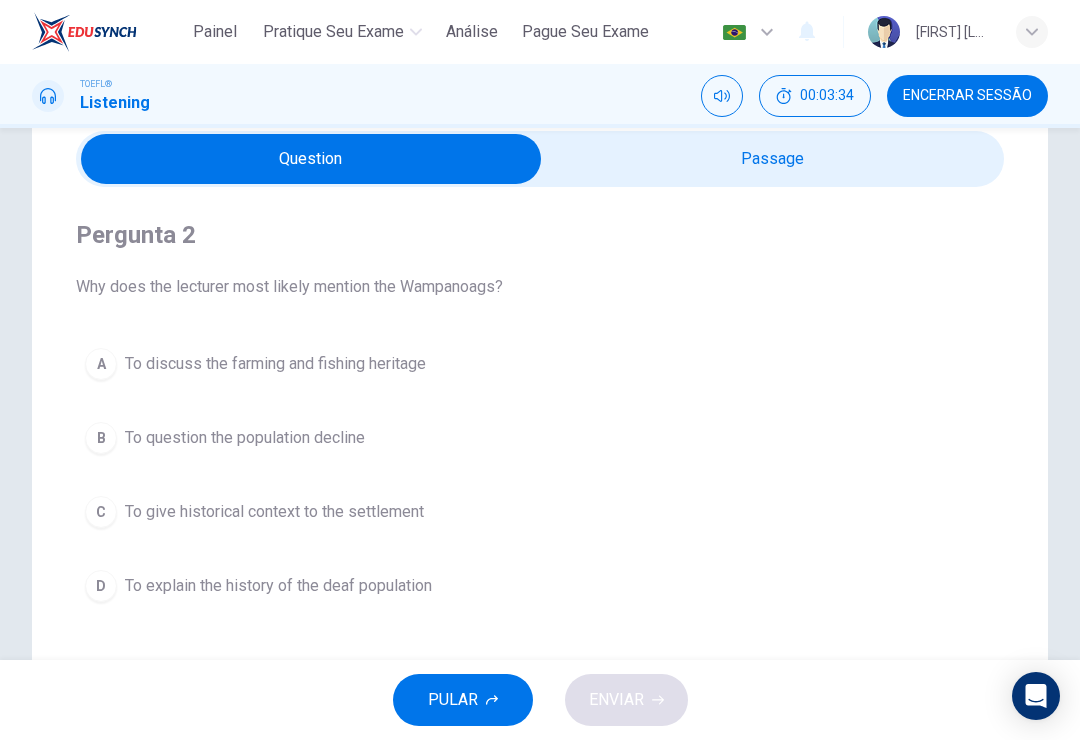 click at bounding box center [311, 159] 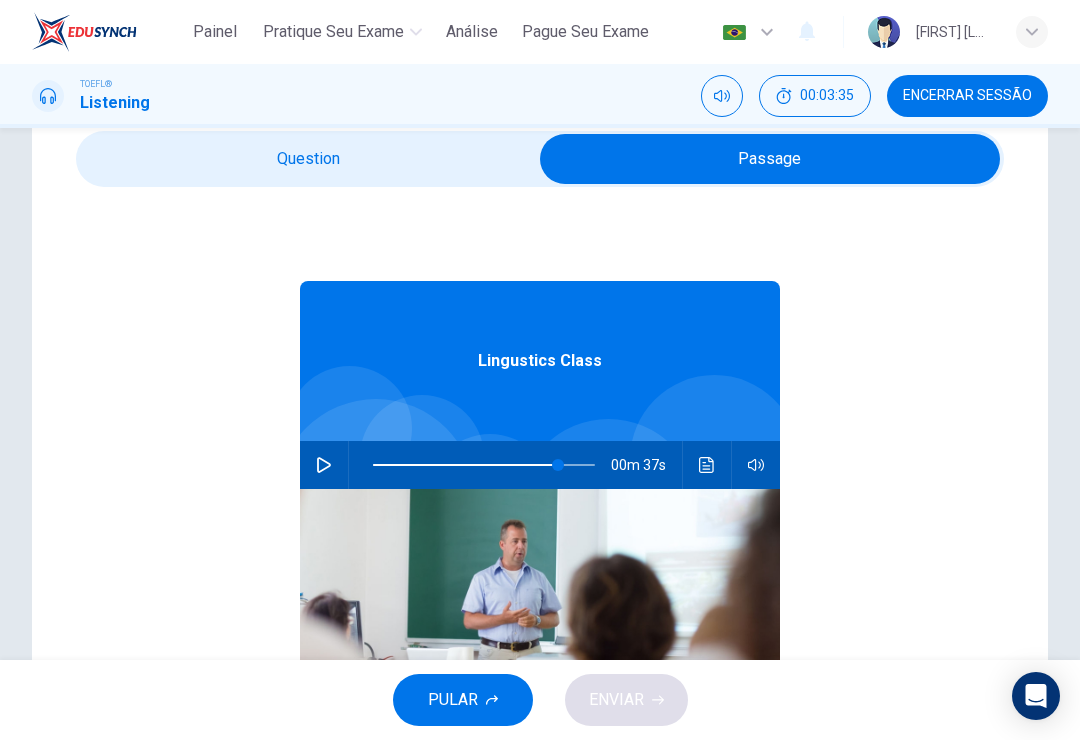 click at bounding box center (324, 465) 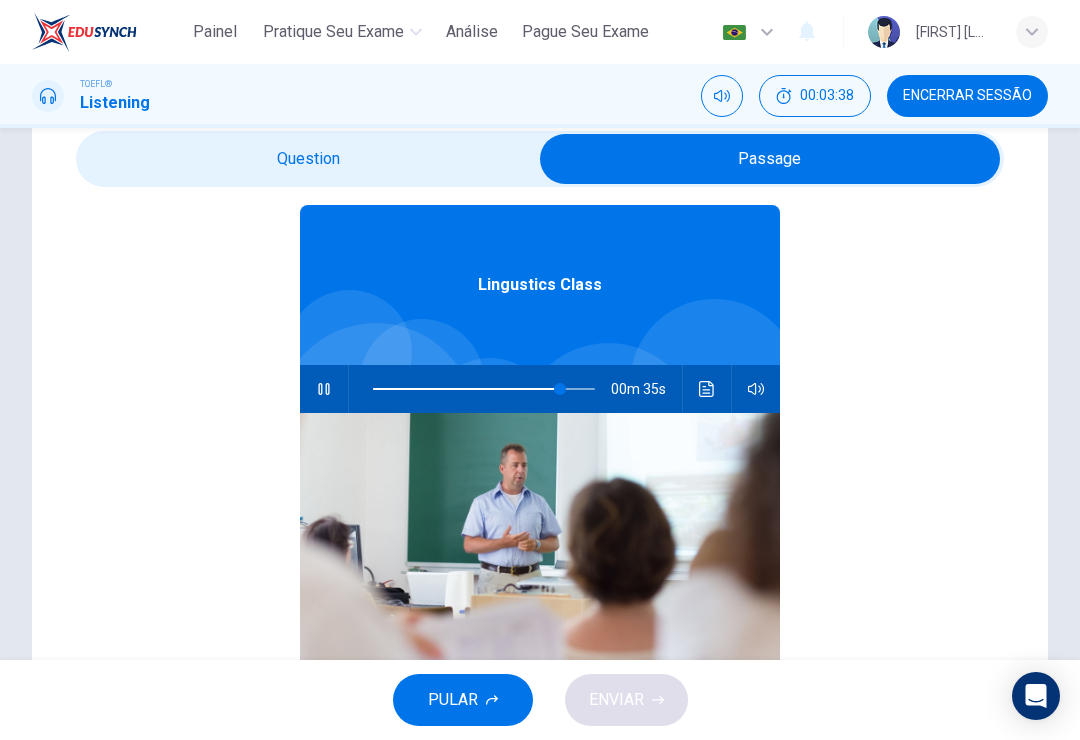 scroll, scrollTop: 83, scrollLeft: 0, axis: vertical 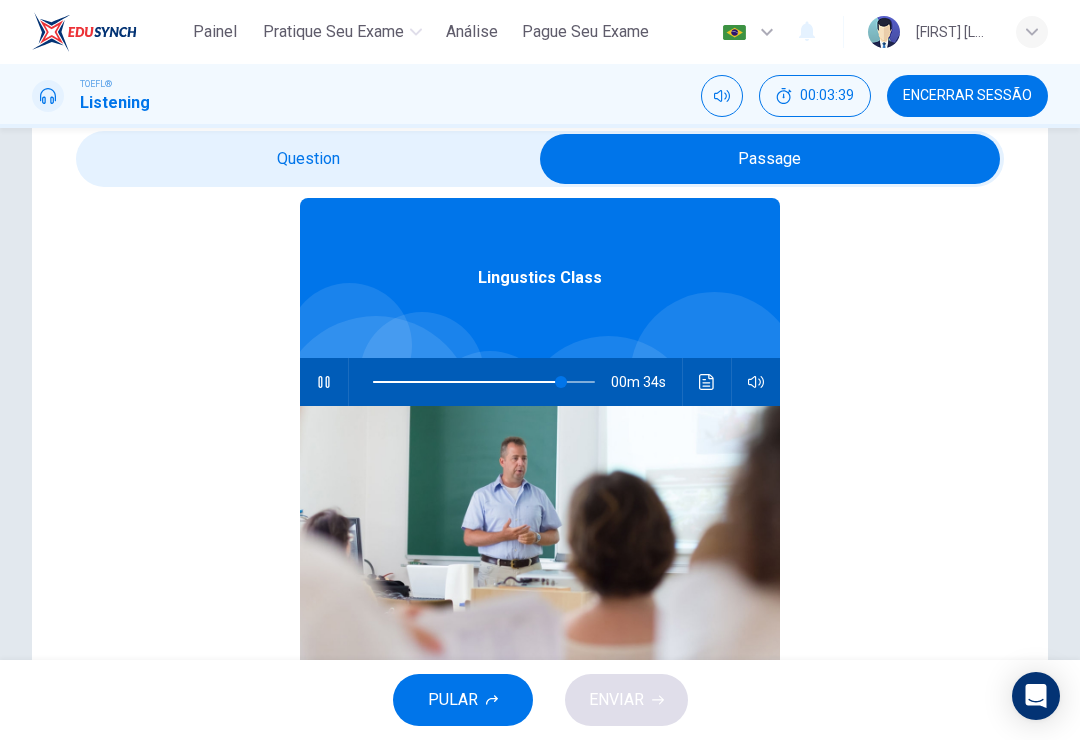 type on "85" 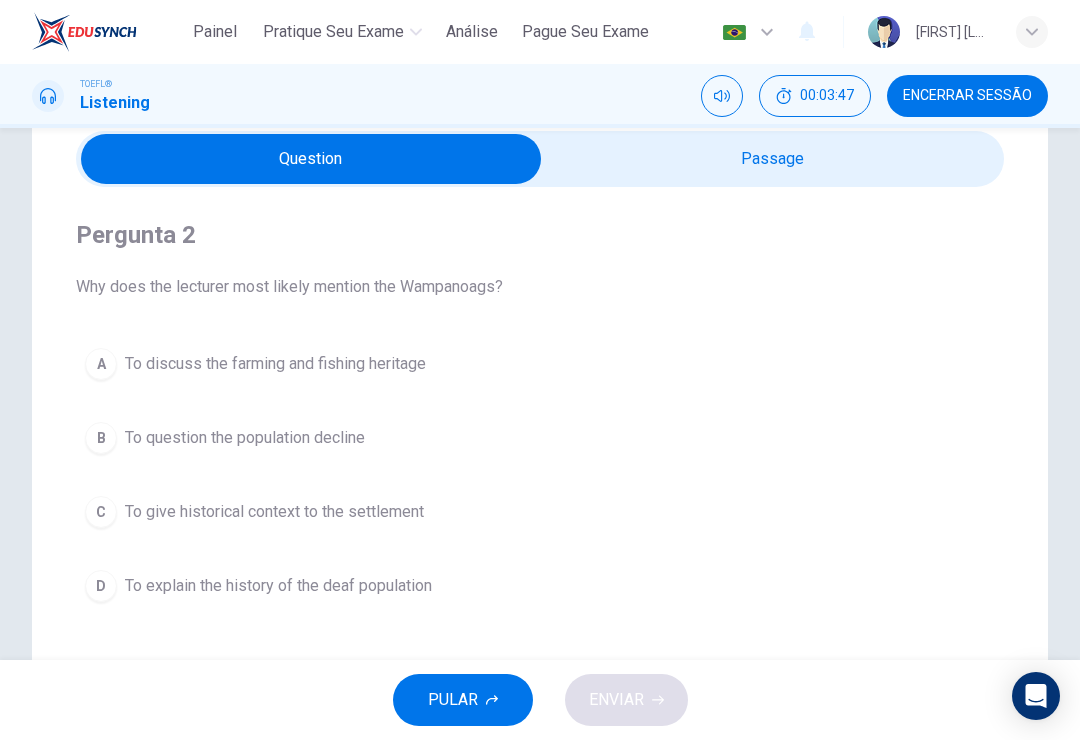 type on "89" 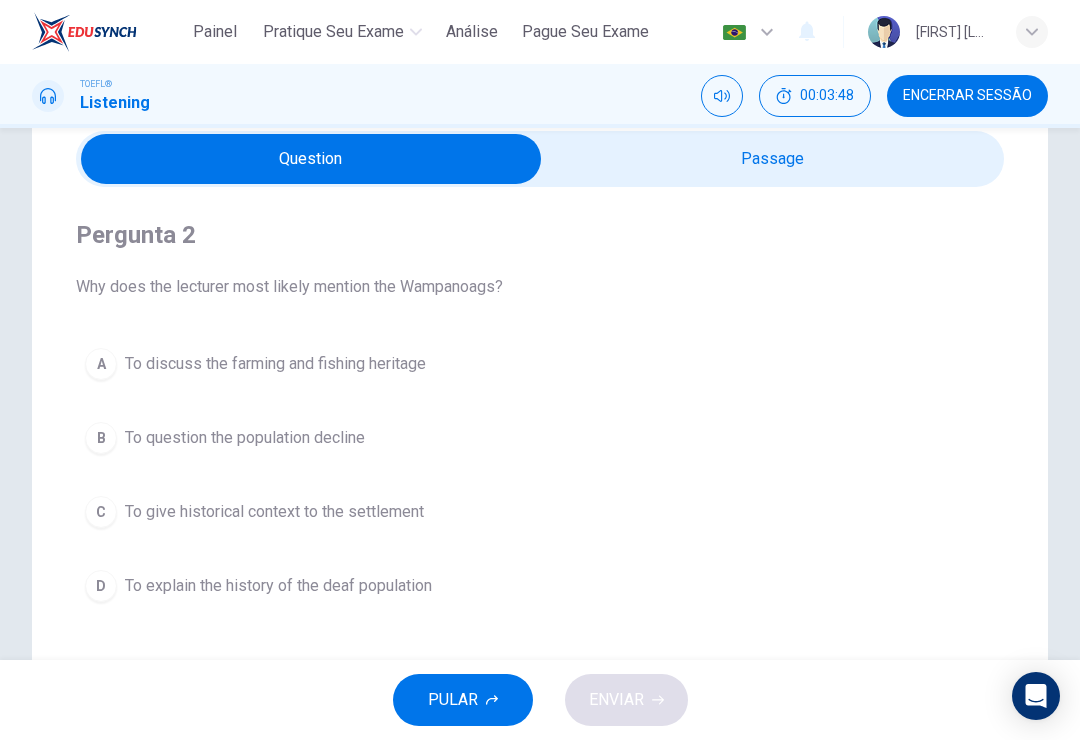 click at bounding box center [311, 159] 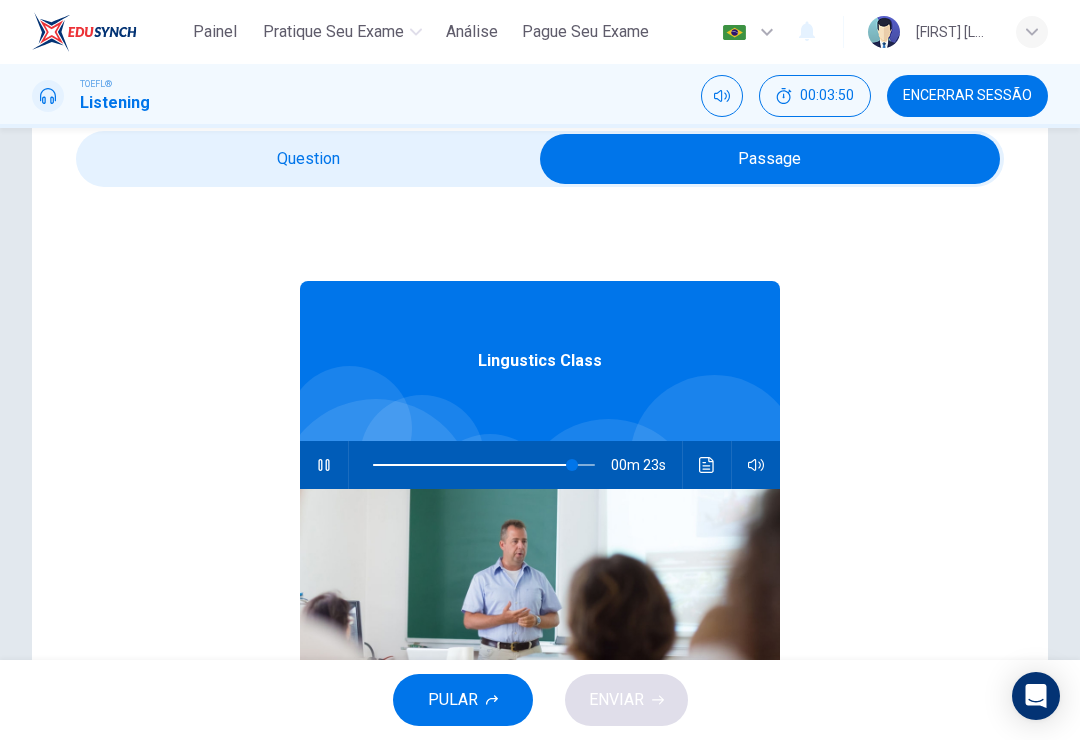 click 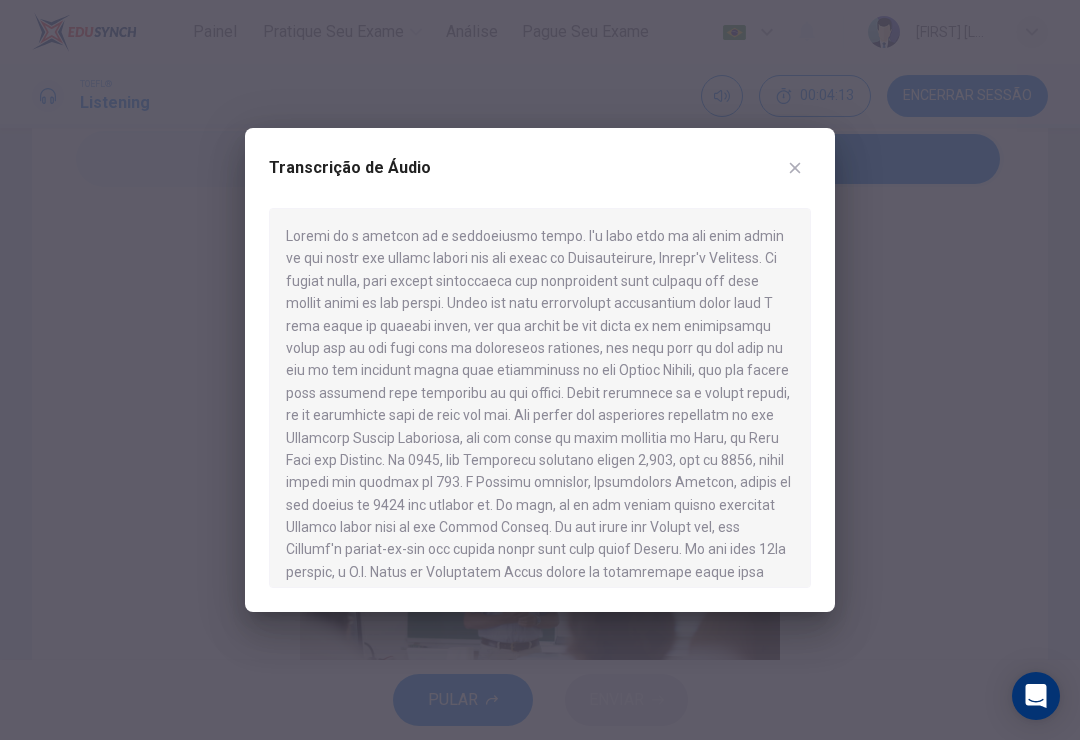 click at bounding box center (540, 370) 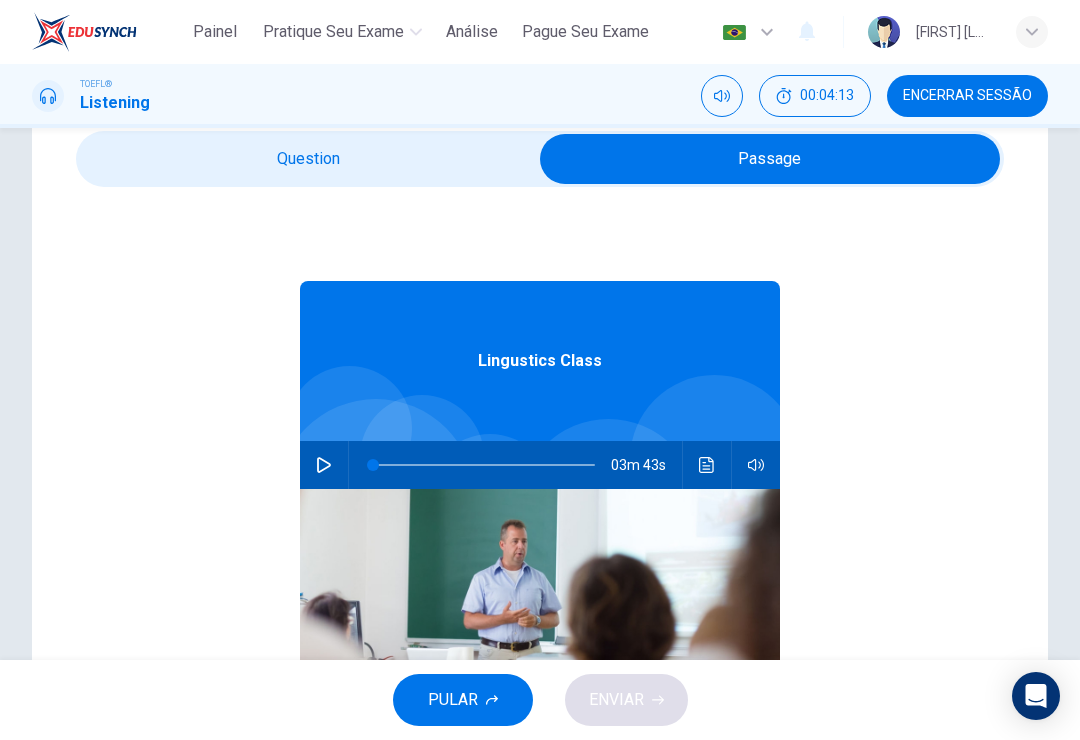 click on "Pergunta 2 Why does the lecturer most likely mention the Wampanoags? A To discuss the farming and fishing heritage B To question the population decline C To give historical context to the settlement D To explain the history of the deaf population Lingustics Class 03m 43s" at bounding box center (540, 489) 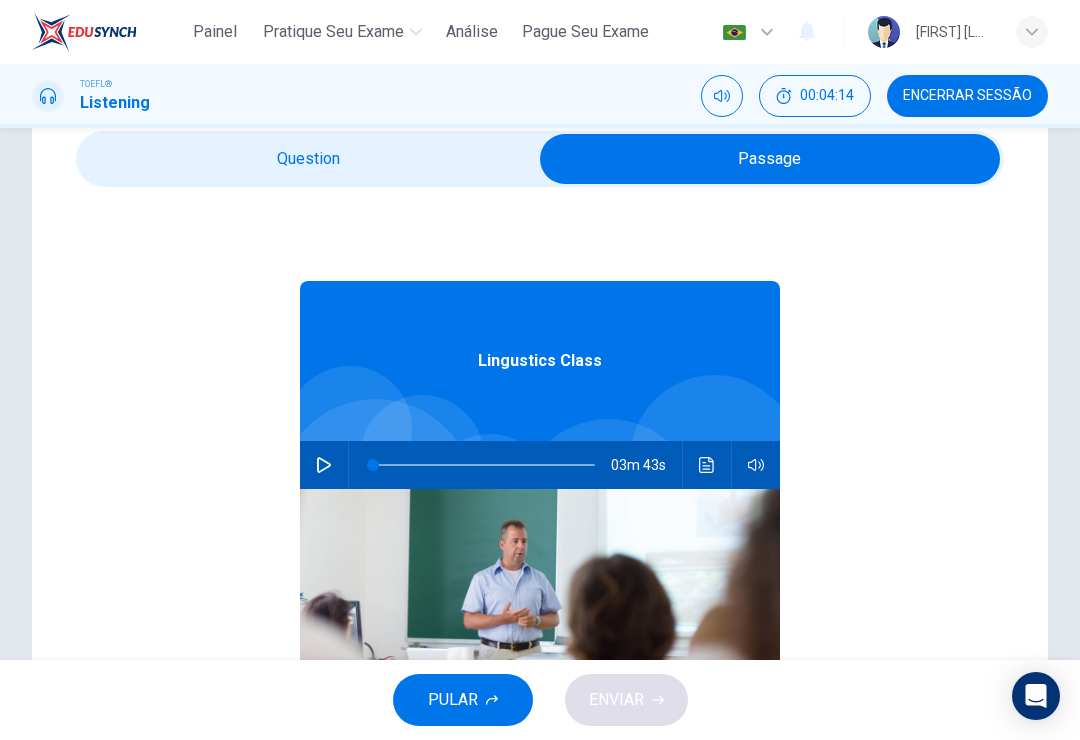 click at bounding box center (770, 159) 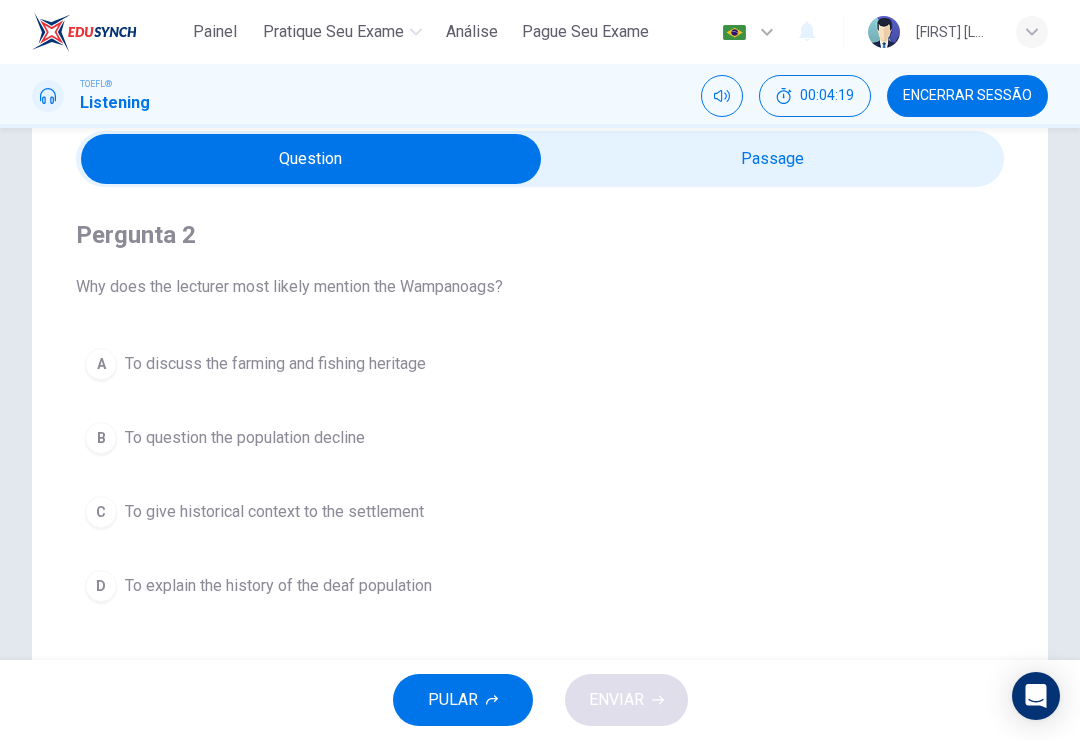 click on "To give historical context to the settlement" at bounding box center [274, 512] 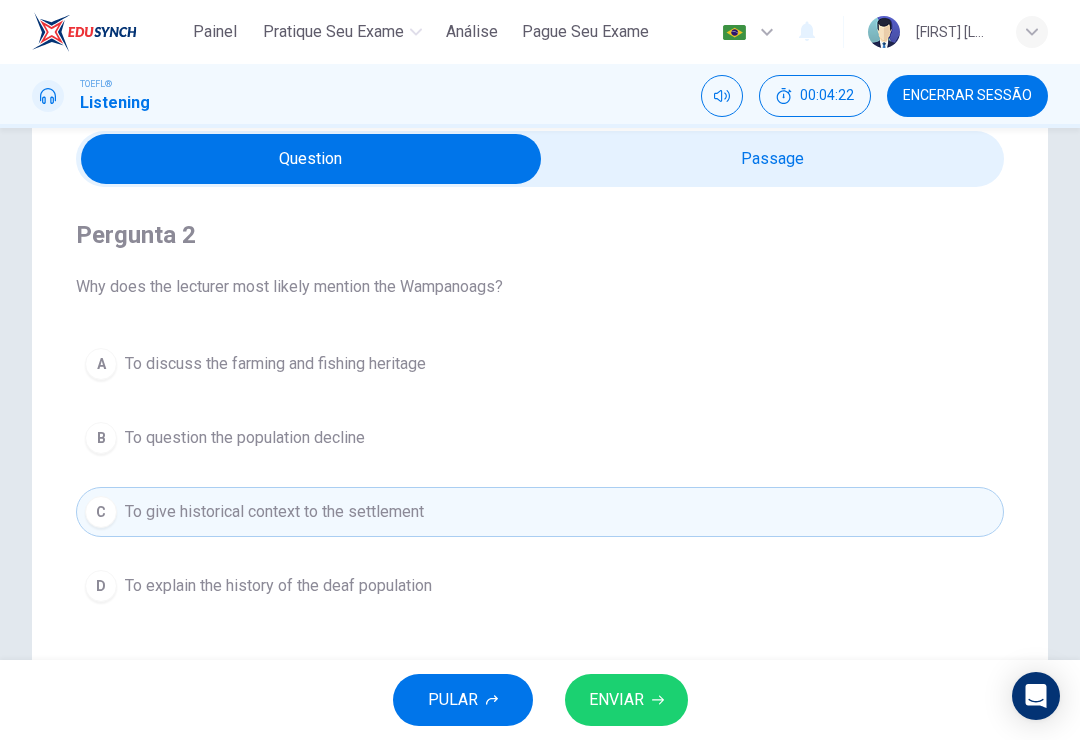 click on "ENVIAR" at bounding box center (626, 700) 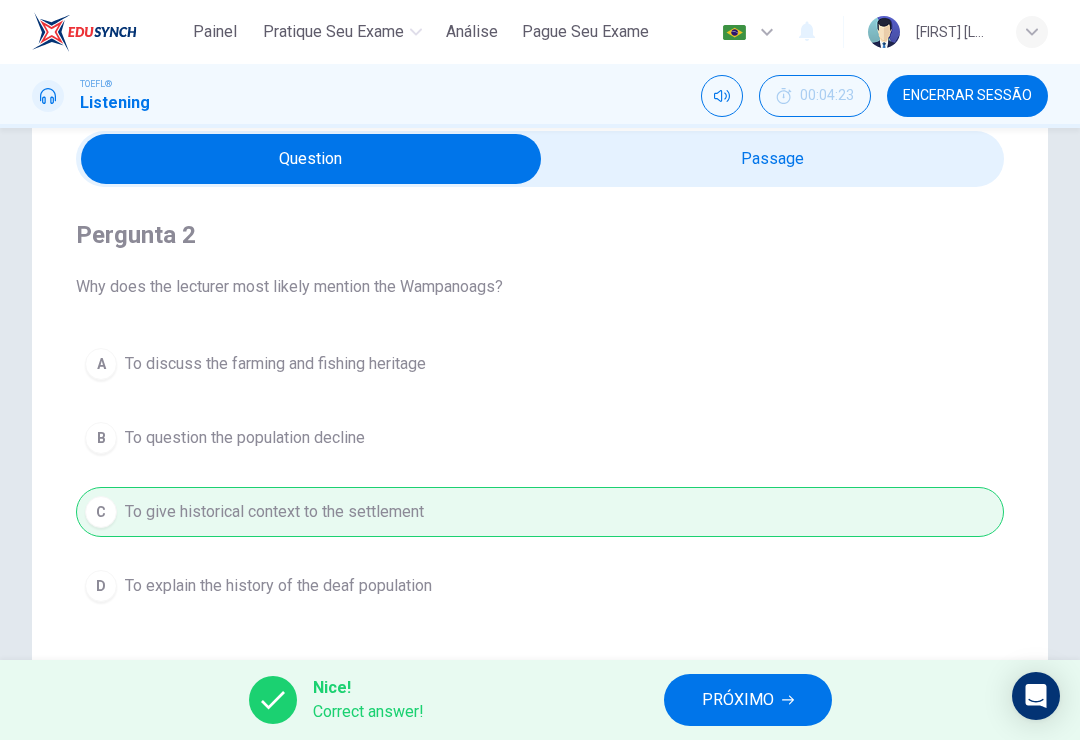 click on "PRÓXIMO" at bounding box center [748, 700] 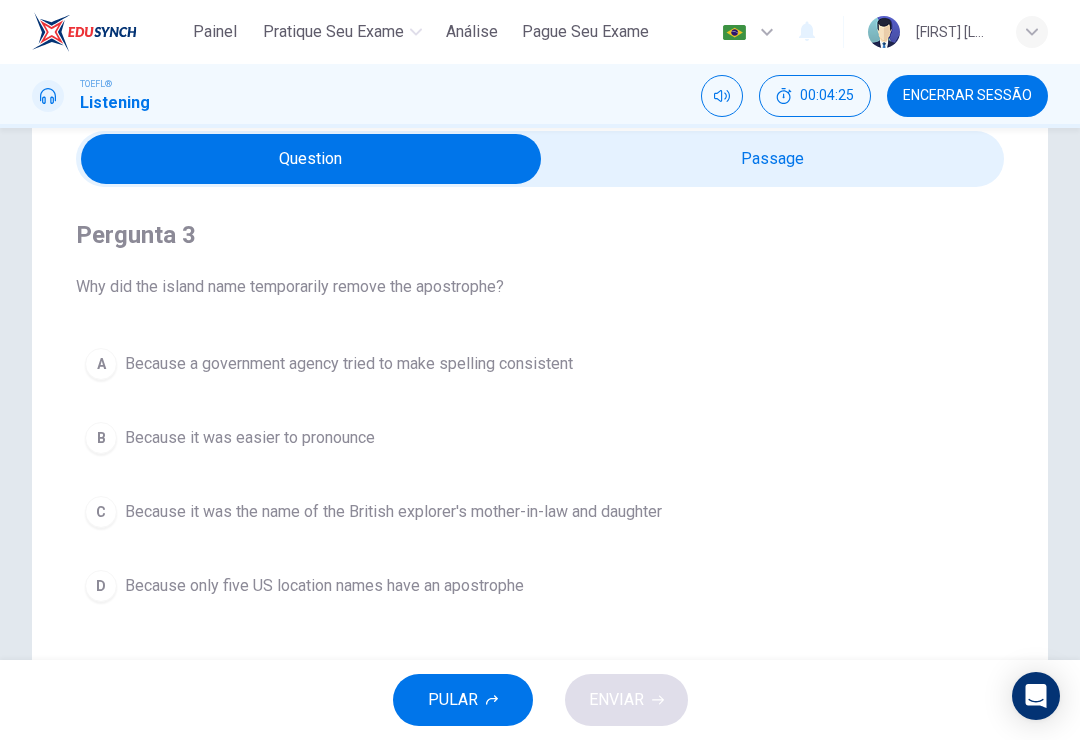 click at bounding box center (311, 159) 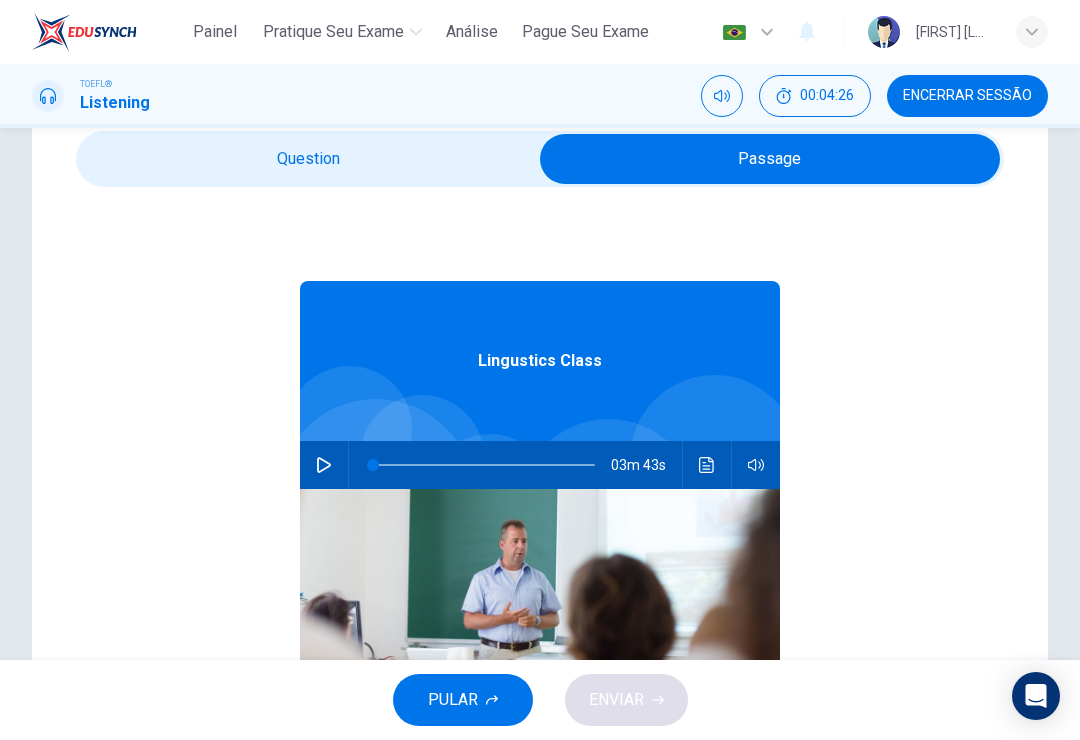 click 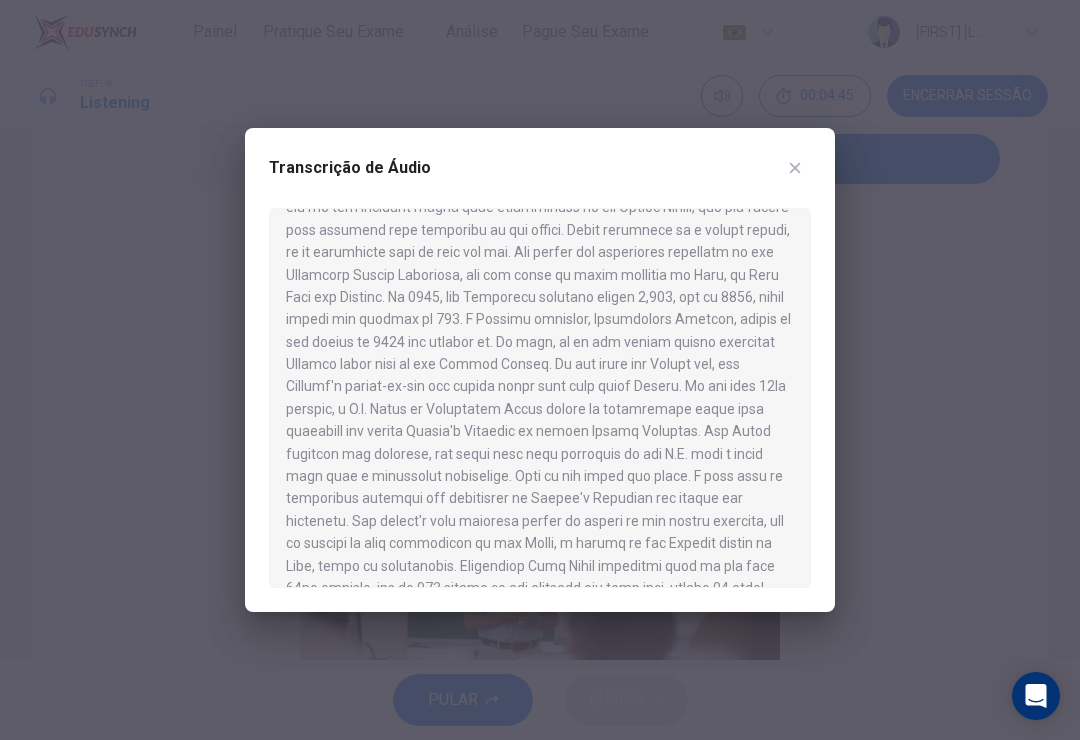 scroll, scrollTop: 164, scrollLeft: 0, axis: vertical 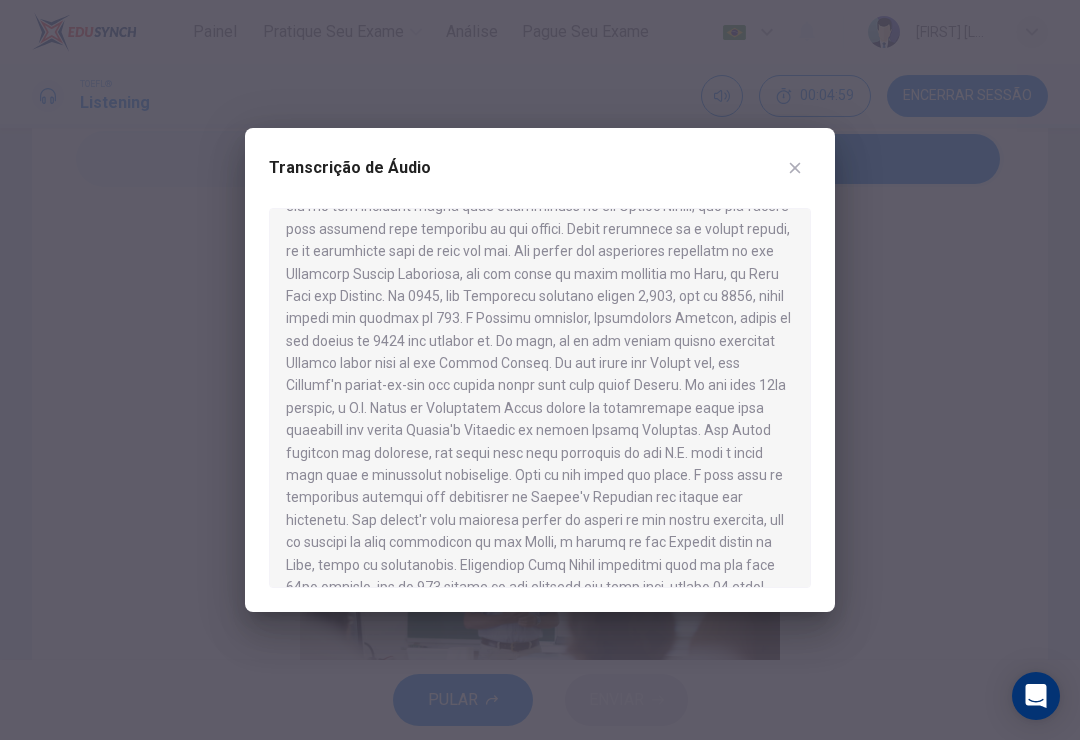click at bounding box center [795, 168] 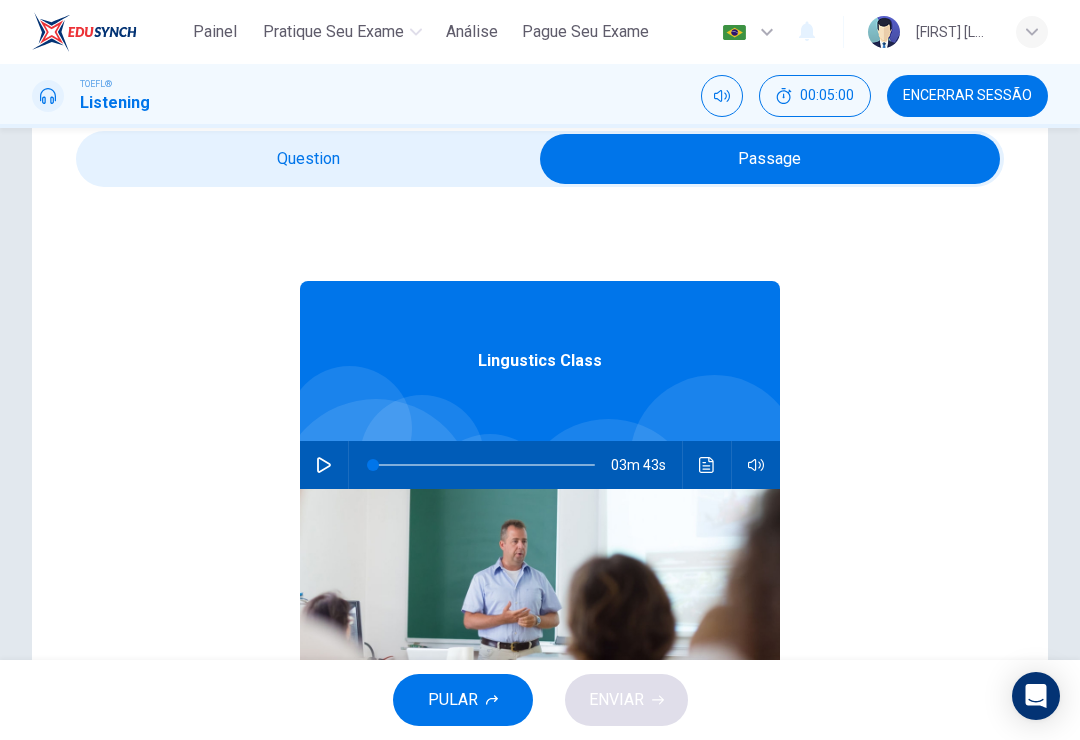 click at bounding box center [770, 159] 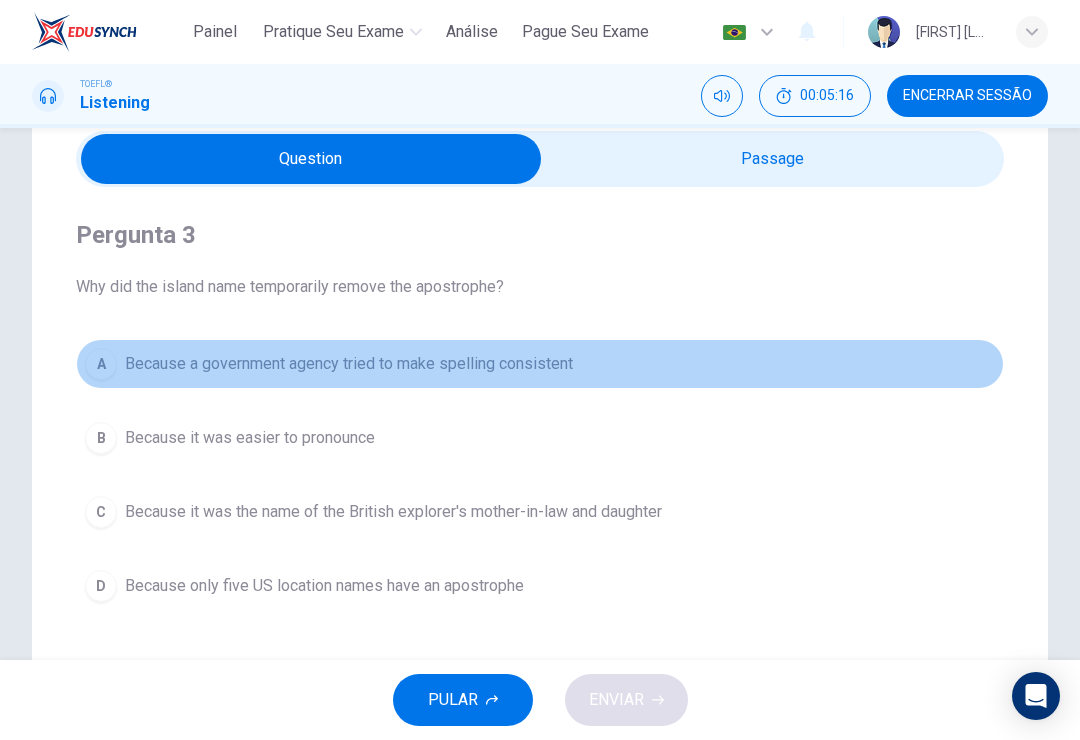 click on "A Because a government agency tried to make spelling consistent" at bounding box center (540, 364) 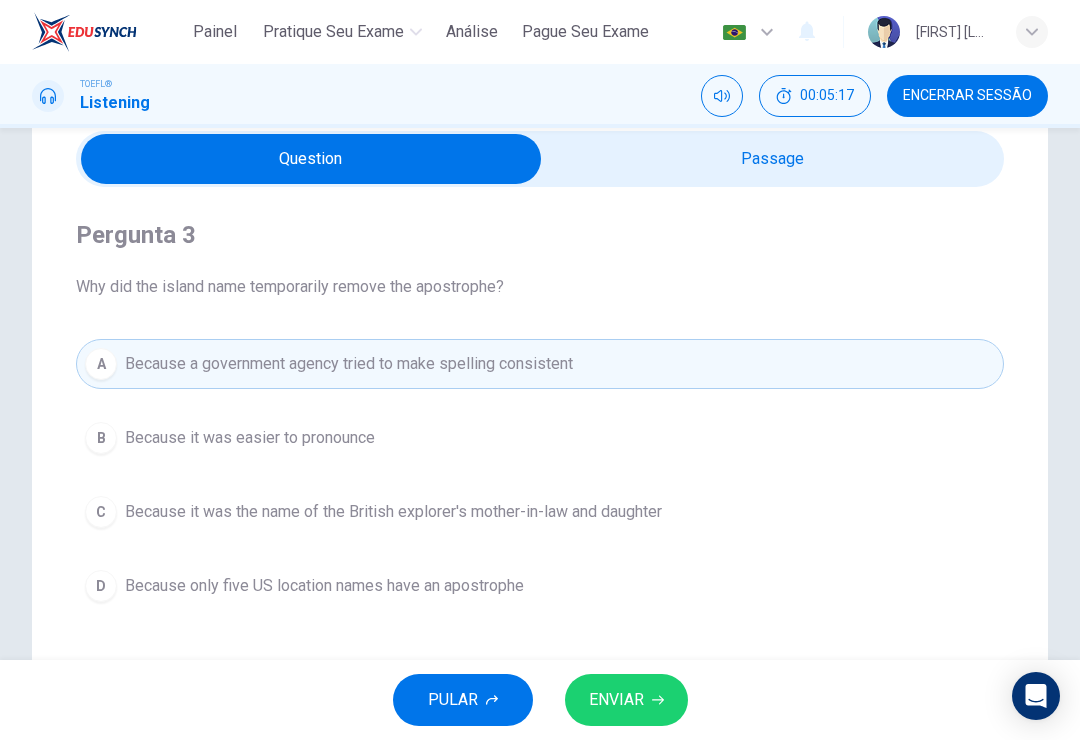 click on "ENVIAR" at bounding box center (616, 700) 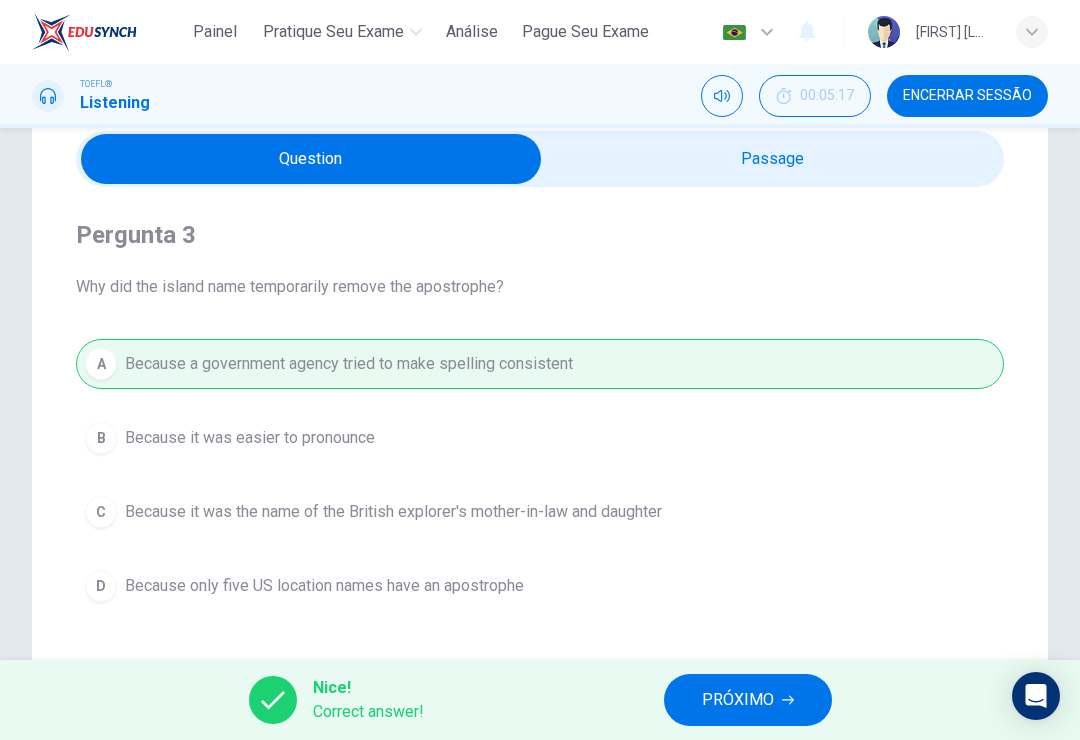 click on "Nice! Correct answer! PRÓXIMO" at bounding box center (540, 700) 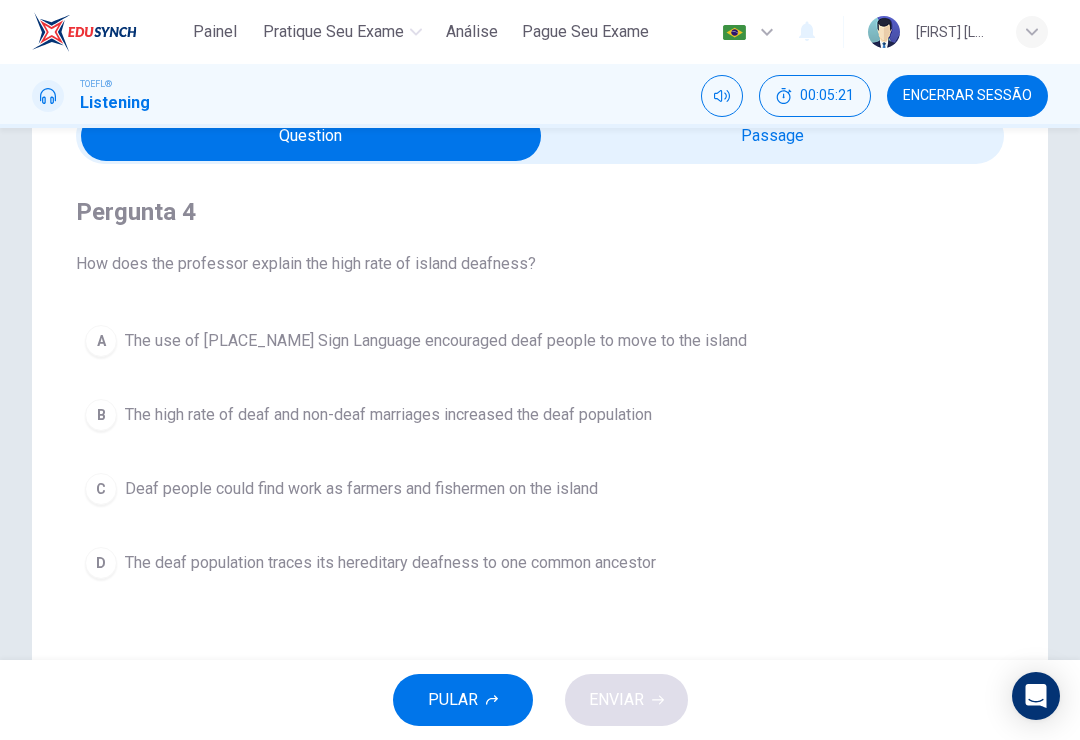 scroll, scrollTop: 103, scrollLeft: 0, axis: vertical 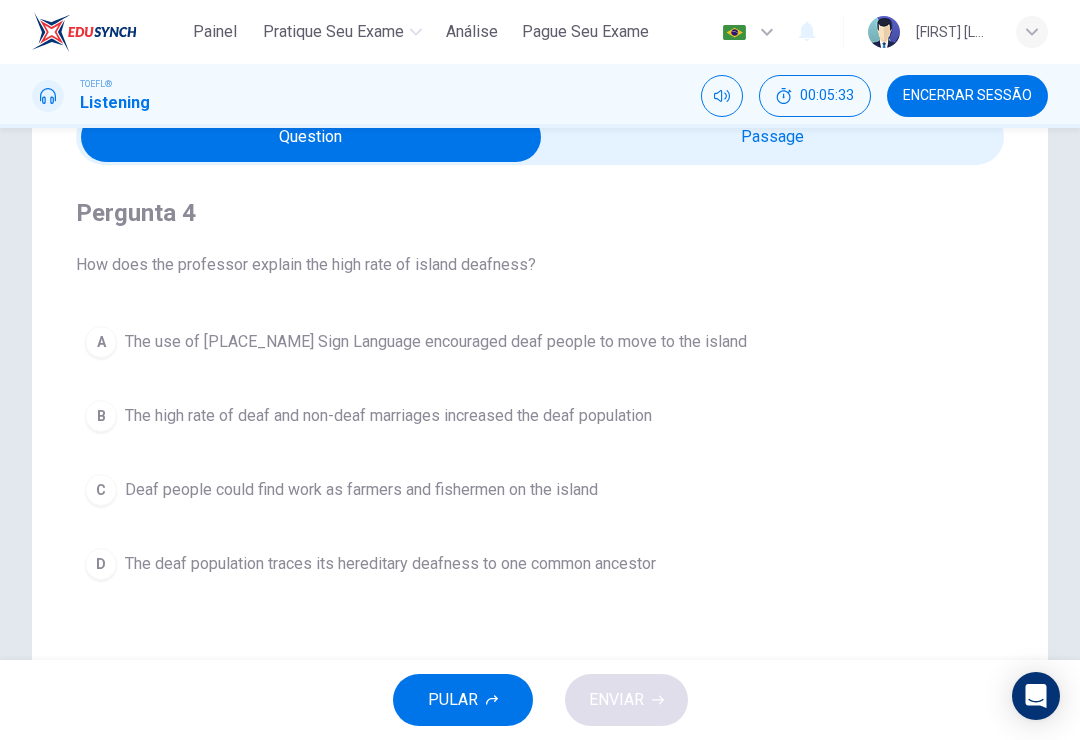 click on "The high rate of deaf and non-deaf marriages increased the deaf population" at bounding box center [388, 416] 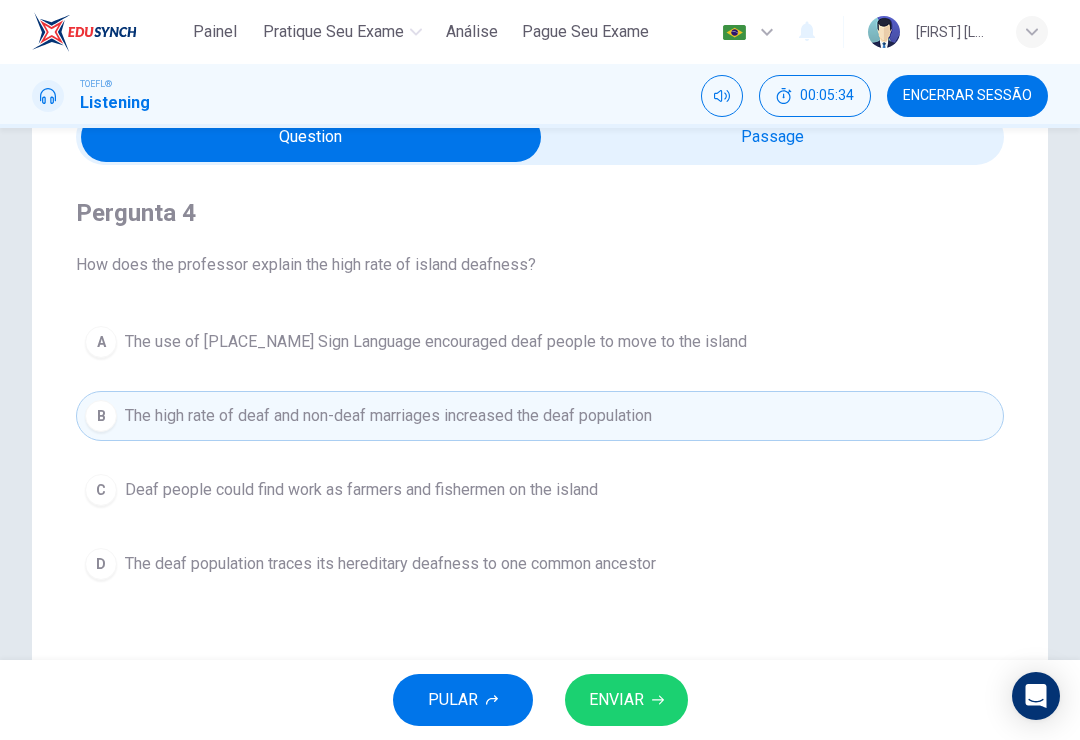 click on "ENVIAR" at bounding box center [626, 700] 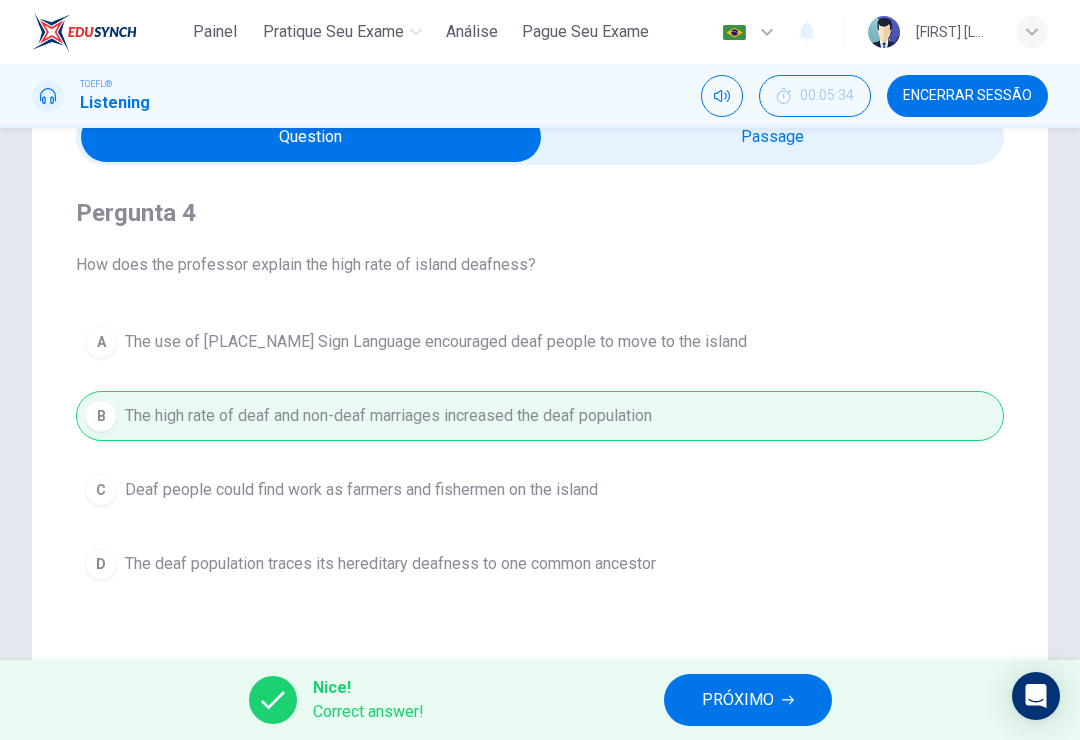 click on "PRÓXIMO" at bounding box center (738, 700) 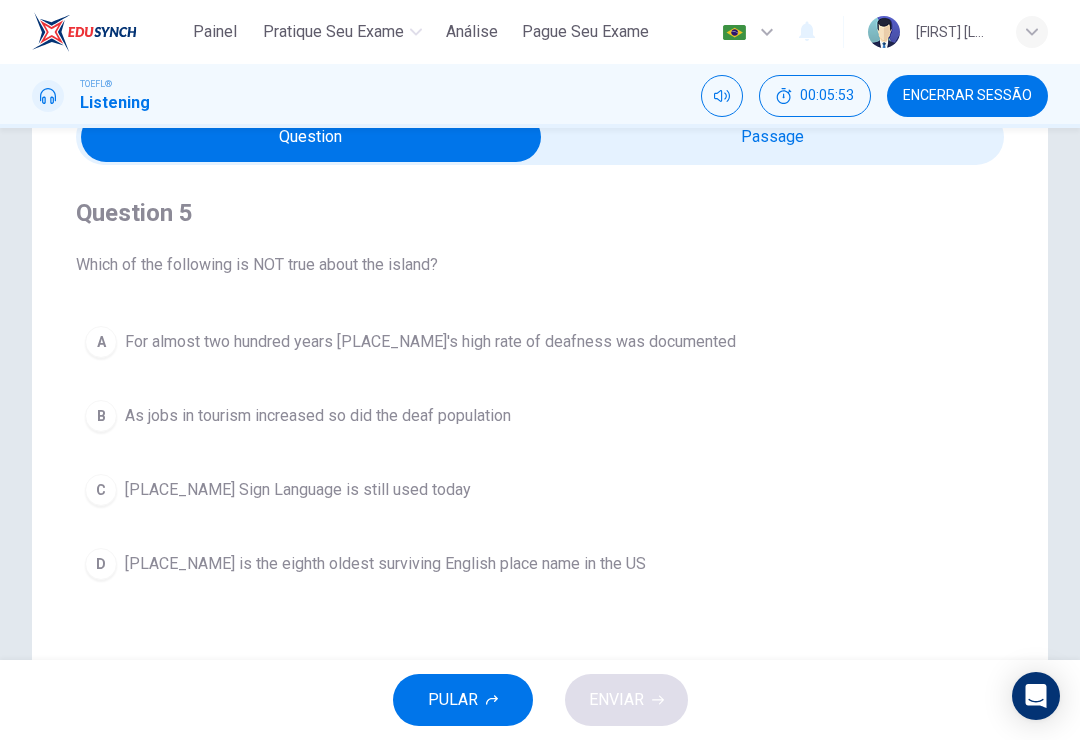 click at bounding box center [311, 137] 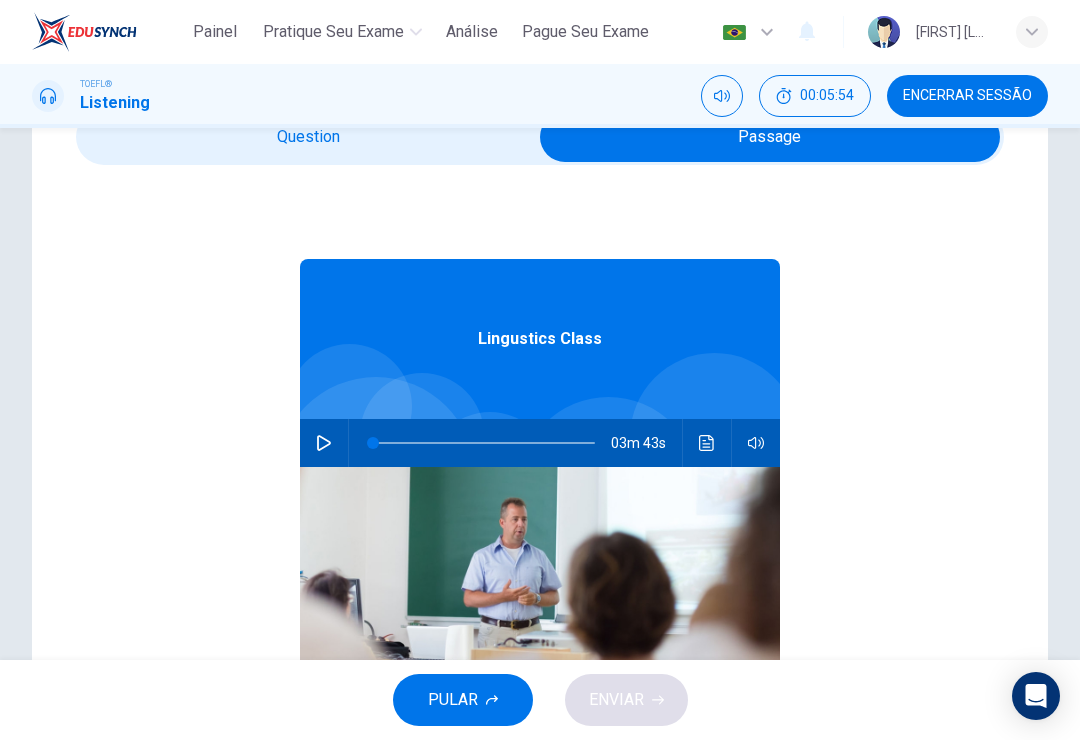 click 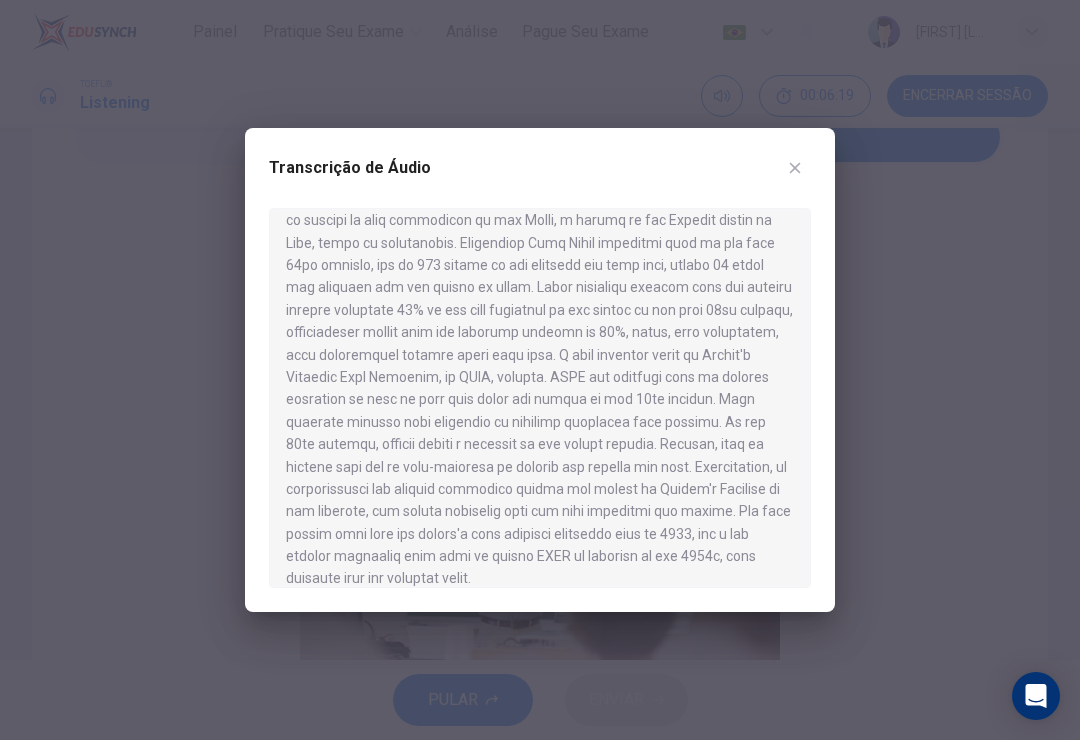 scroll, scrollTop: 487, scrollLeft: 0, axis: vertical 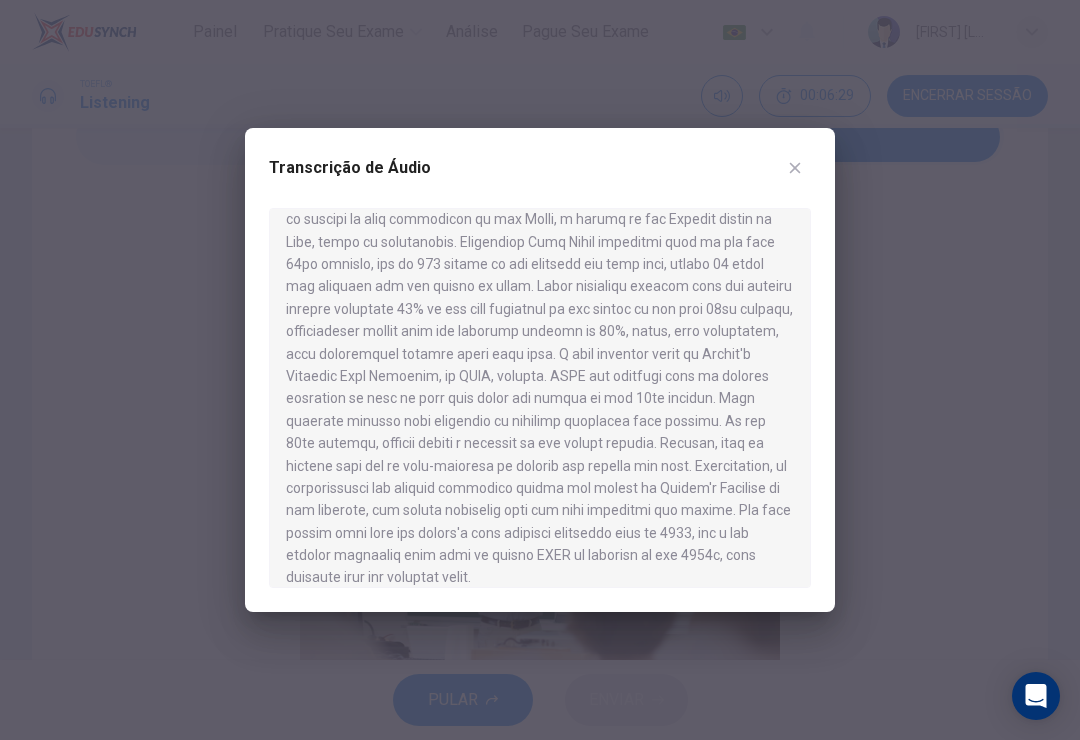 click on "Transcrição de Áudio" at bounding box center [540, 370] 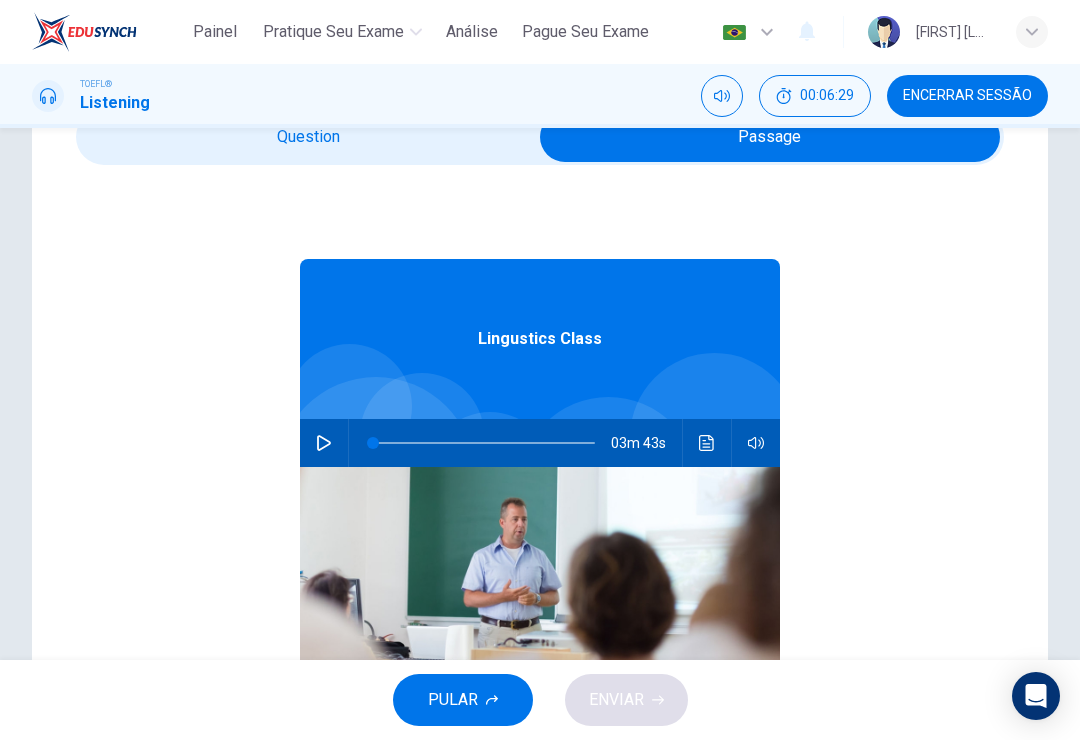 click at bounding box center (770, 137) 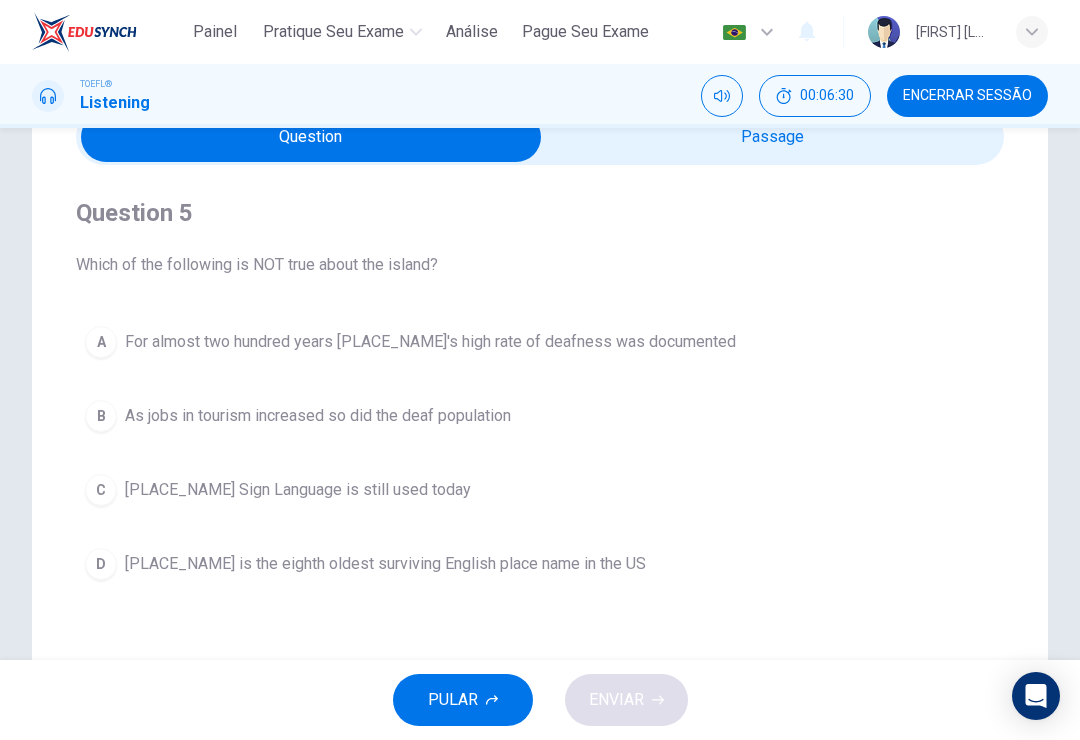 click on "Martha's Vineyard Sign Language is still used today" at bounding box center [298, 490] 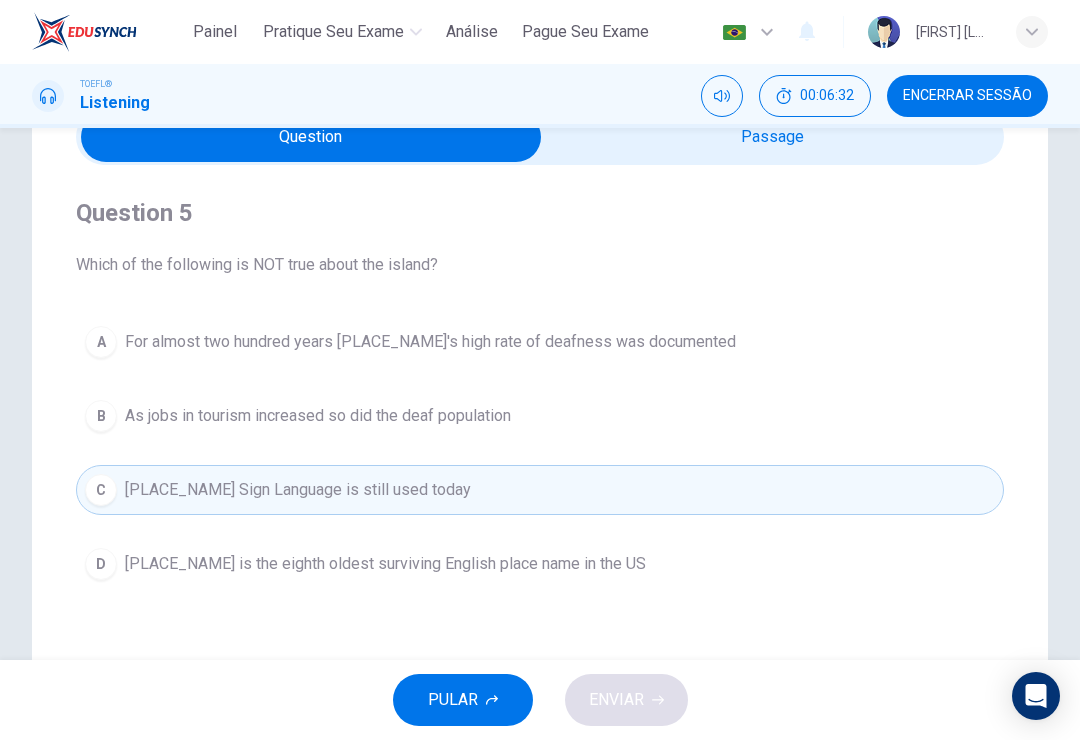 click on "PULAR ENVIAR" at bounding box center [540, 700] 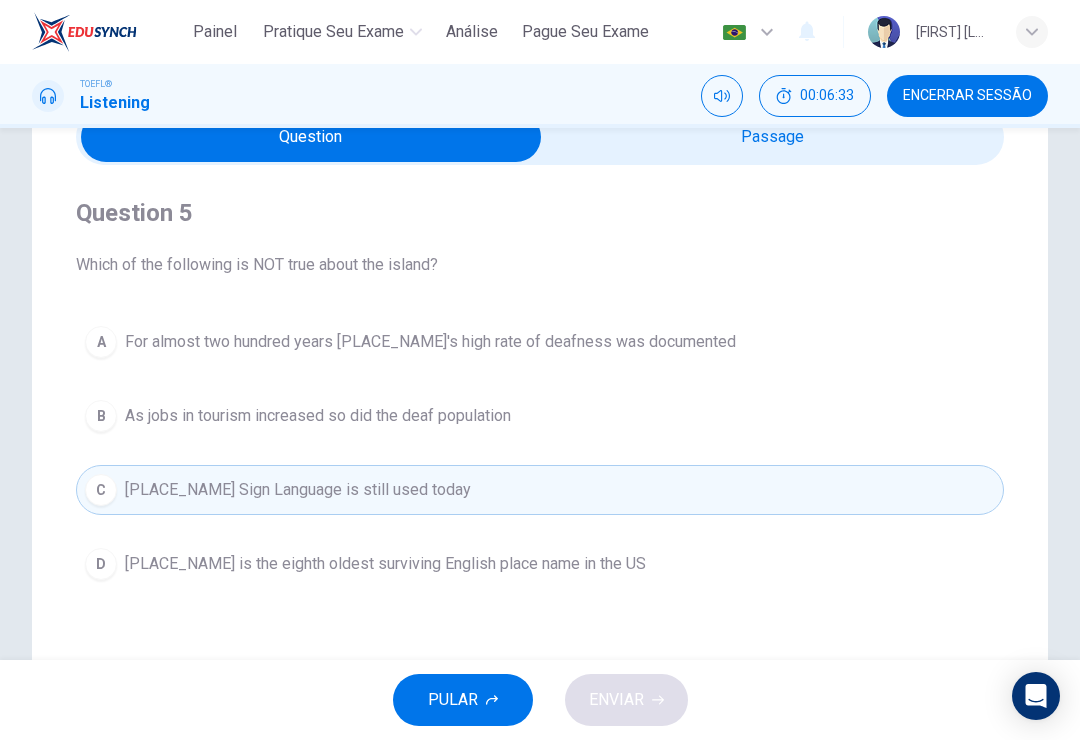 click on "C" at bounding box center (101, 490) 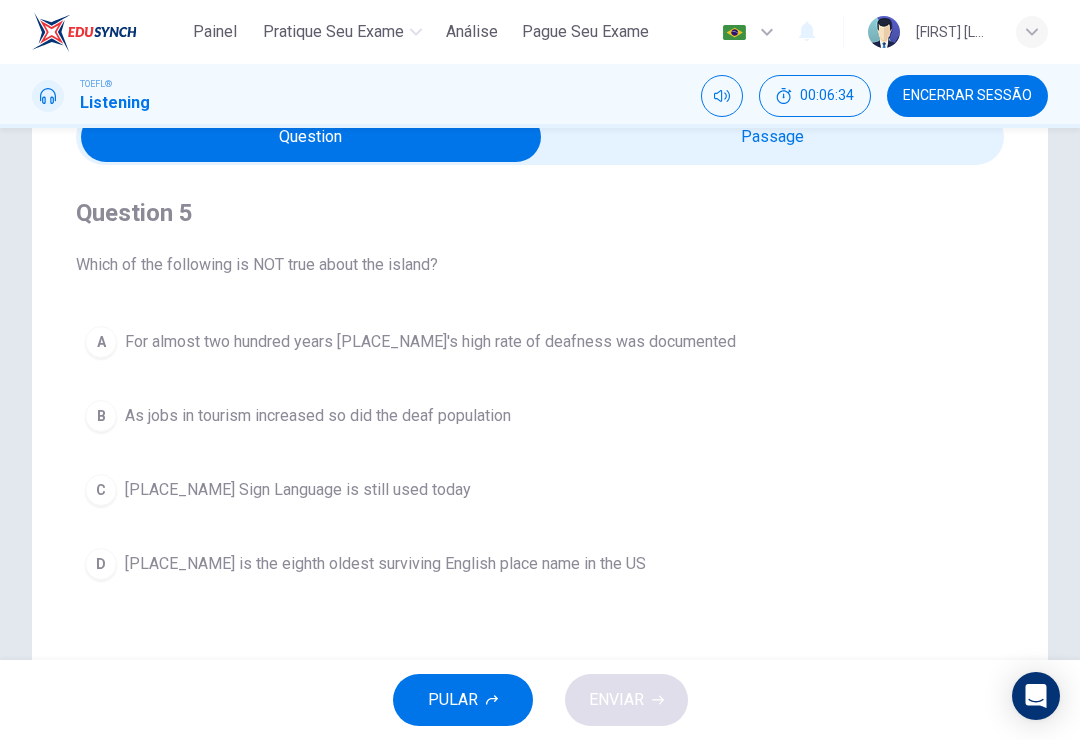 click on "Martha's Vineyard Sign Language is still used today" at bounding box center [298, 490] 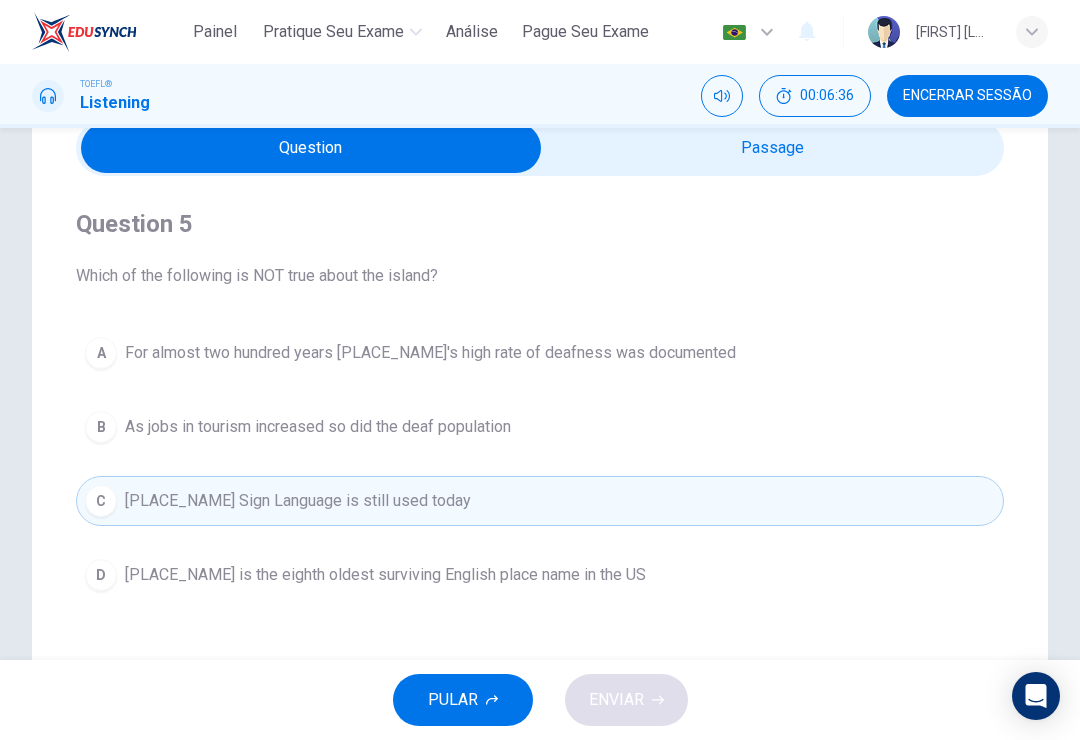 scroll, scrollTop: 159, scrollLeft: 0, axis: vertical 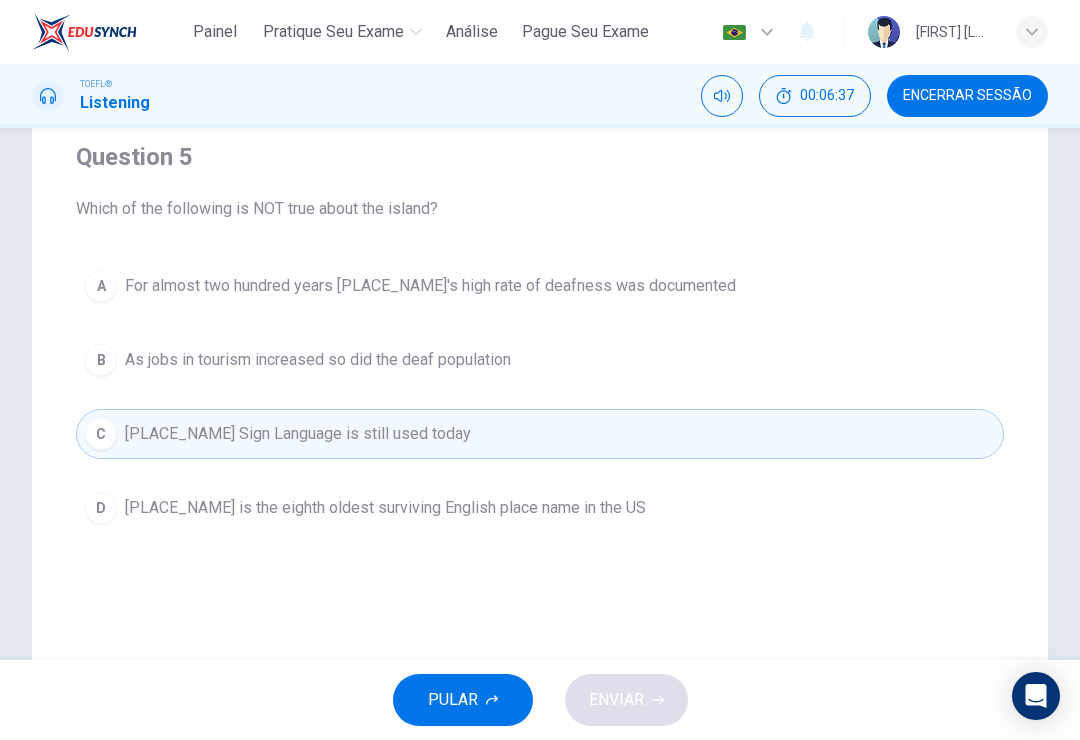 click on "PULAR ENVIAR" at bounding box center [540, 700] 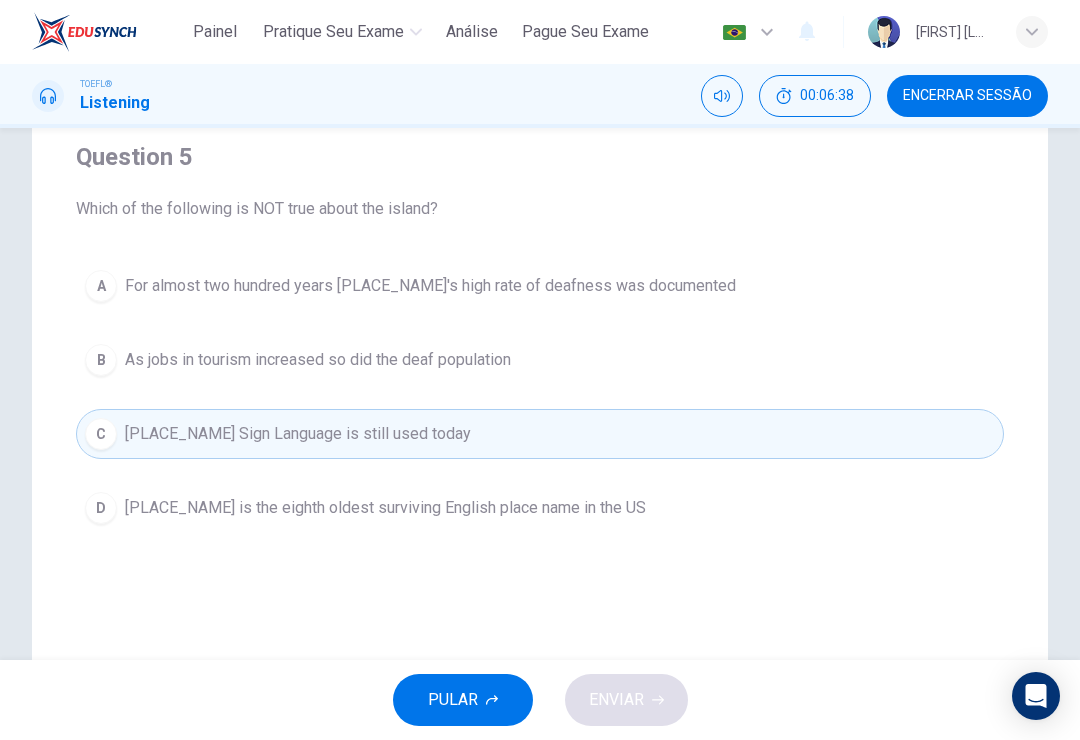 click 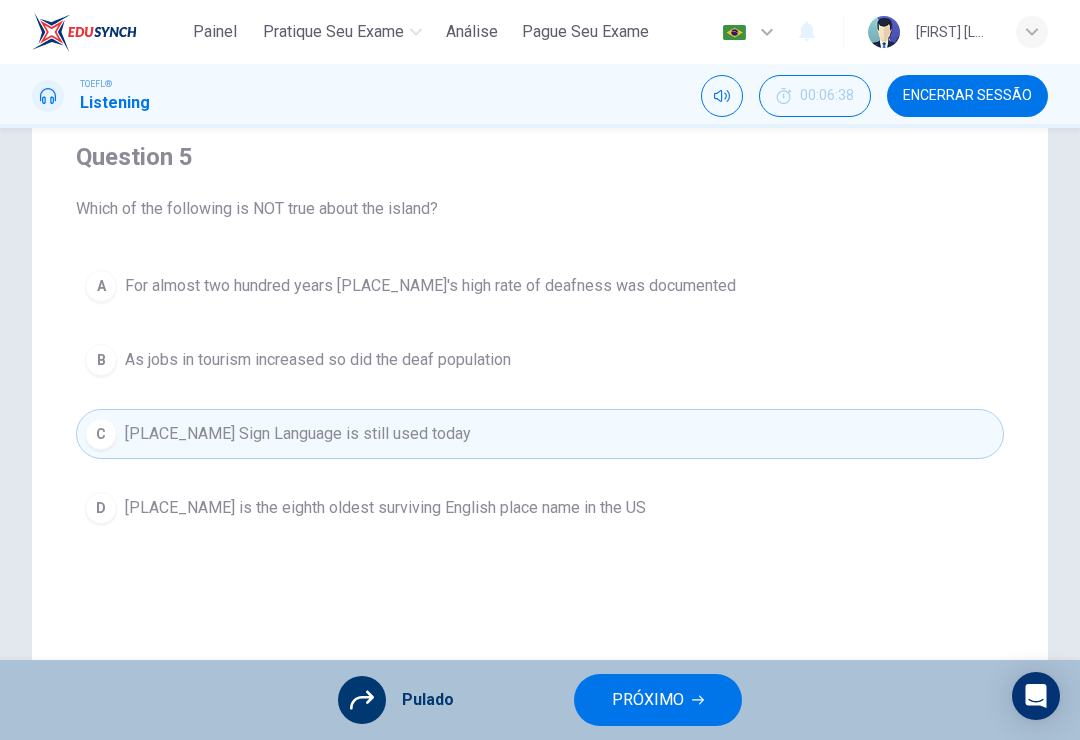 click on "PRÓXIMO" at bounding box center (648, 700) 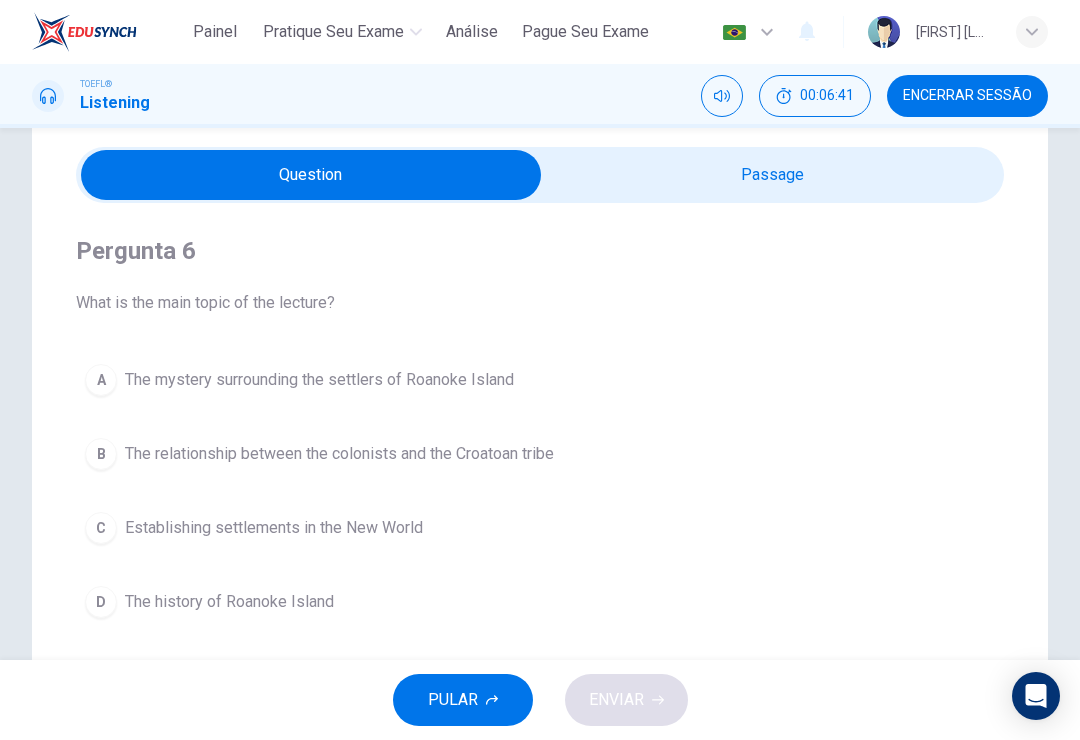 scroll, scrollTop: 56, scrollLeft: 0, axis: vertical 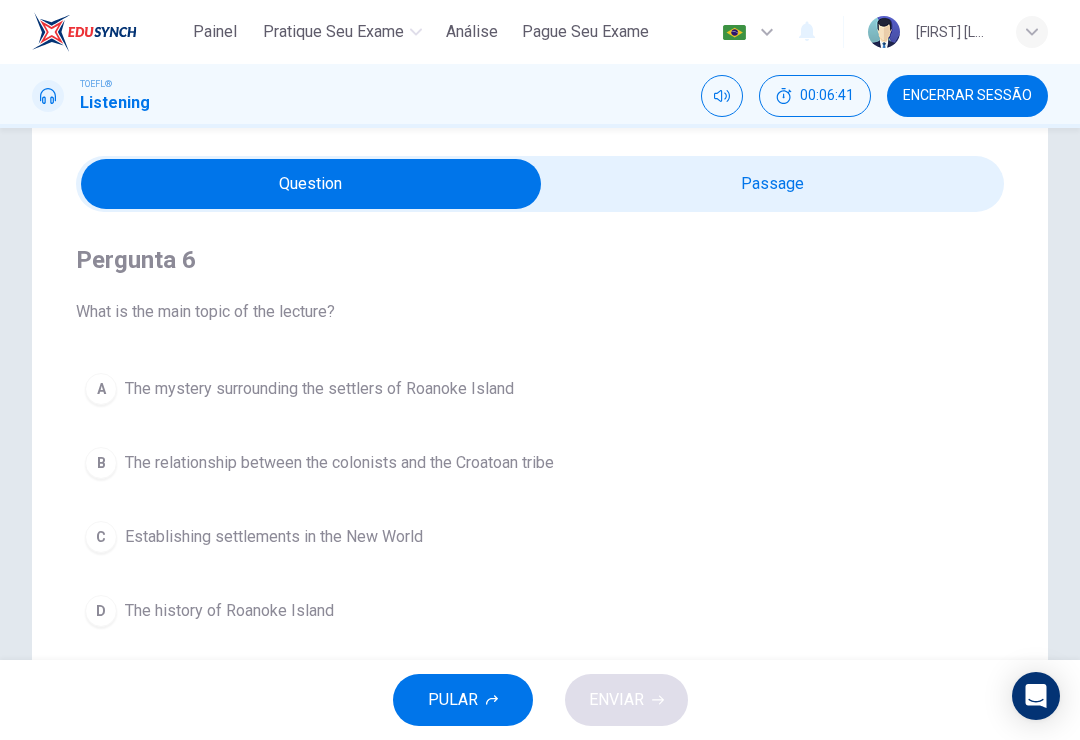 click at bounding box center (311, 184) 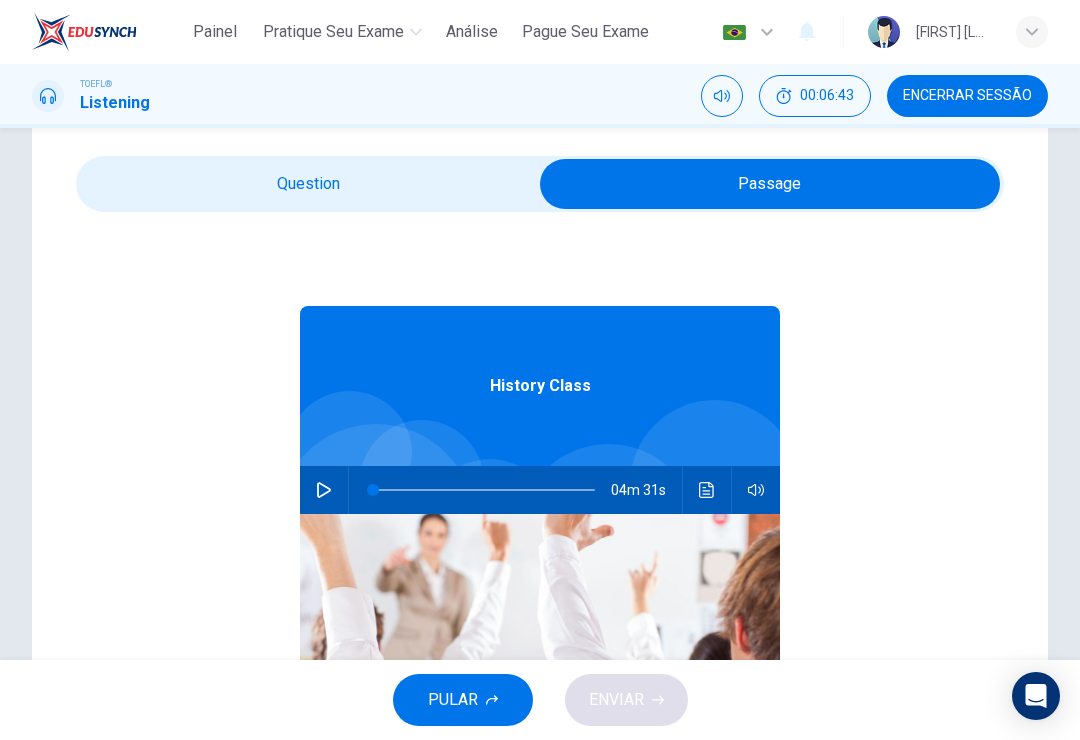 click at bounding box center (770, 184) 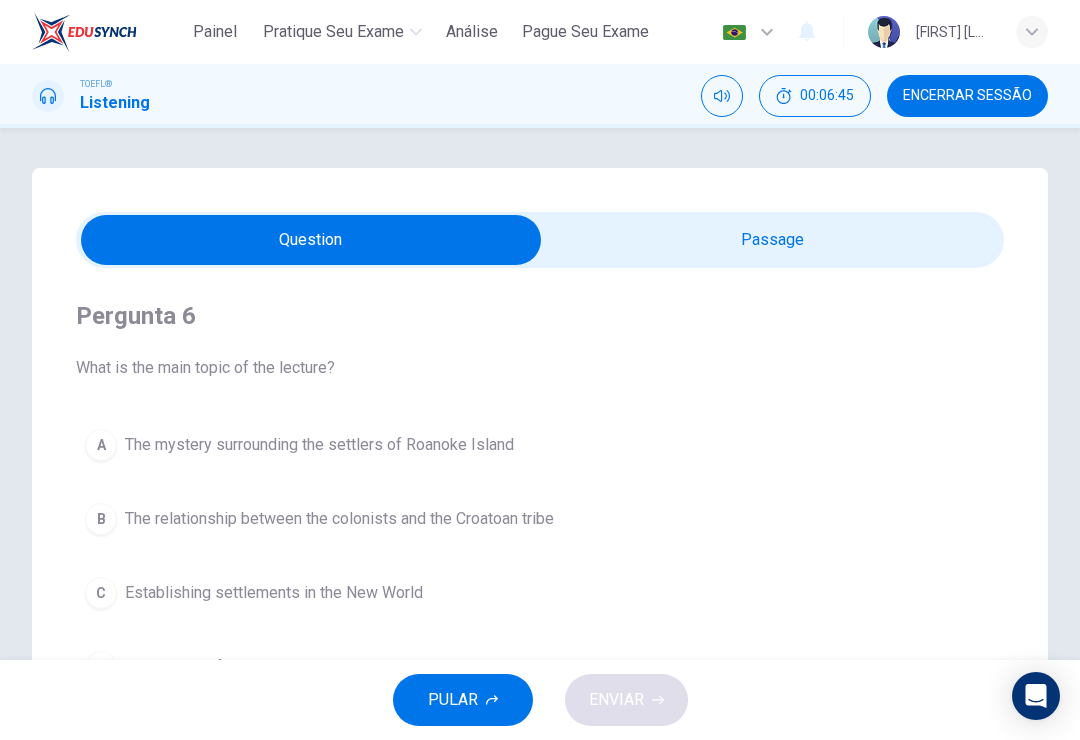 scroll, scrollTop: 0, scrollLeft: 0, axis: both 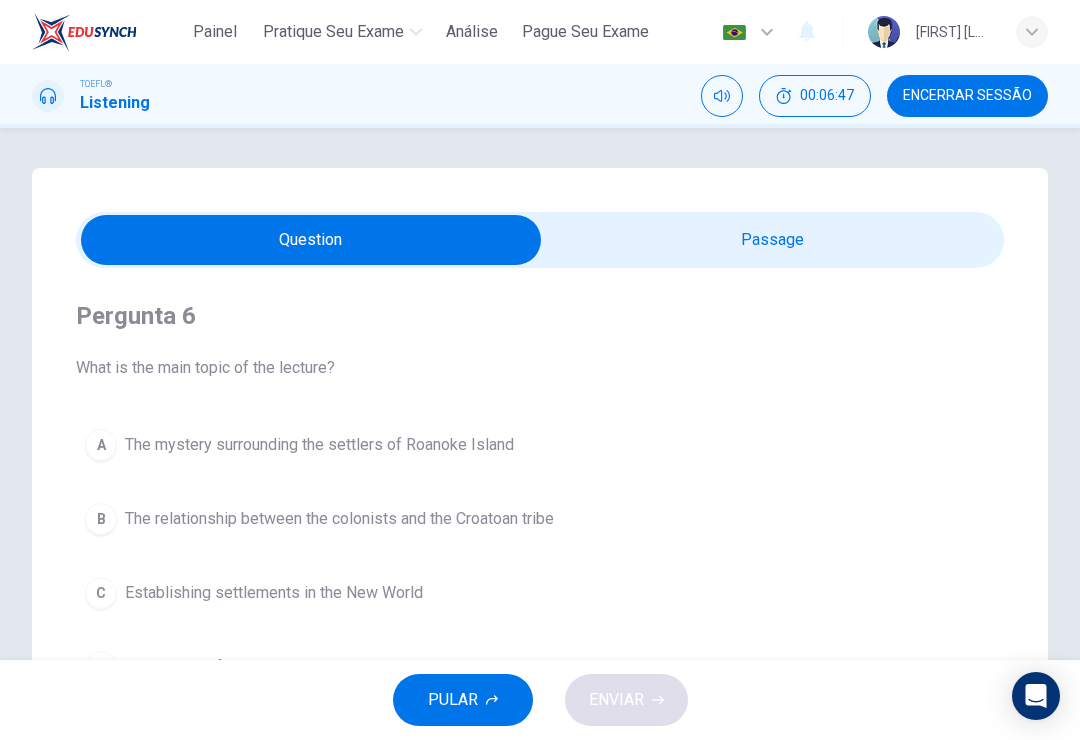 click on "Painel" at bounding box center [215, 32] 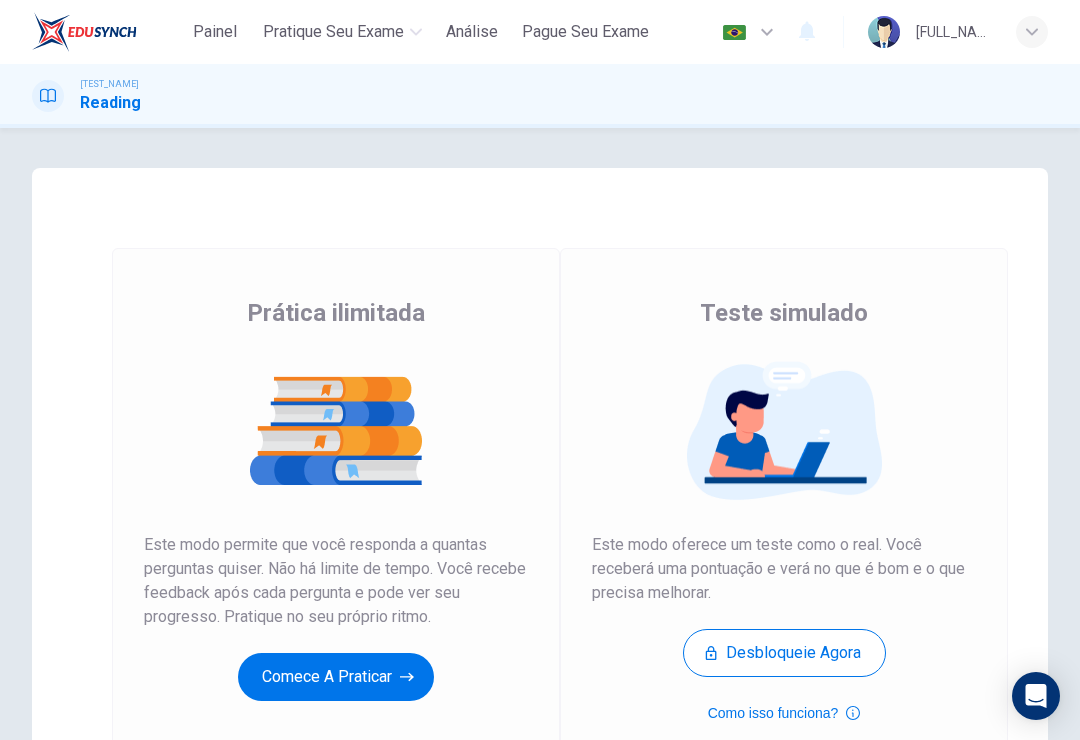 scroll, scrollTop: 0, scrollLeft: 0, axis: both 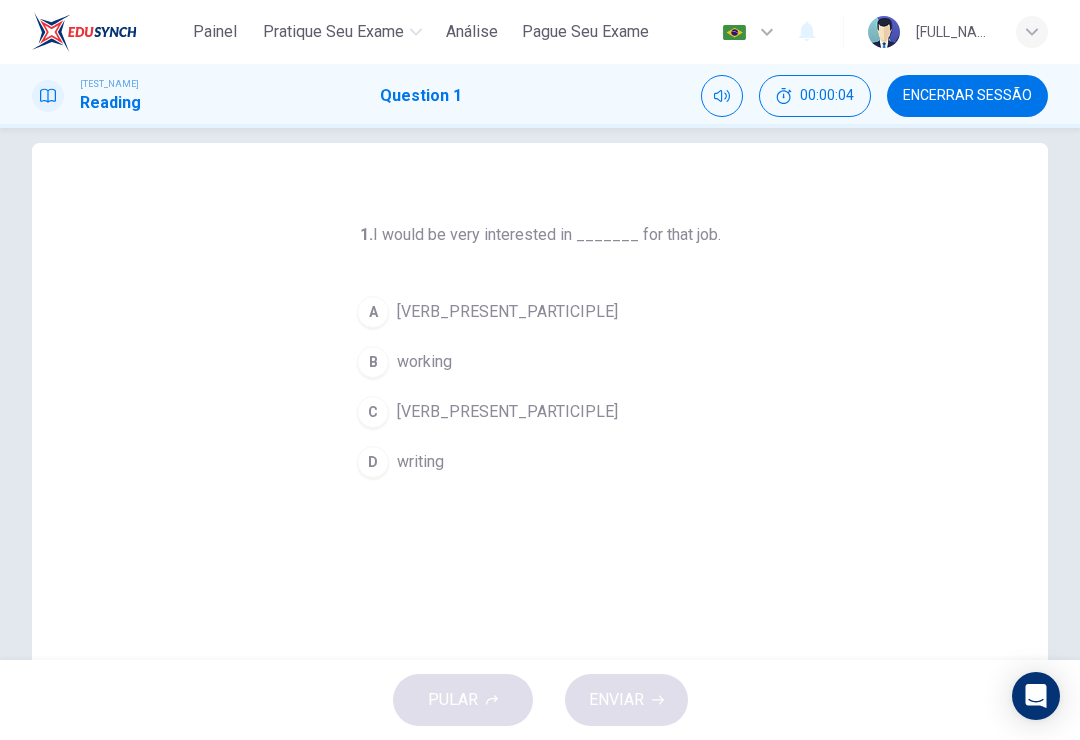 click on "[VERB_PRESENT_PARTICIPLE]" at bounding box center [507, 412] 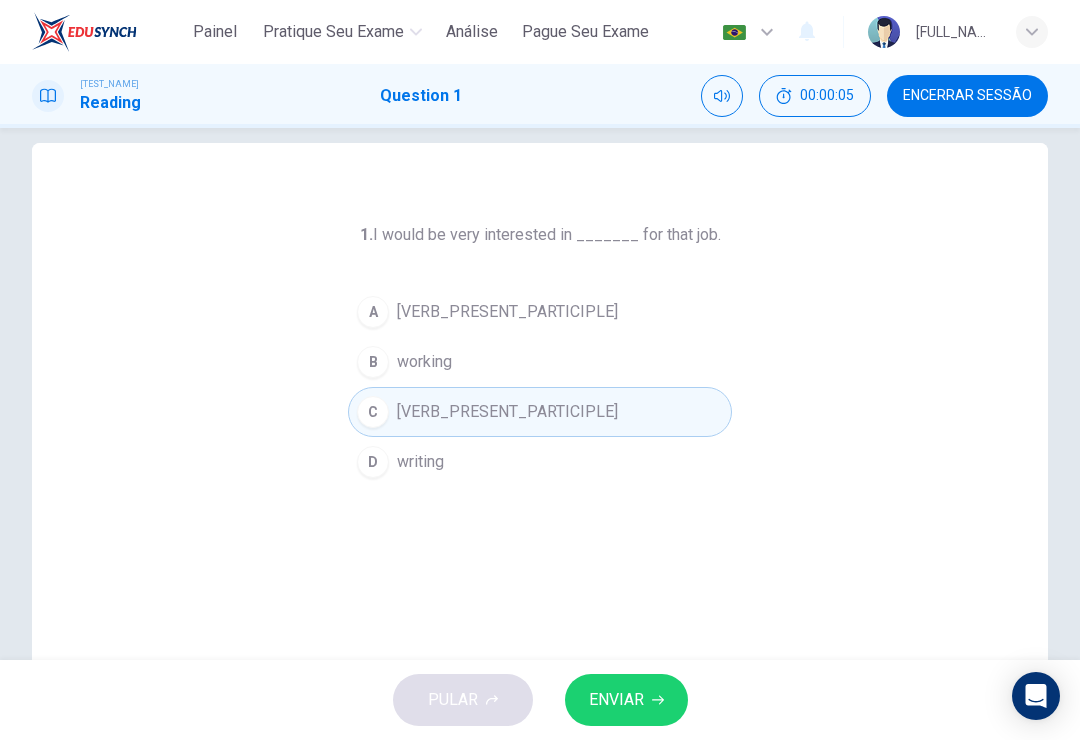 click on "ENVIAR" at bounding box center (616, 700) 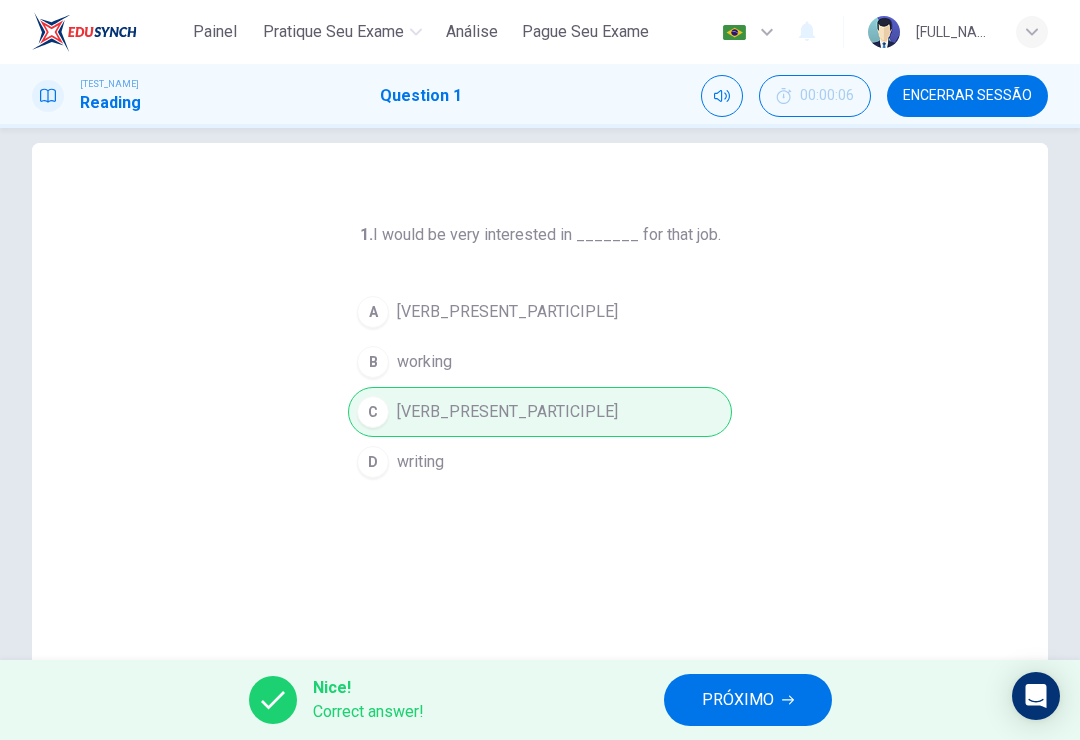 click on "PRÓXIMO" at bounding box center (738, 700) 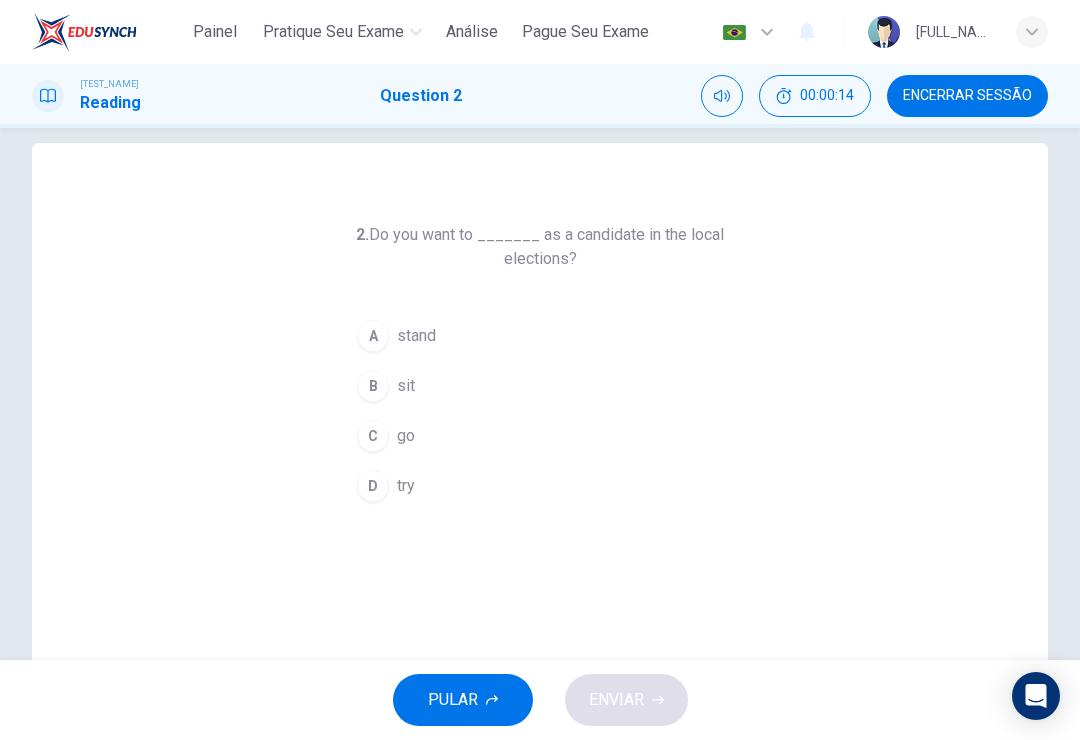 click on "A [NOUN]" at bounding box center (540, 336) 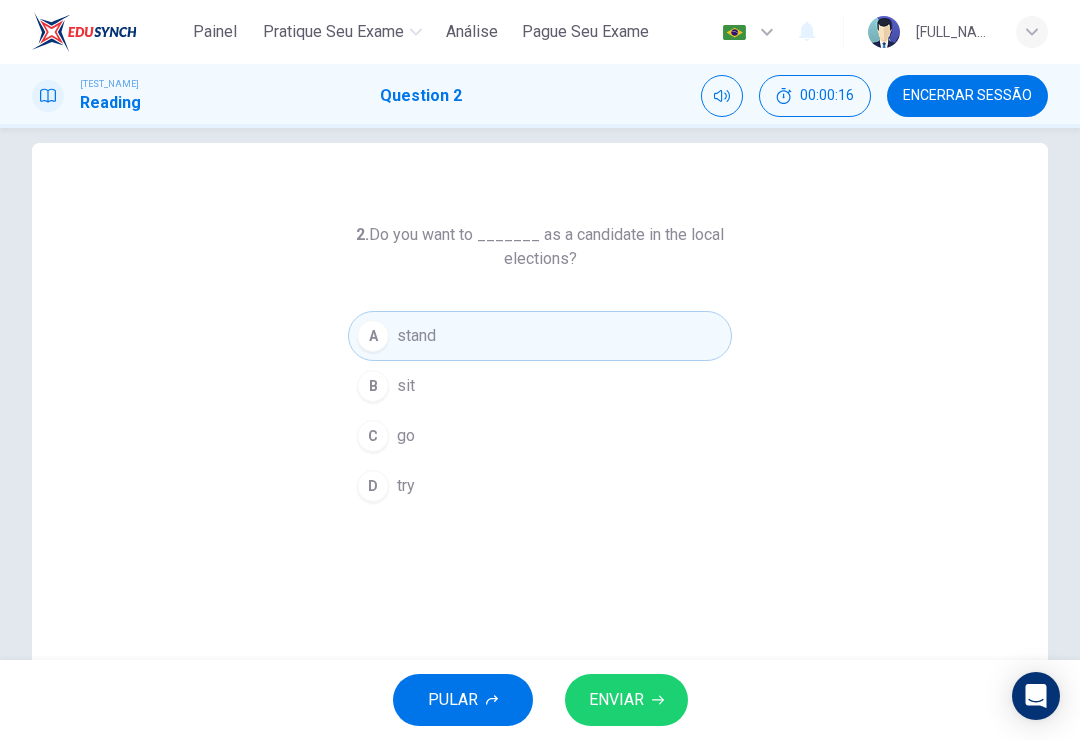 click on "ENVIAR" at bounding box center [616, 700] 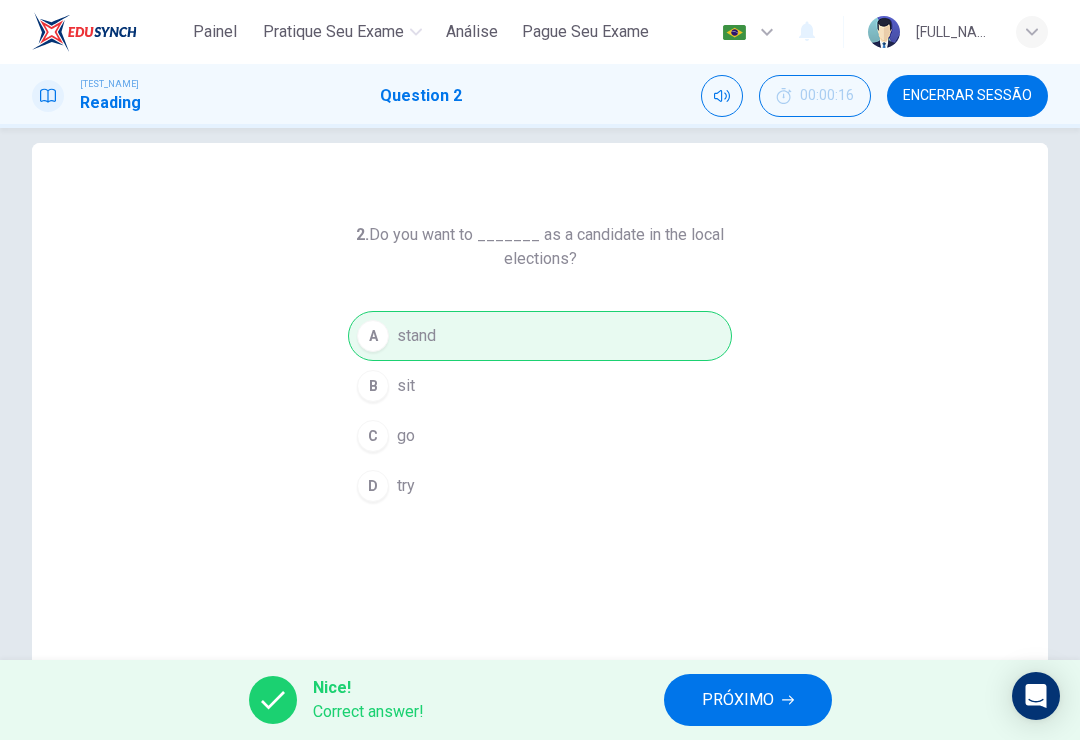 click on "PRÓXIMO" at bounding box center (738, 700) 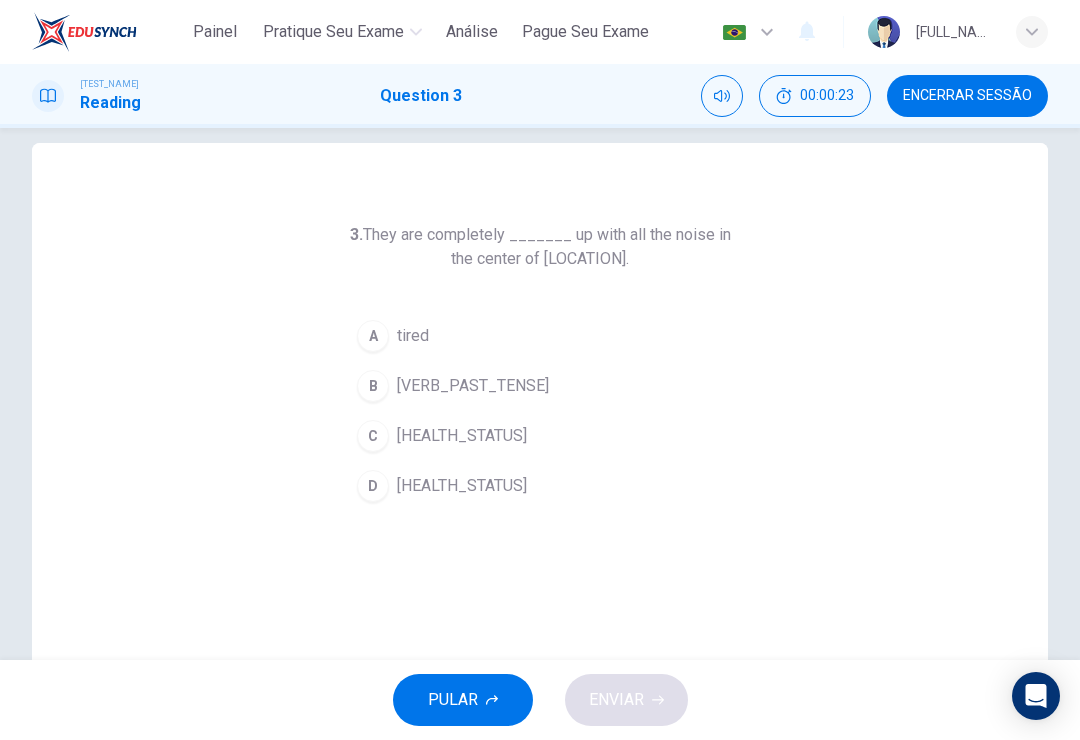 click on "B [VERB_PAST_TENSE]" at bounding box center [540, 386] 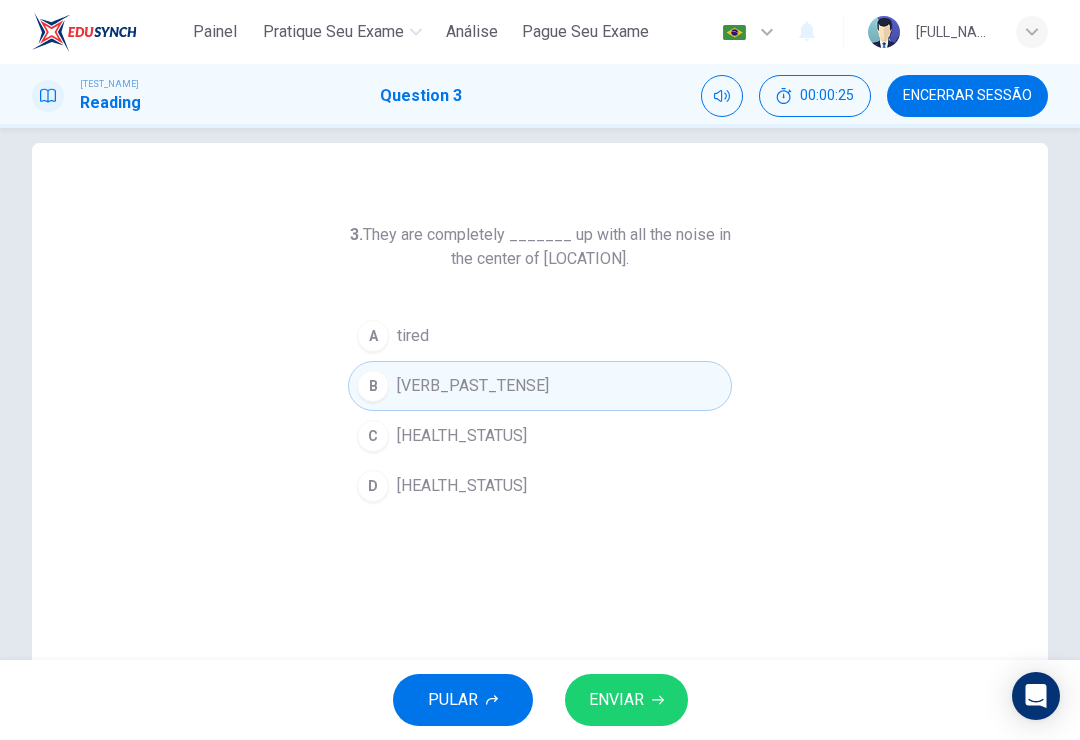 click on "ENVIAR" at bounding box center (626, 700) 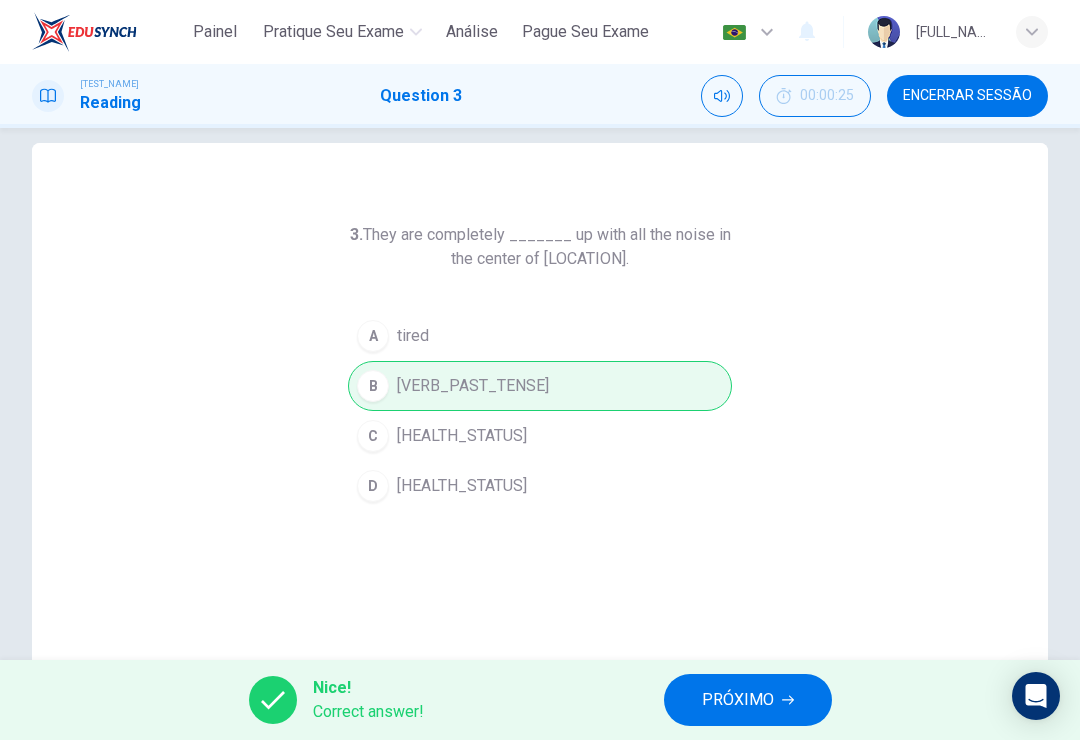 click on "PRÓXIMO" at bounding box center (738, 700) 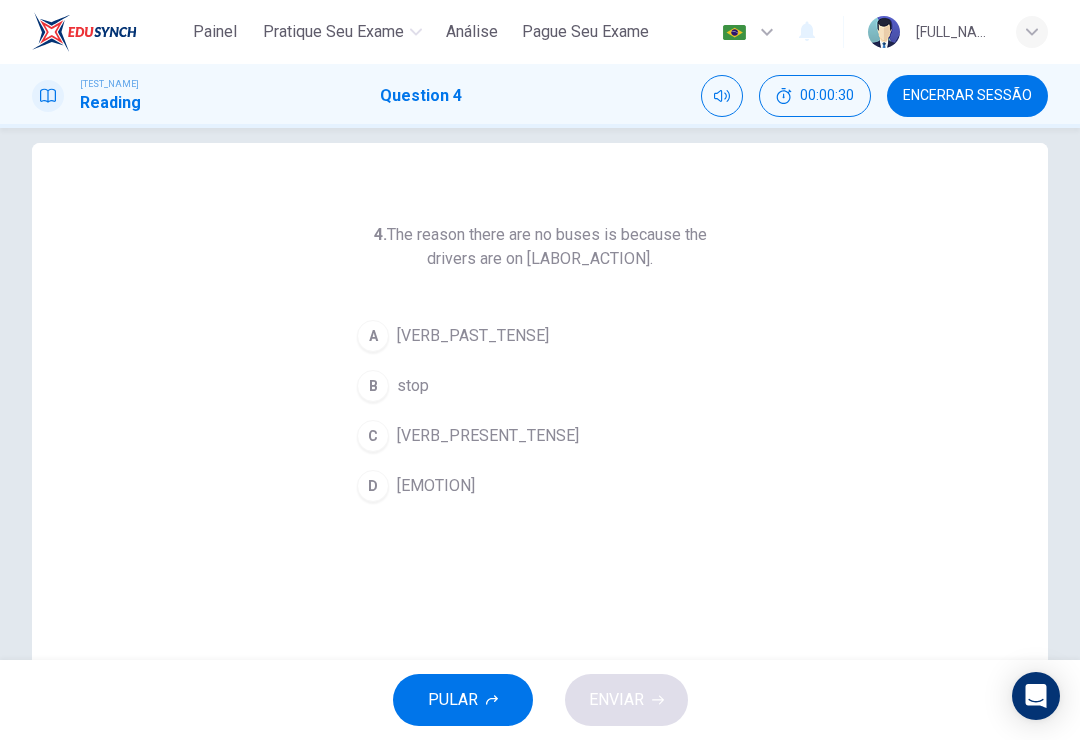 click on "C [VERB_PRESENT_TENSE]" at bounding box center [540, 436] 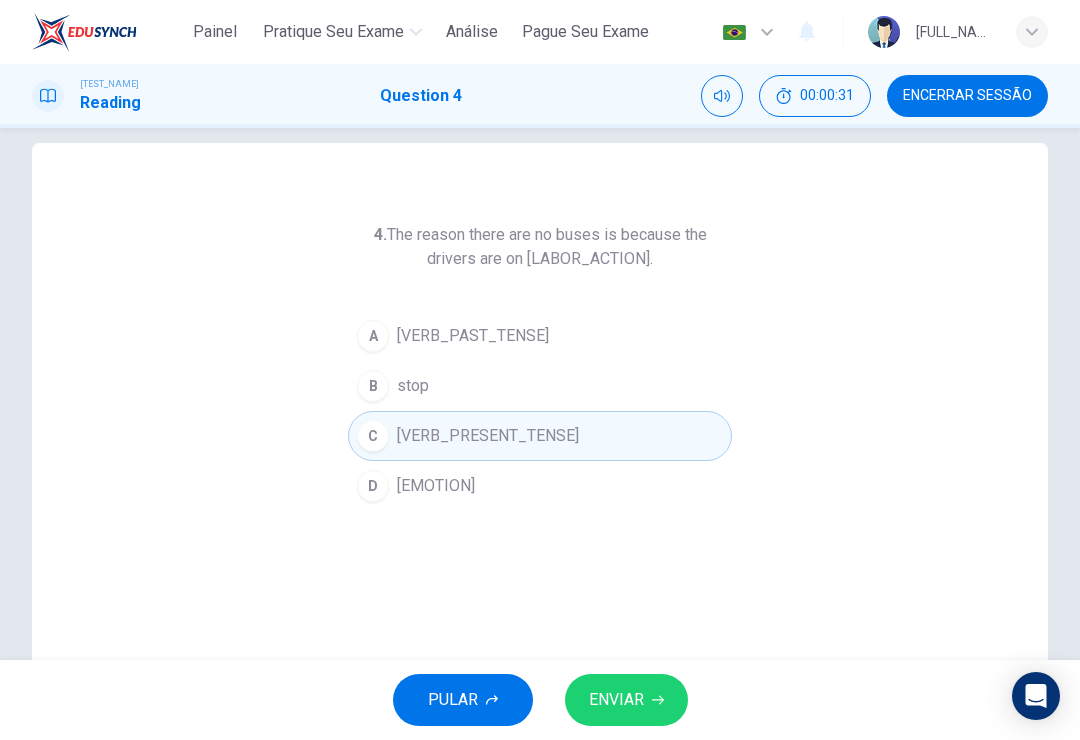 click on "ENVIAR" at bounding box center (616, 700) 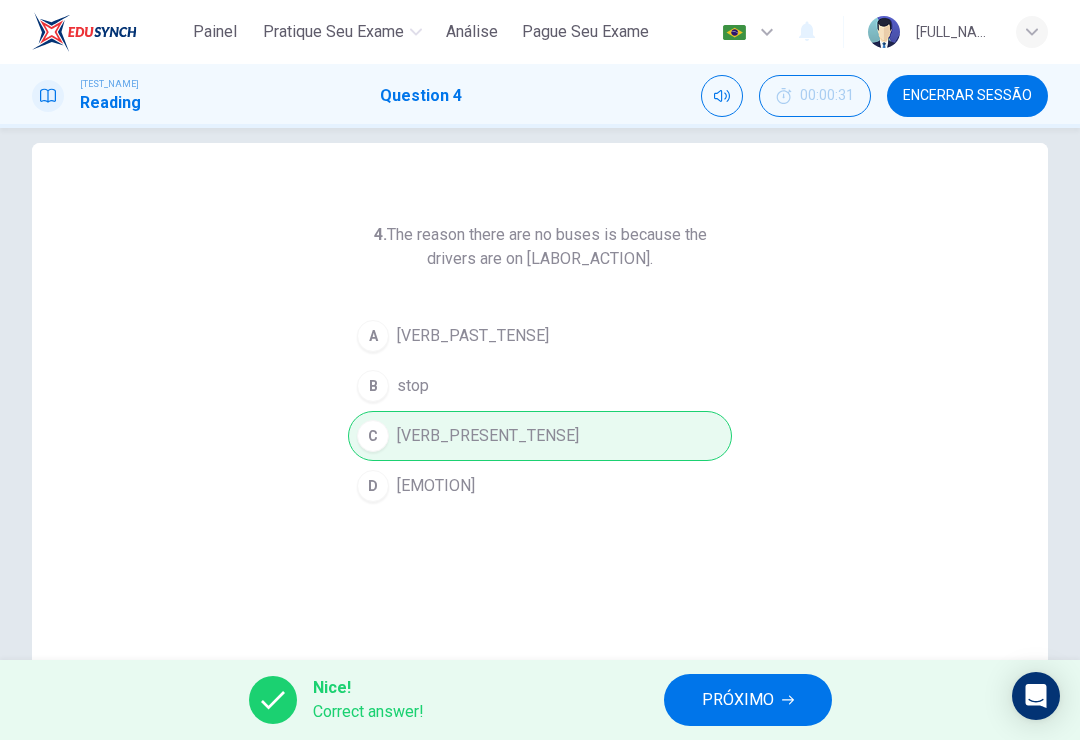 click on "PRÓXIMO" at bounding box center [738, 700] 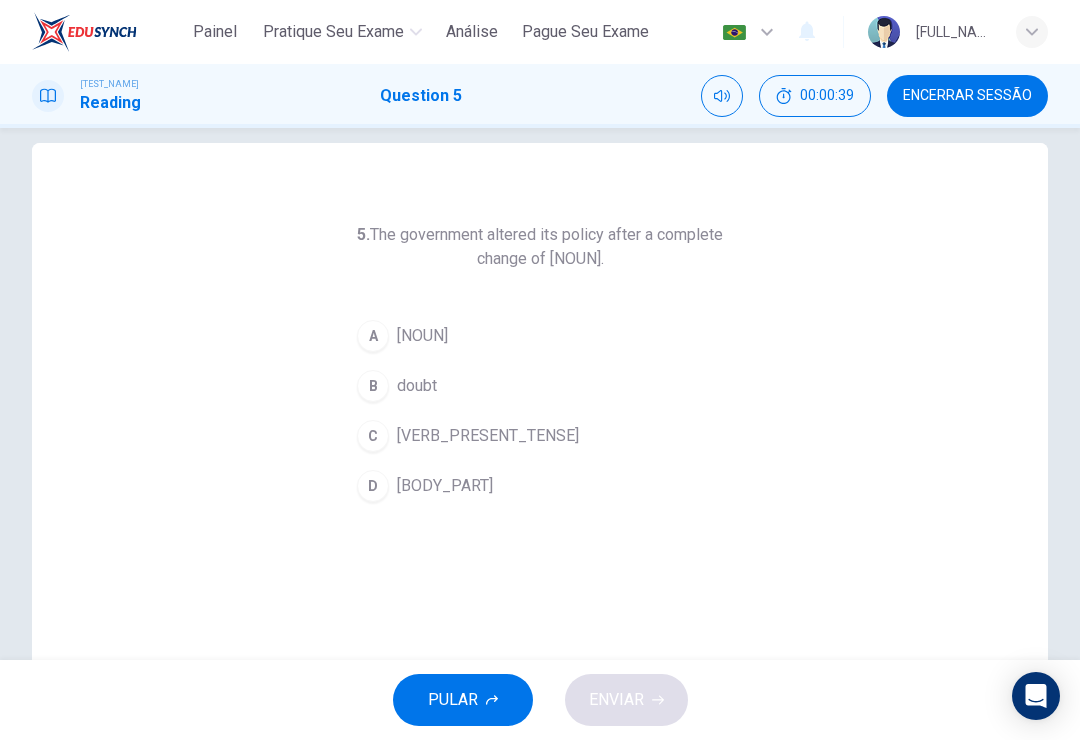 click on "[VERB_PRESENT_TENSE]" at bounding box center (488, 436) 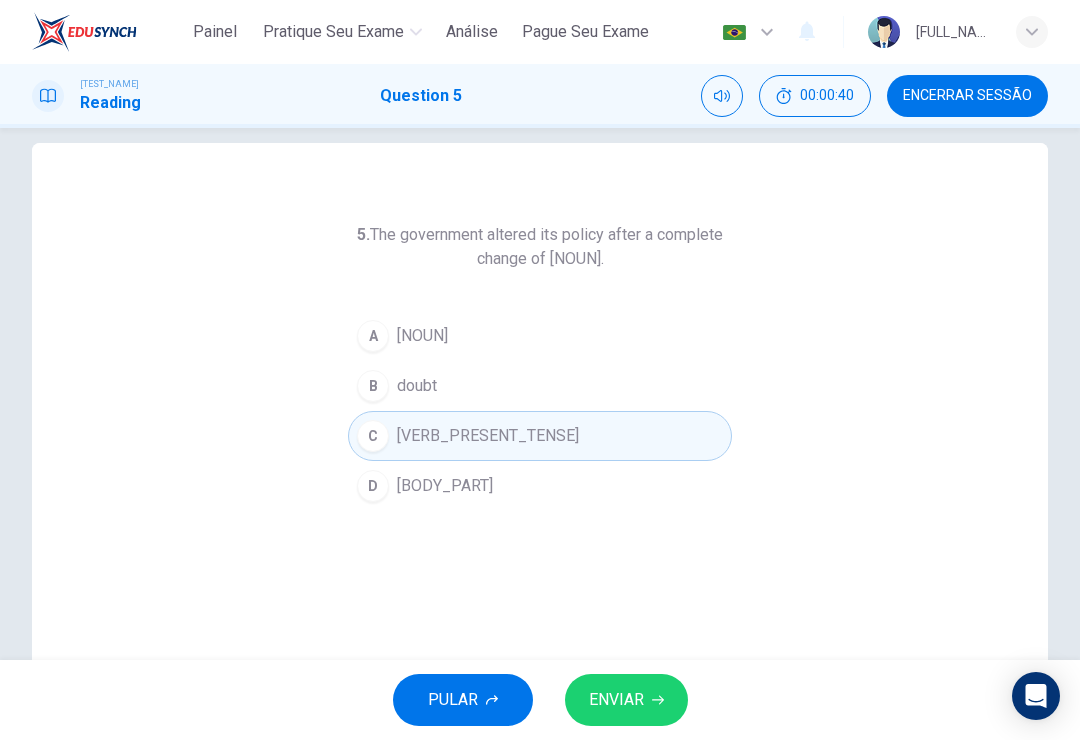 click on "ENVIAR" at bounding box center (626, 700) 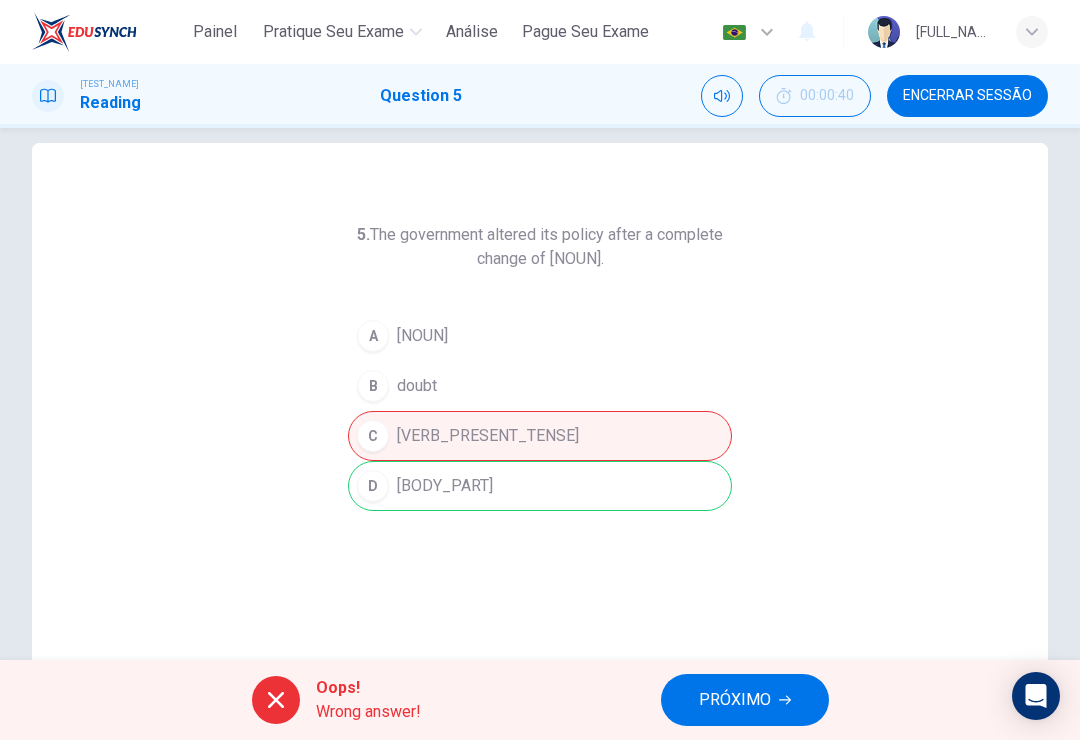 click on "PRÓXIMO" at bounding box center (735, 700) 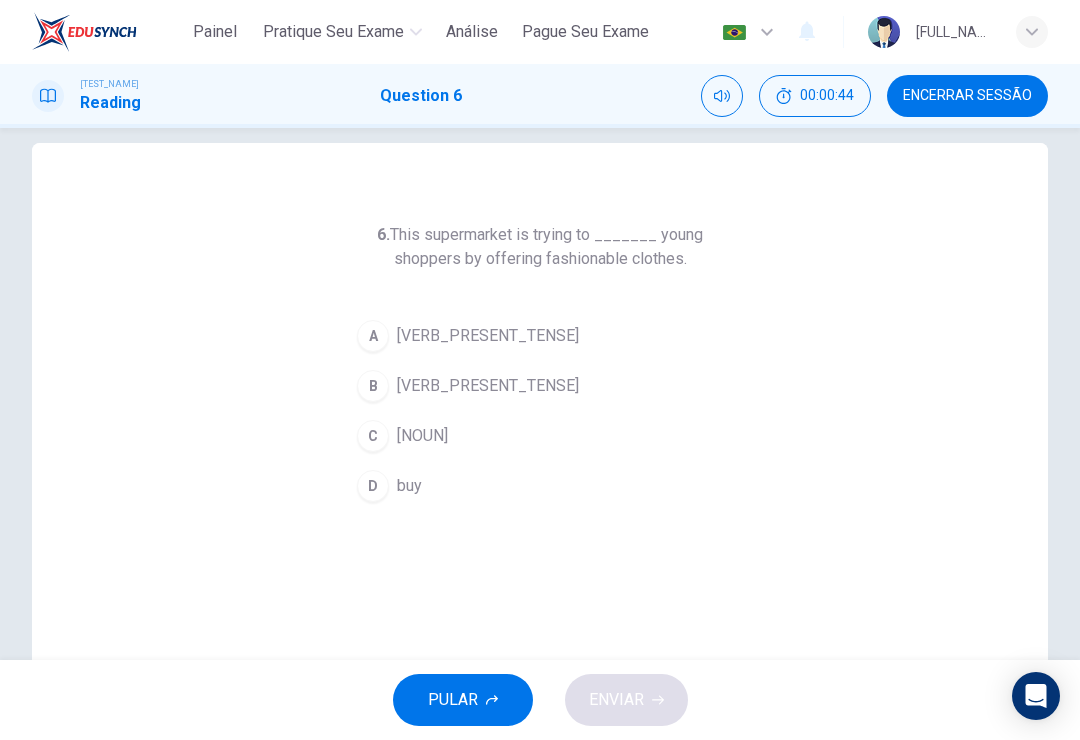 click on "[VERB_PRESENT_TENSE]" at bounding box center (488, 336) 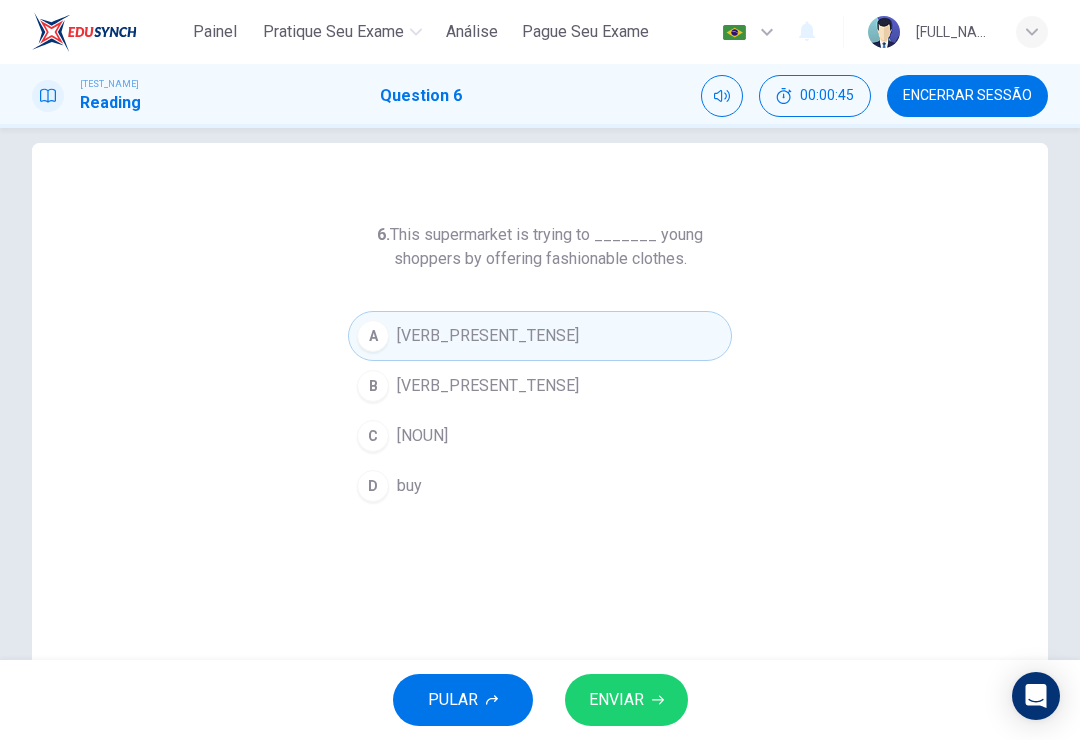 click on "ENVIAR" at bounding box center (616, 700) 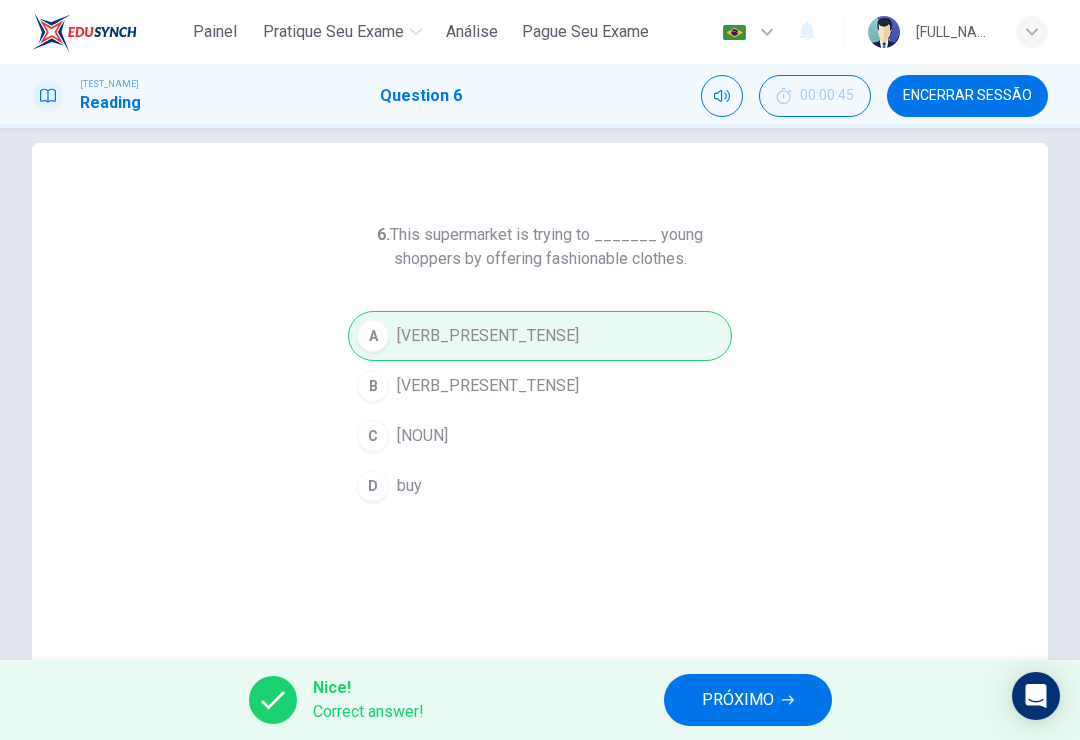 click on "PRÓXIMO" at bounding box center [738, 700] 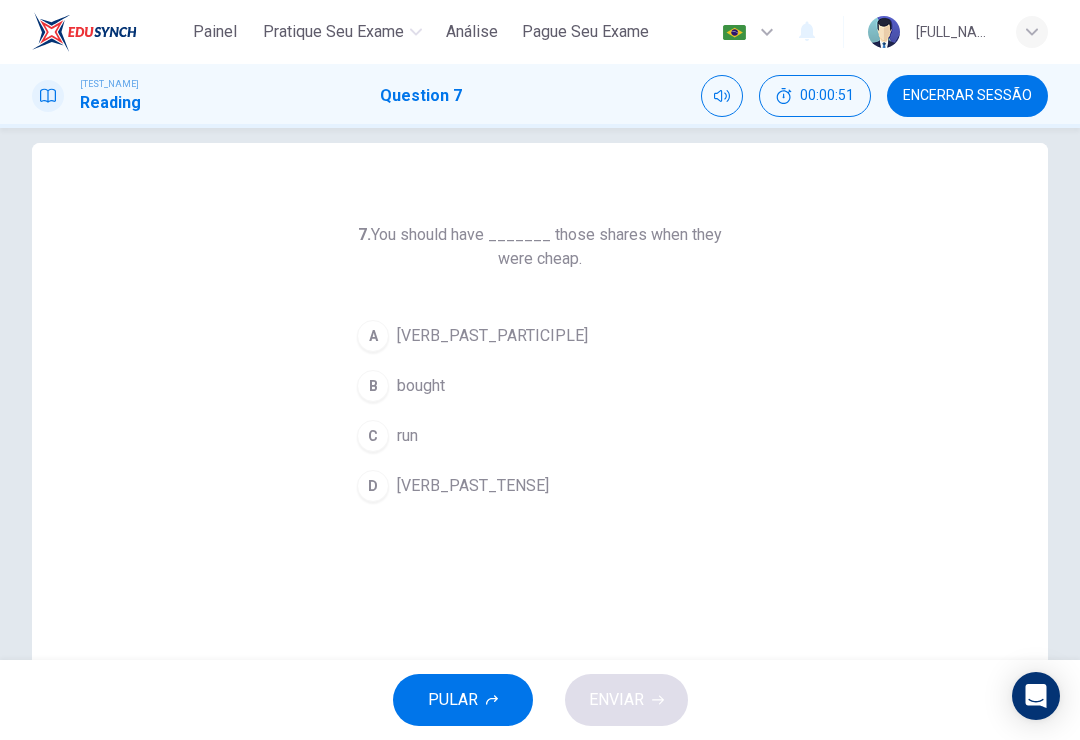 click on "B bought" at bounding box center [540, 386] 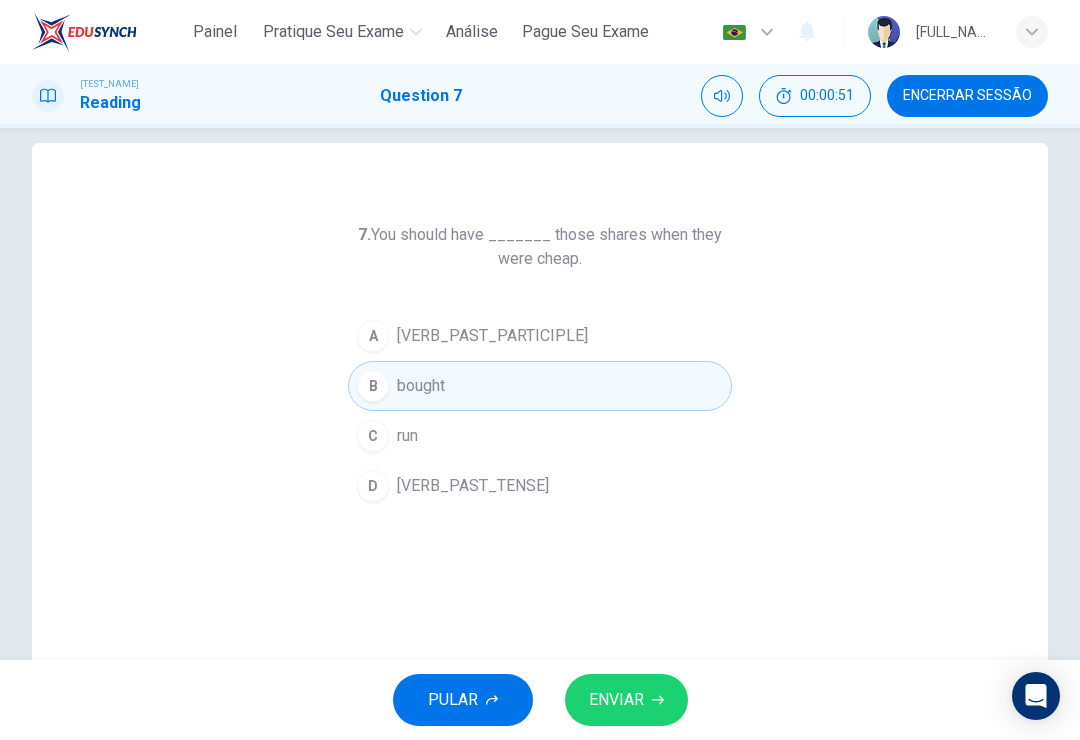 click on "ENVIAR" at bounding box center [626, 700] 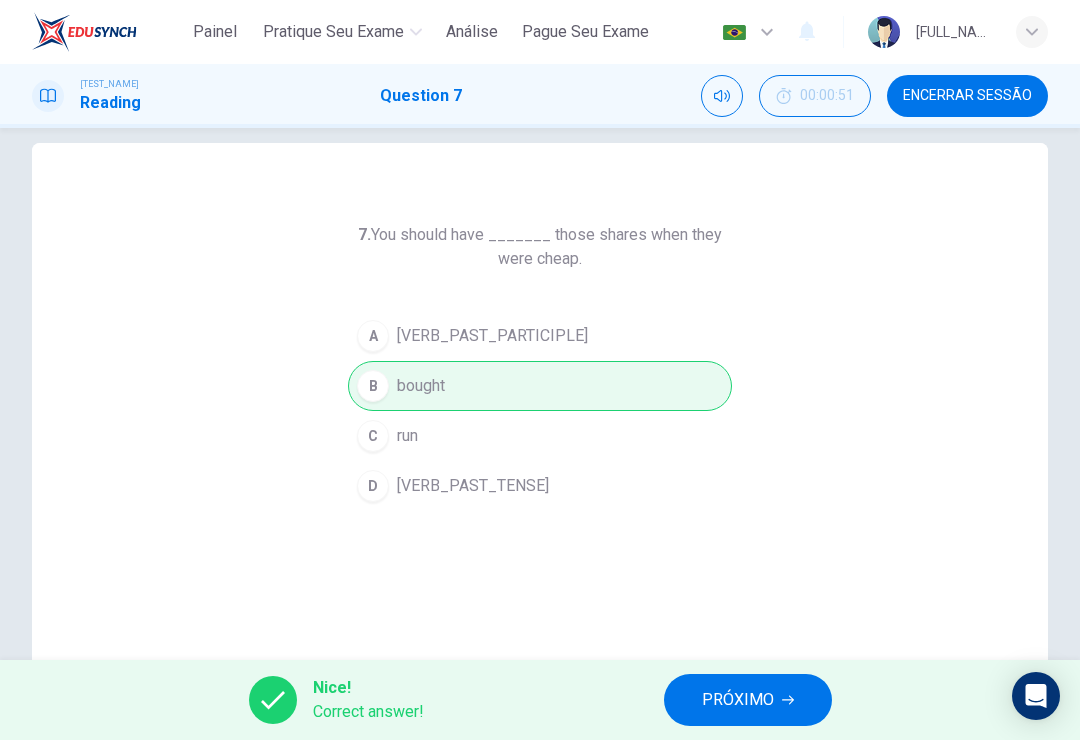 click on "PRÓXIMO" at bounding box center [748, 700] 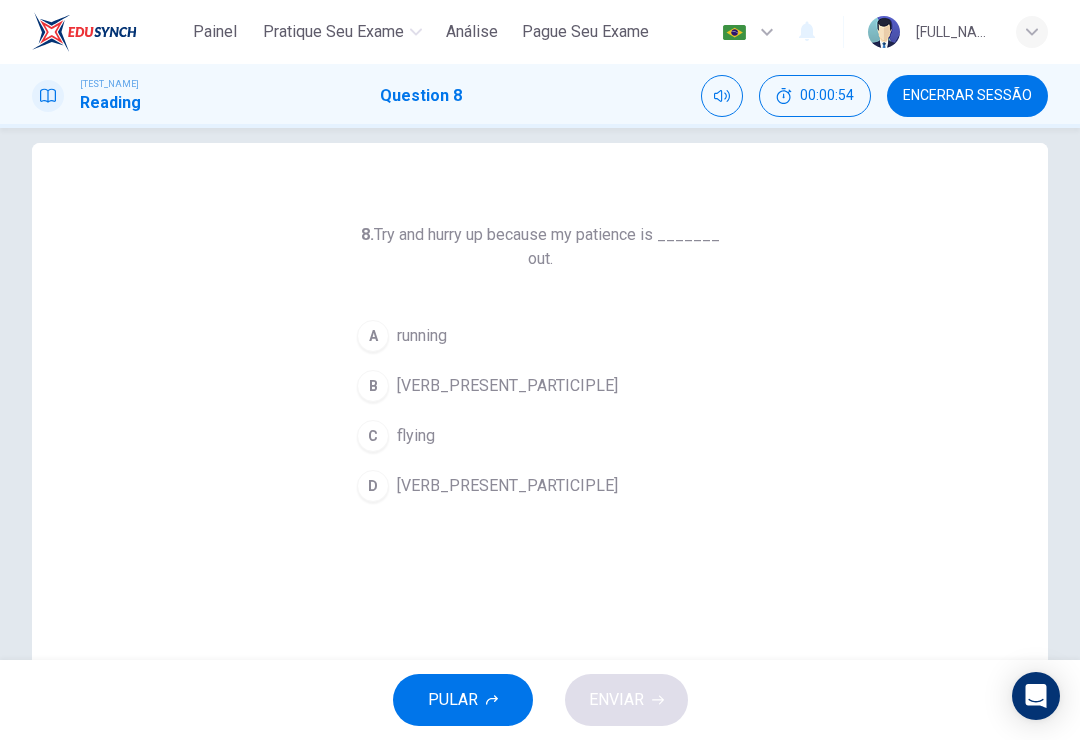 click on "A [VERB_PRESENT_PARTICIPLE]" at bounding box center [540, 336] 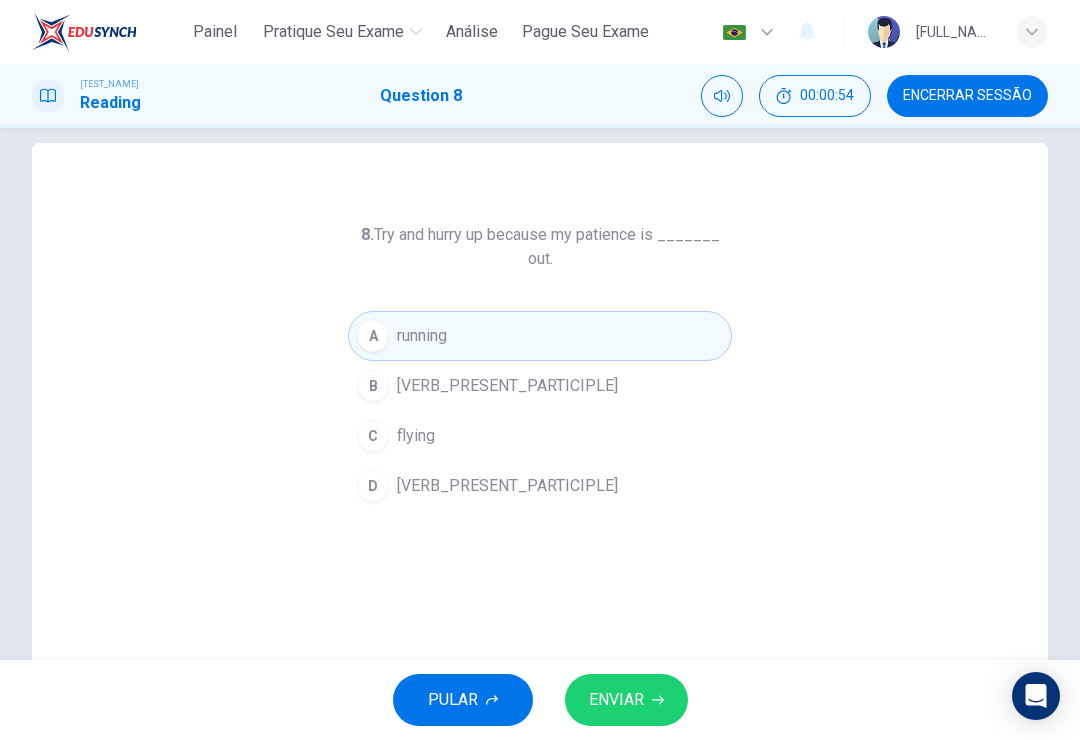 click on "ENVIAR" at bounding box center [626, 700] 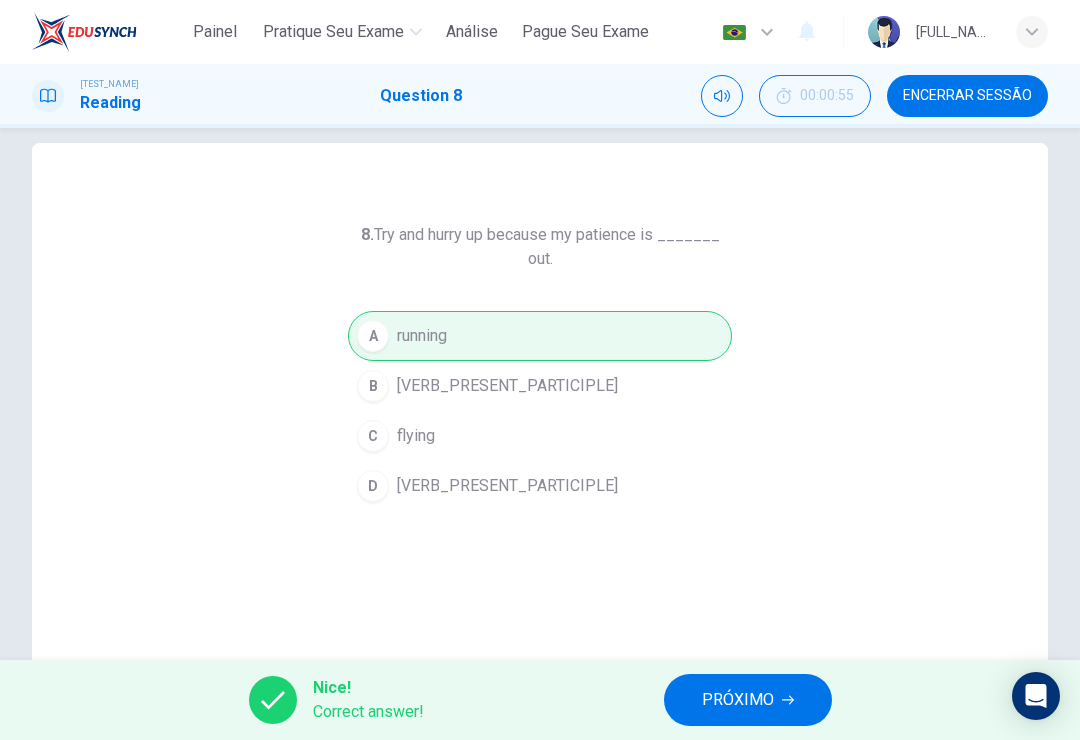 click on "PRÓXIMO" at bounding box center (738, 700) 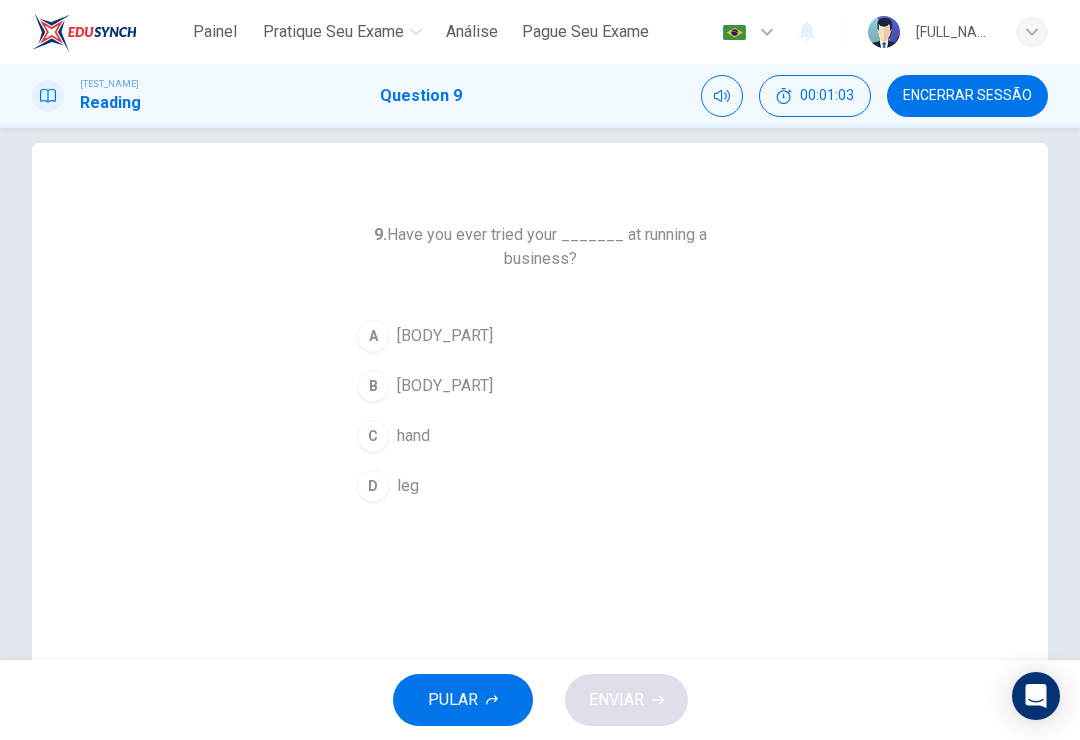 click on "9. Have you ever tried your _______ at running a business? A [BODY_PART] B [BODY_PART] C [BODY_PART] D [BODY_PART]" at bounding box center [540, 490] 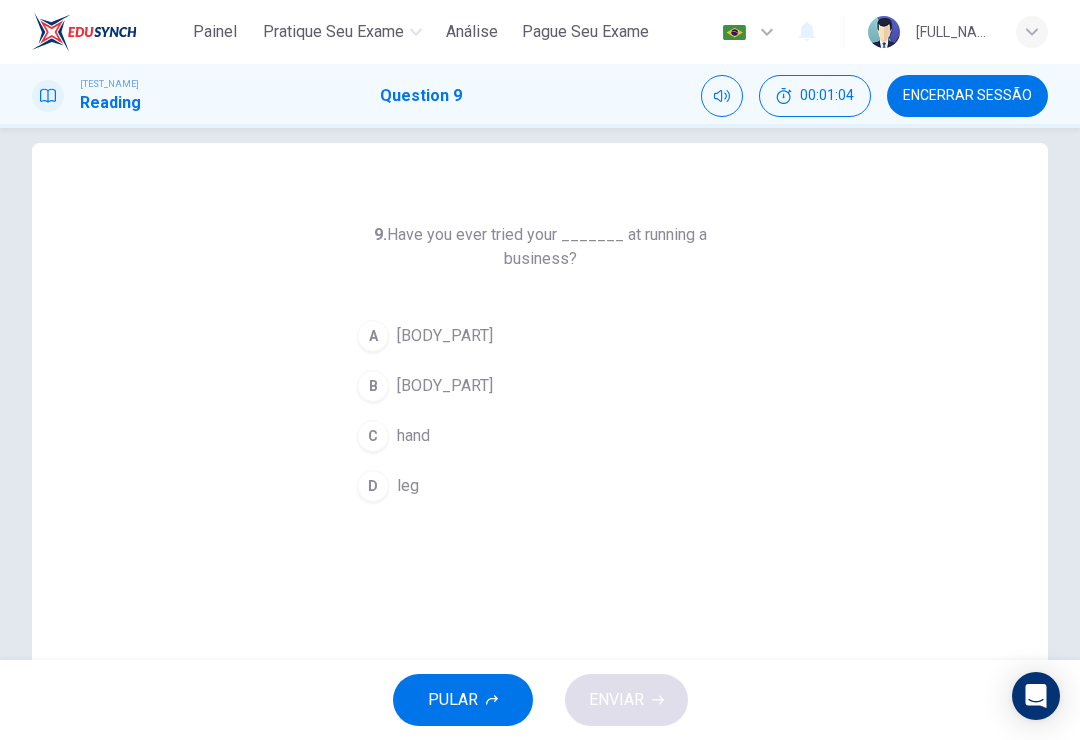 click on "9. Have you ever tried your _______ at running a business? A [BODY_PART] B [BODY_PART] C [BODY_PART] D [BODY_PART]" at bounding box center [540, 490] 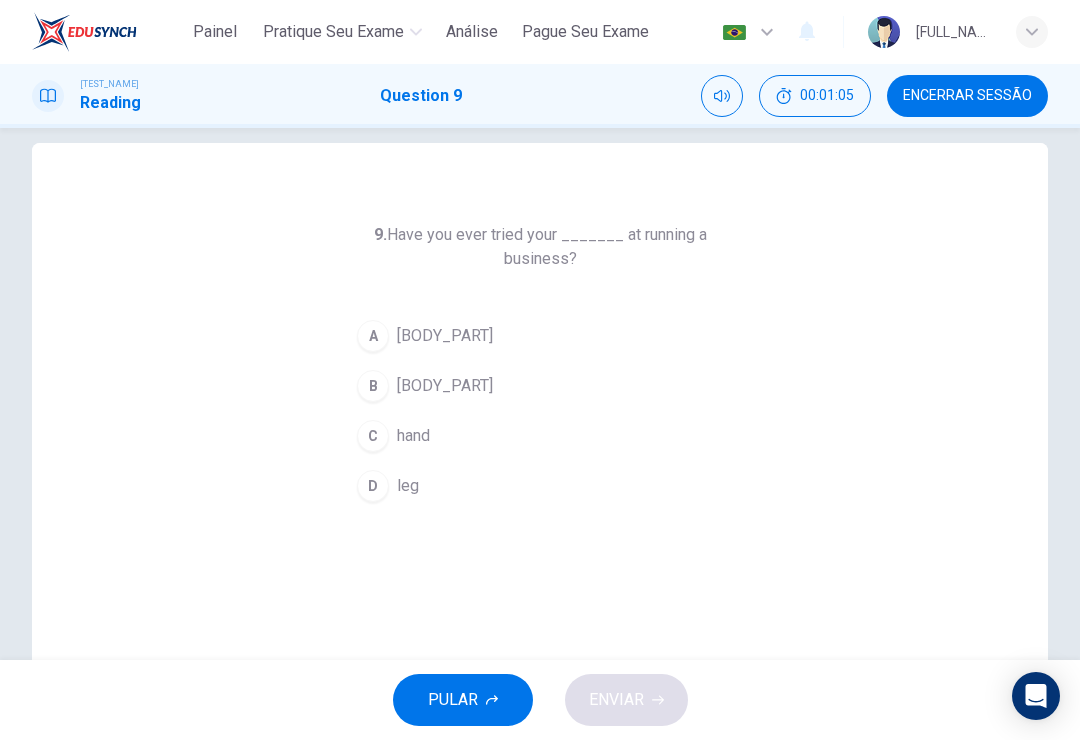 click on "B [BODY_PART]" at bounding box center [540, 386] 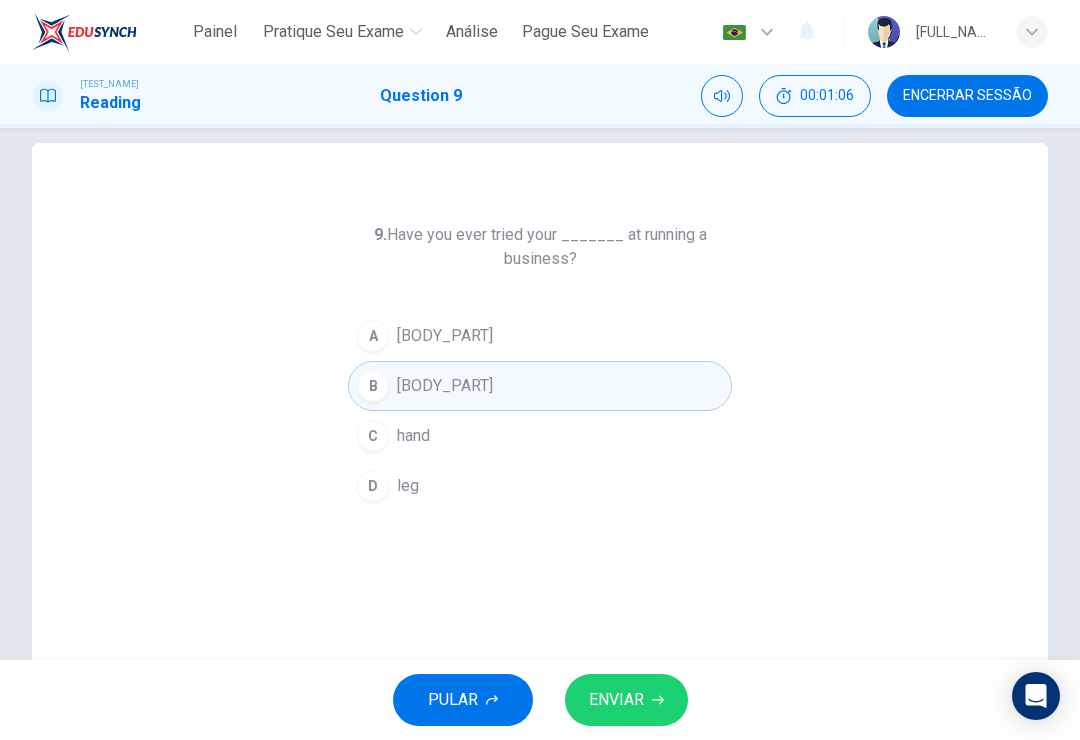 click on "[BODY_PART]" at bounding box center (540, 486) 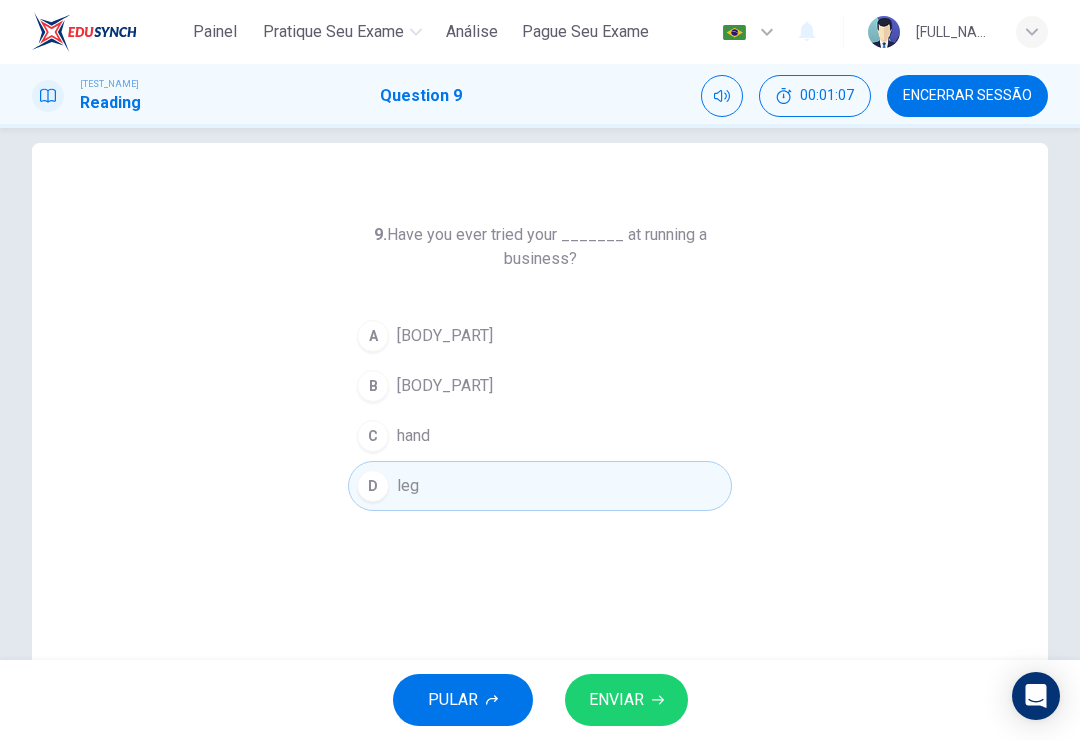 click on "ENVIAR" at bounding box center (626, 700) 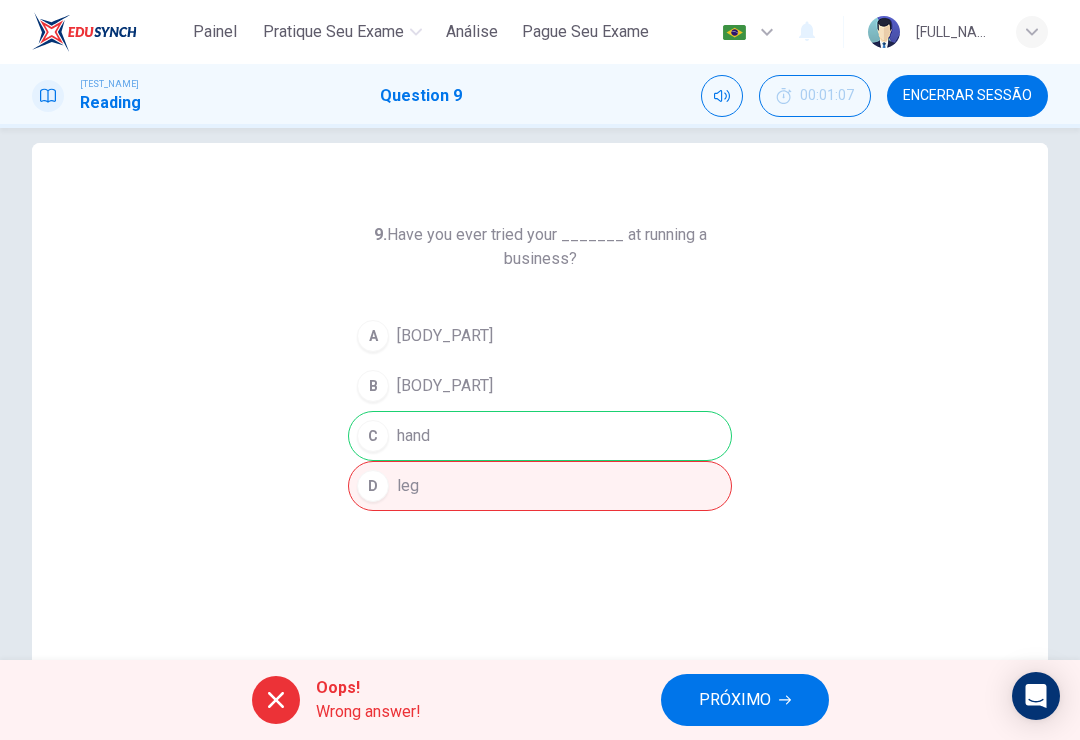 click on "PRÓXIMO" at bounding box center [745, 700] 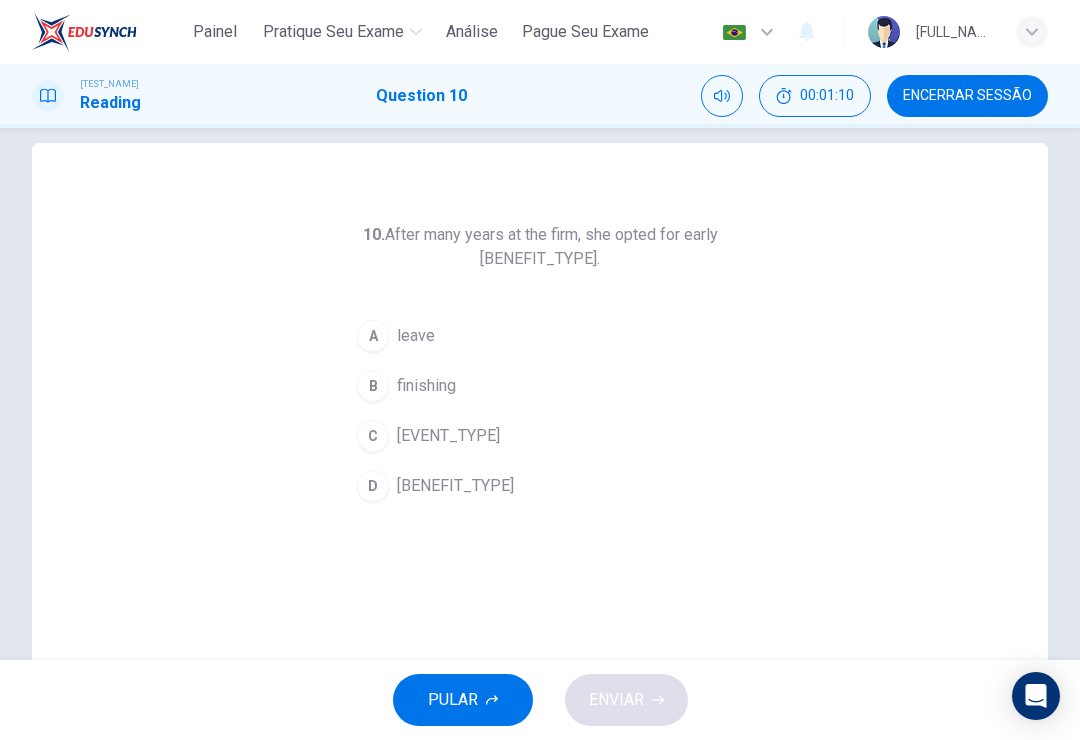 click on "[BENEFIT_TYPE]" at bounding box center (455, 486) 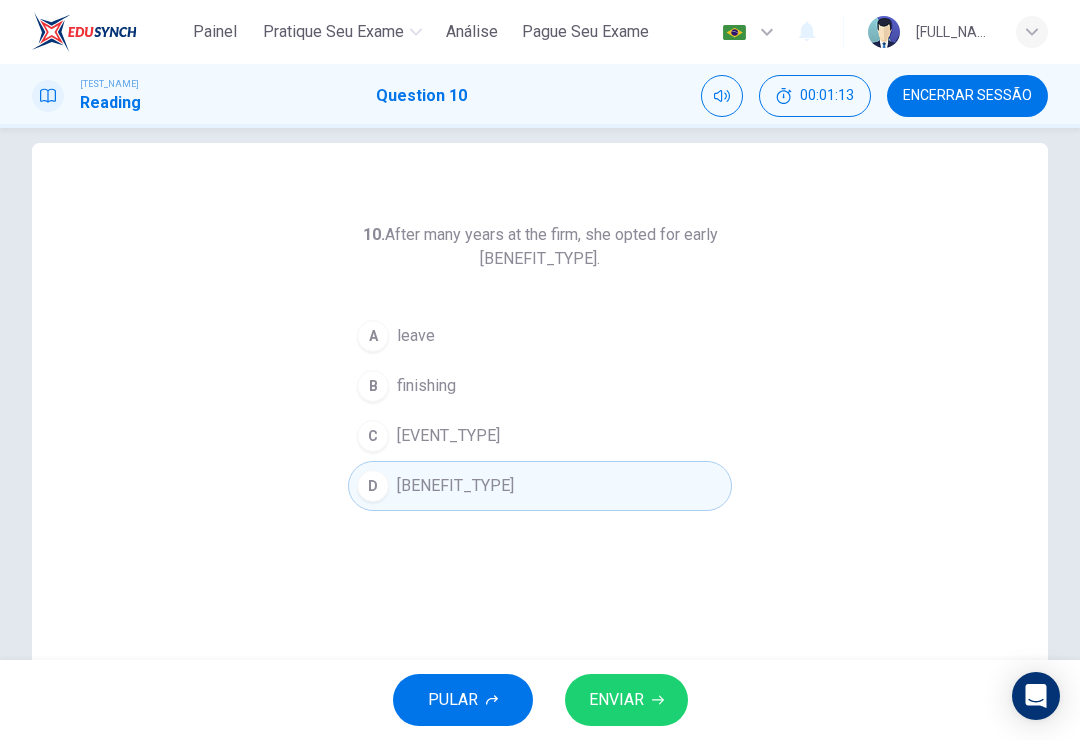 click on "A leave" at bounding box center [540, 336] 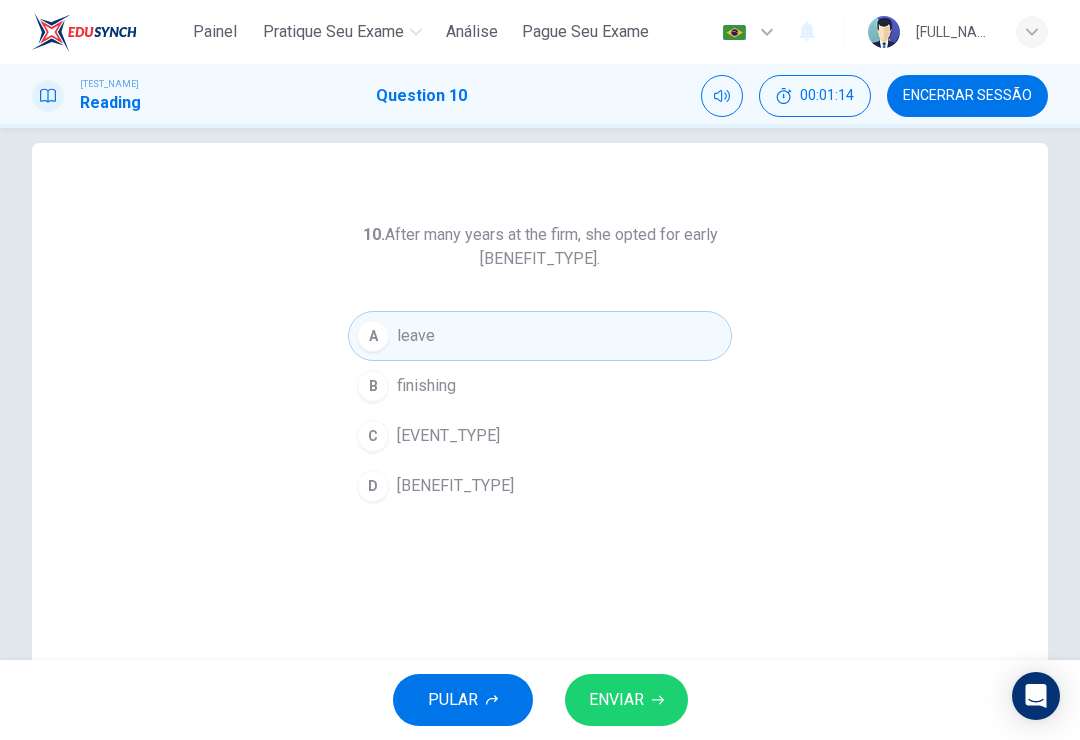 click on "D [BENEFIT_TYPE]" at bounding box center (540, 486) 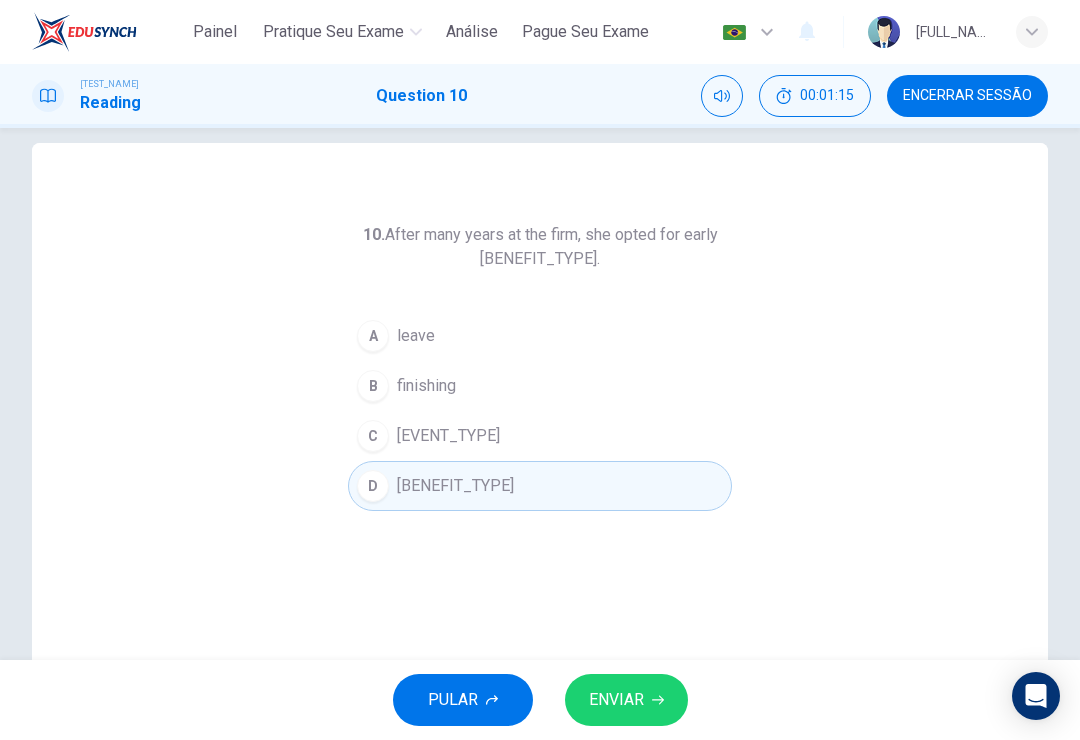click on "ENVIAR" at bounding box center [626, 700] 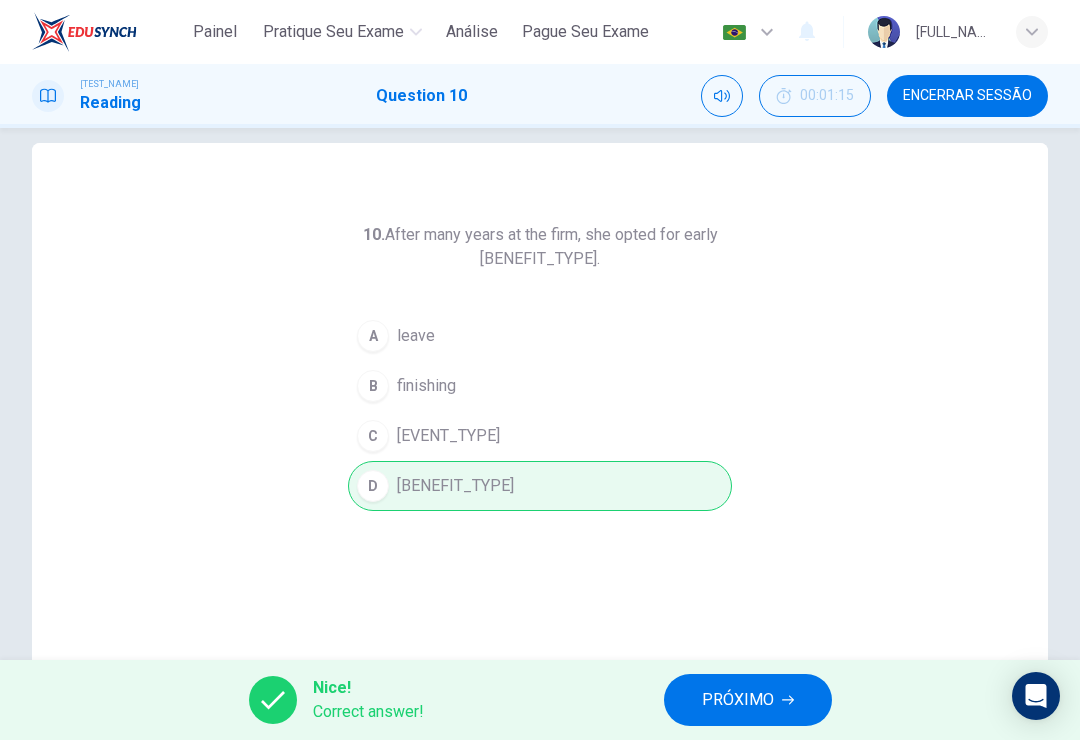 click on "PRÓXIMO" at bounding box center (738, 700) 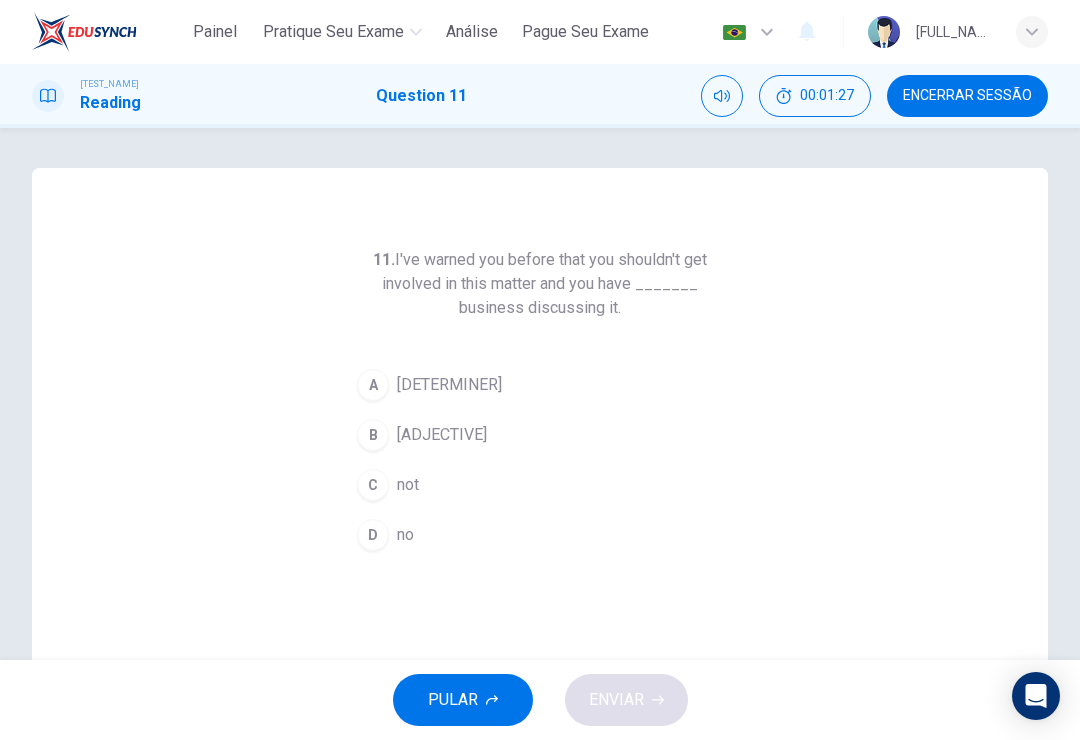 click on "D [DETERMINER]" at bounding box center (540, 535) 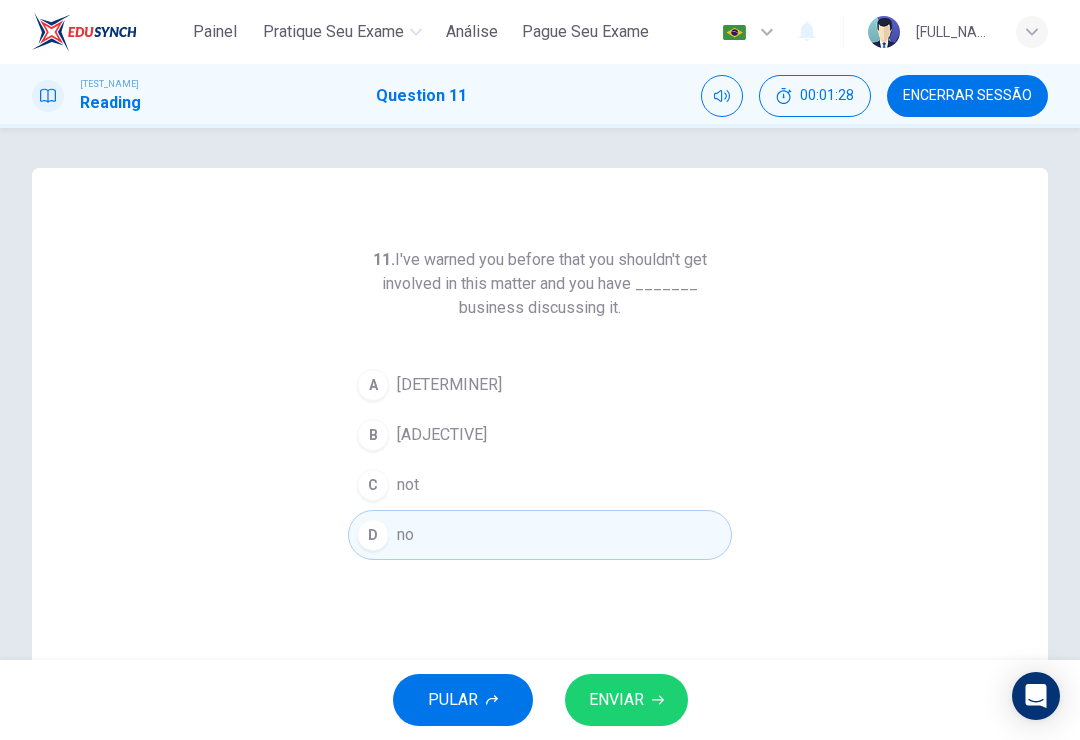 click on "ENVIAR" at bounding box center [626, 700] 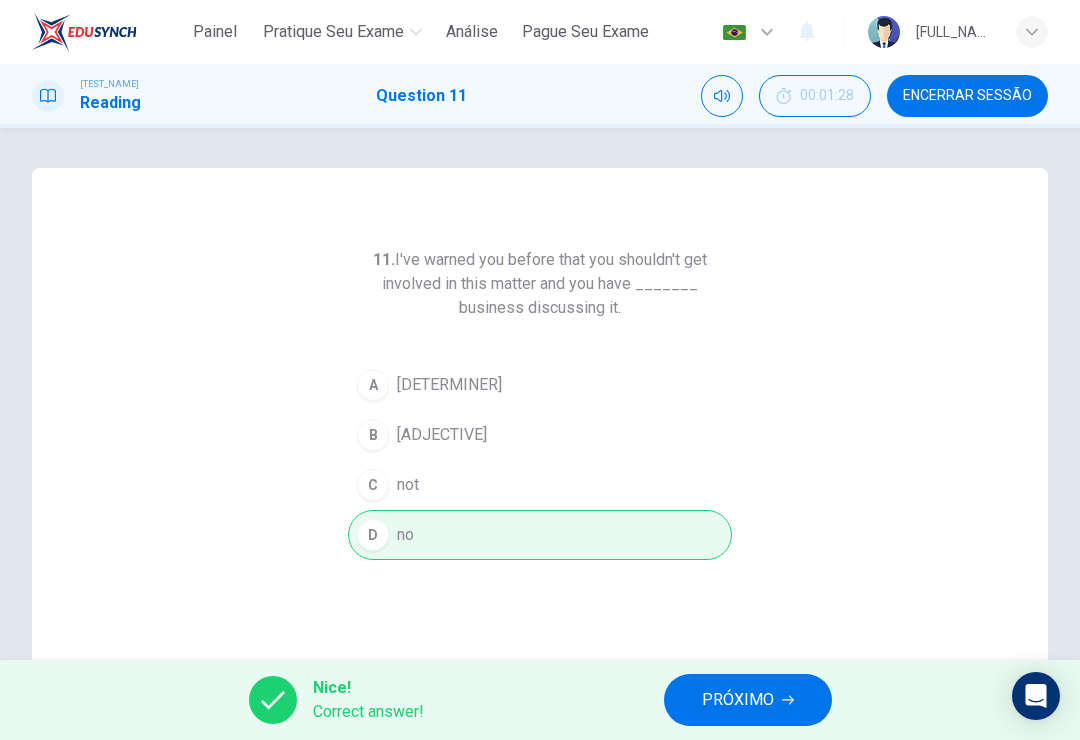 click on "PRÓXIMO" at bounding box center (748, 700) 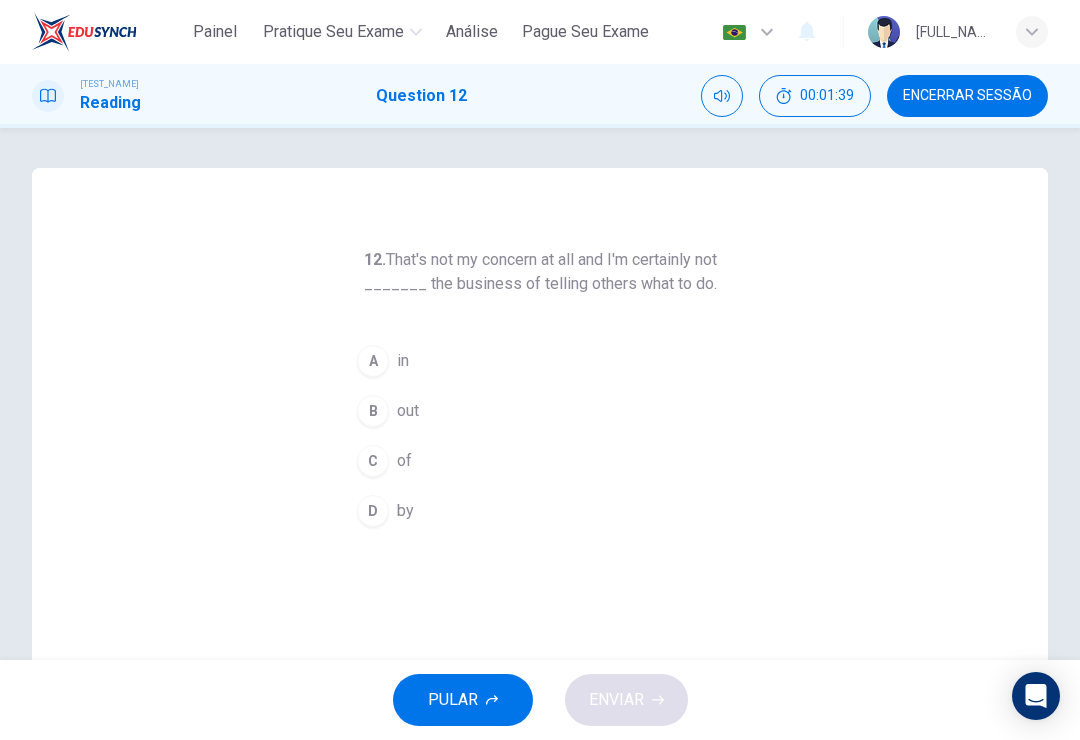 click on "A in" at bounding box center [540, 361] 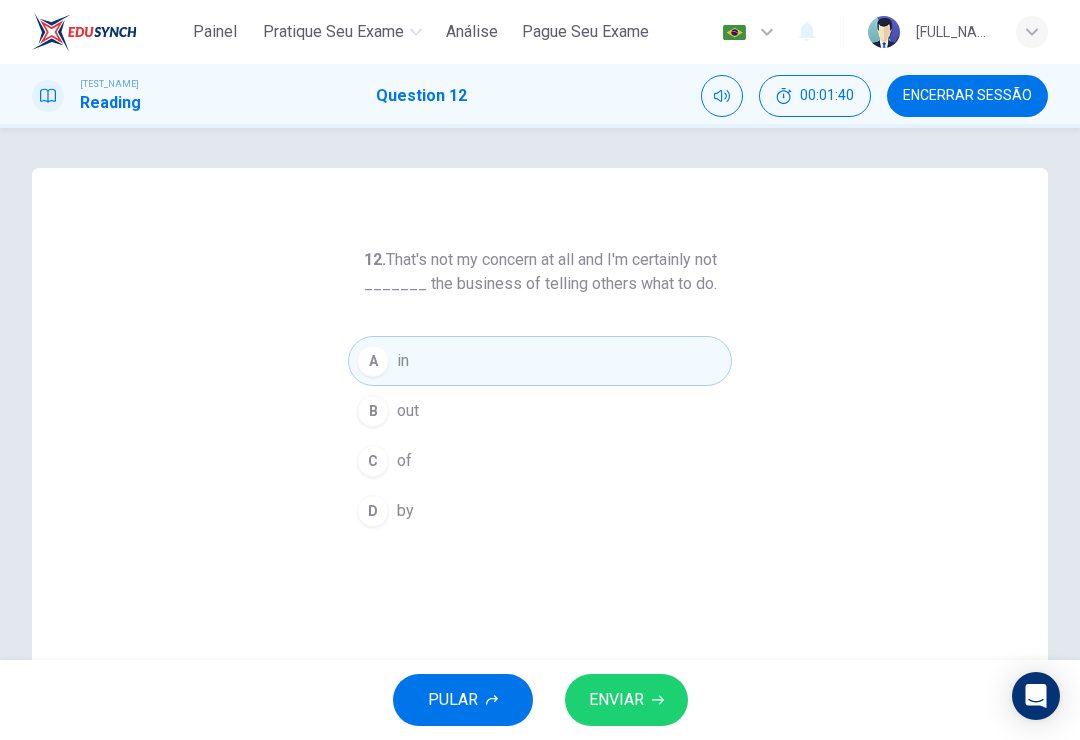 click on "ENVIAR" at bounding box center [626, 700] 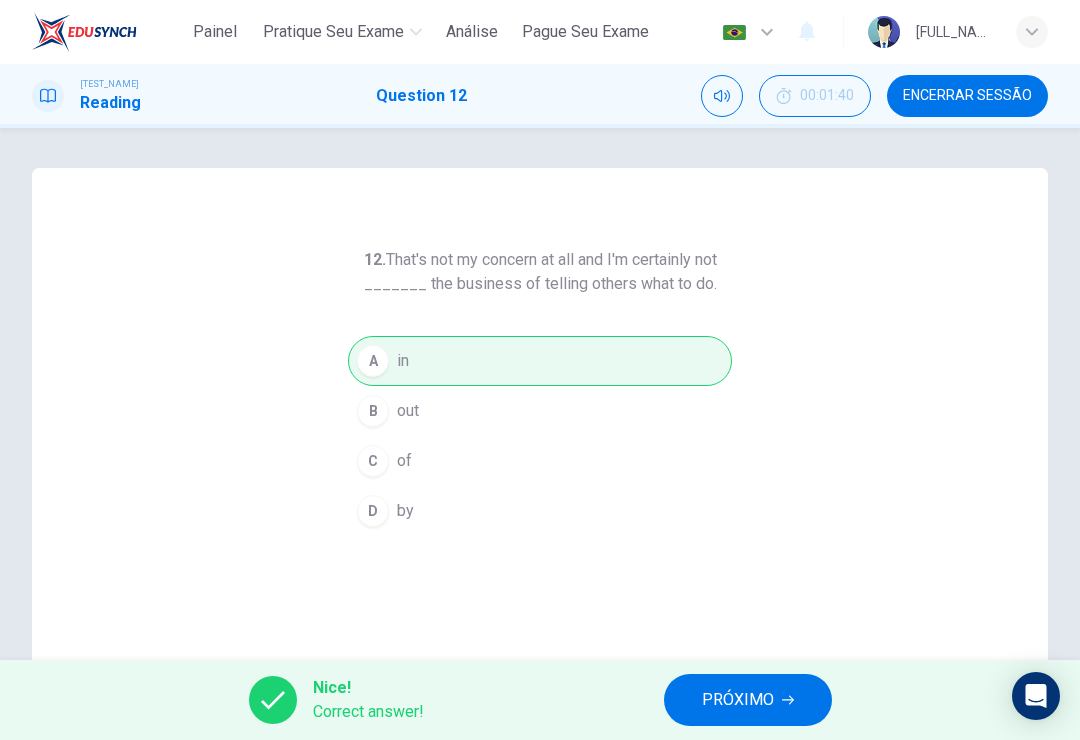 click on "PRÓXIMO" at bounding box center [748, 700] 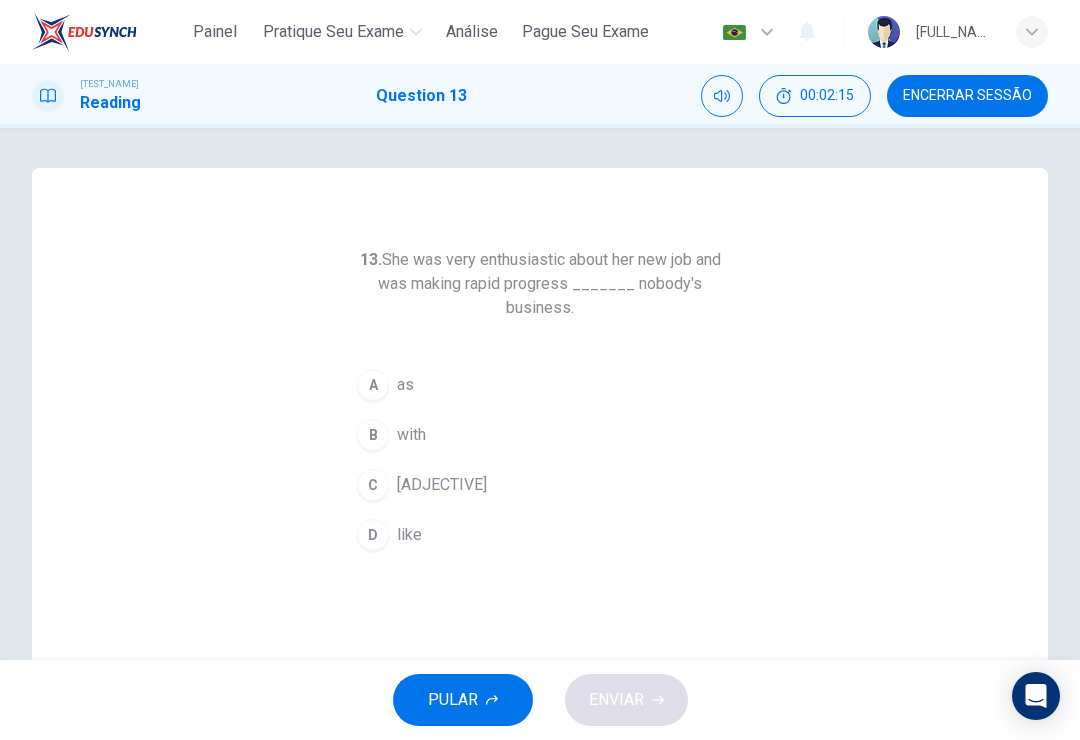 click on "Pratique seu exame" at bounding box center (333, 32) 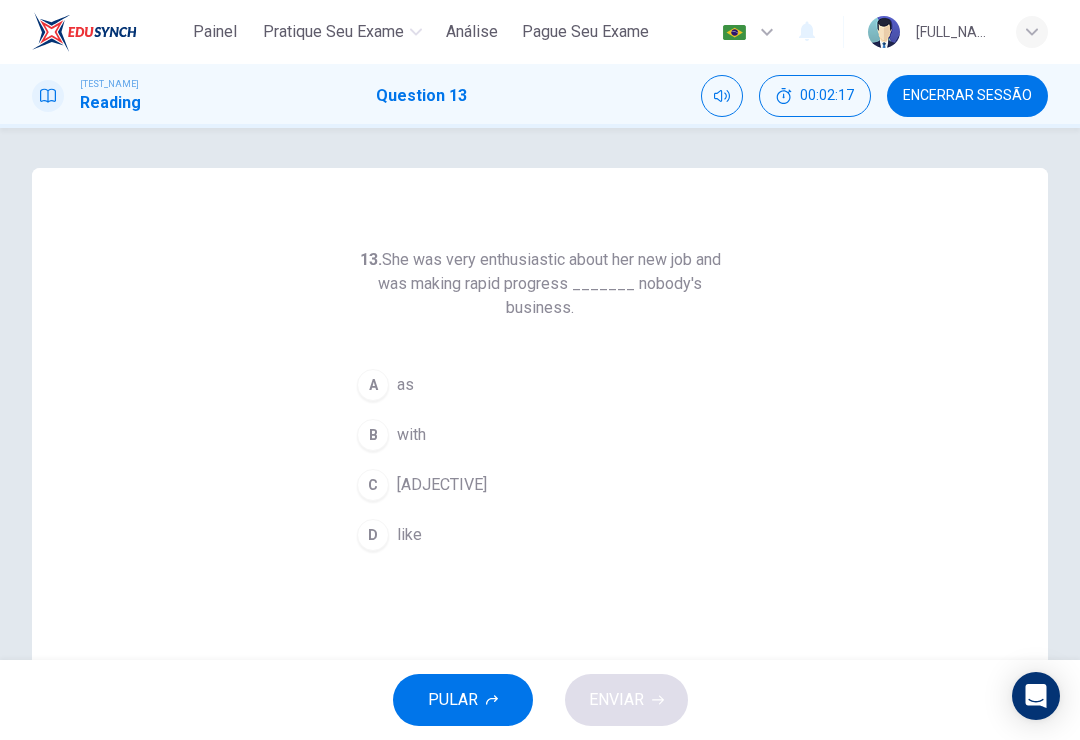 click on "Painel" at bounding box center (215, 32) 